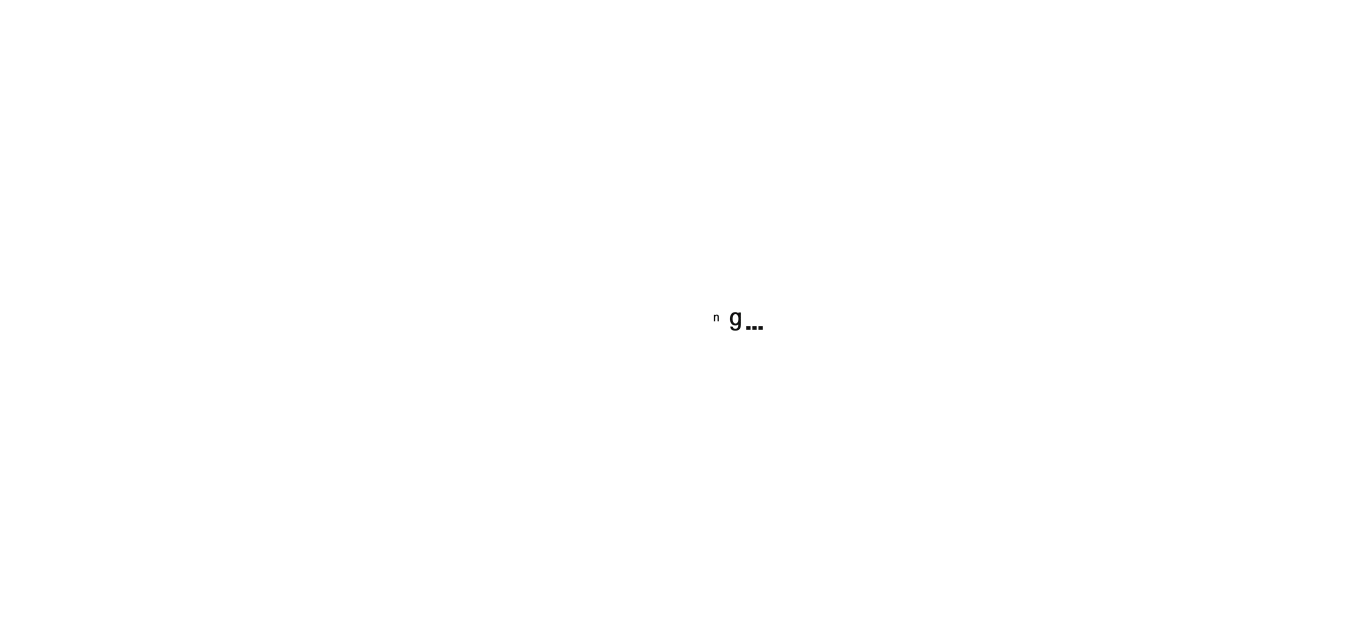 scroll, scrollTop: 0, scrollLeft: 0, axis: both 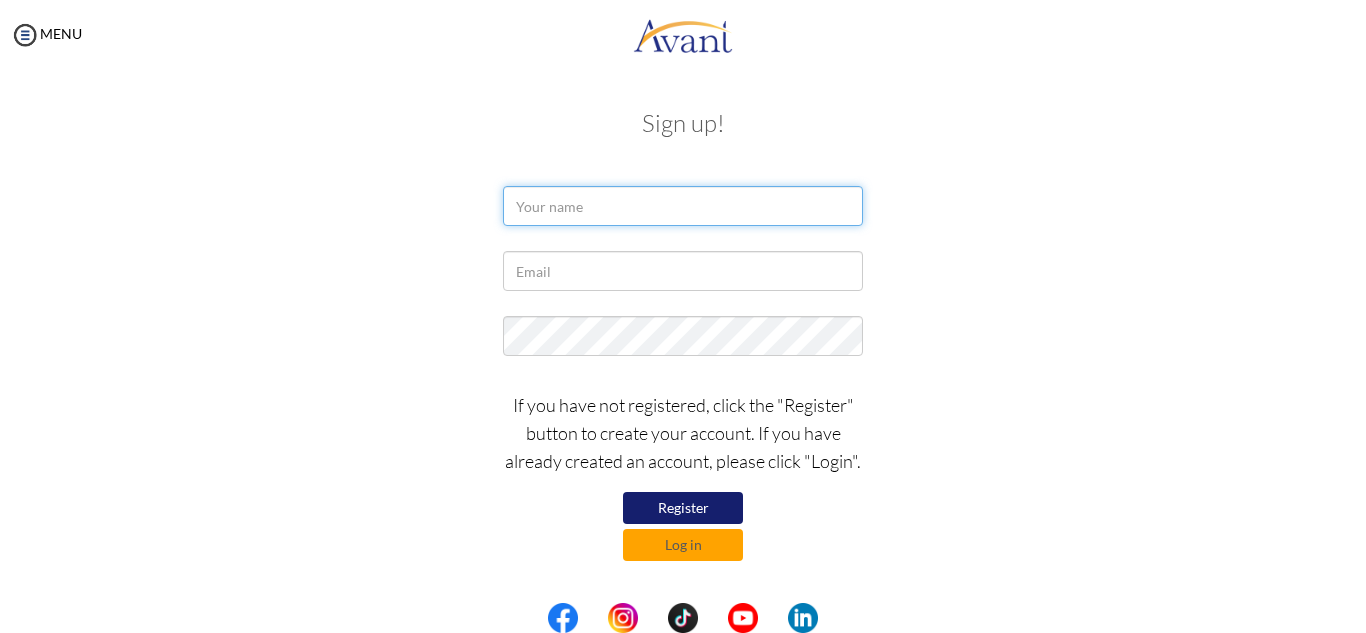 click at bounding box center (683, 206) 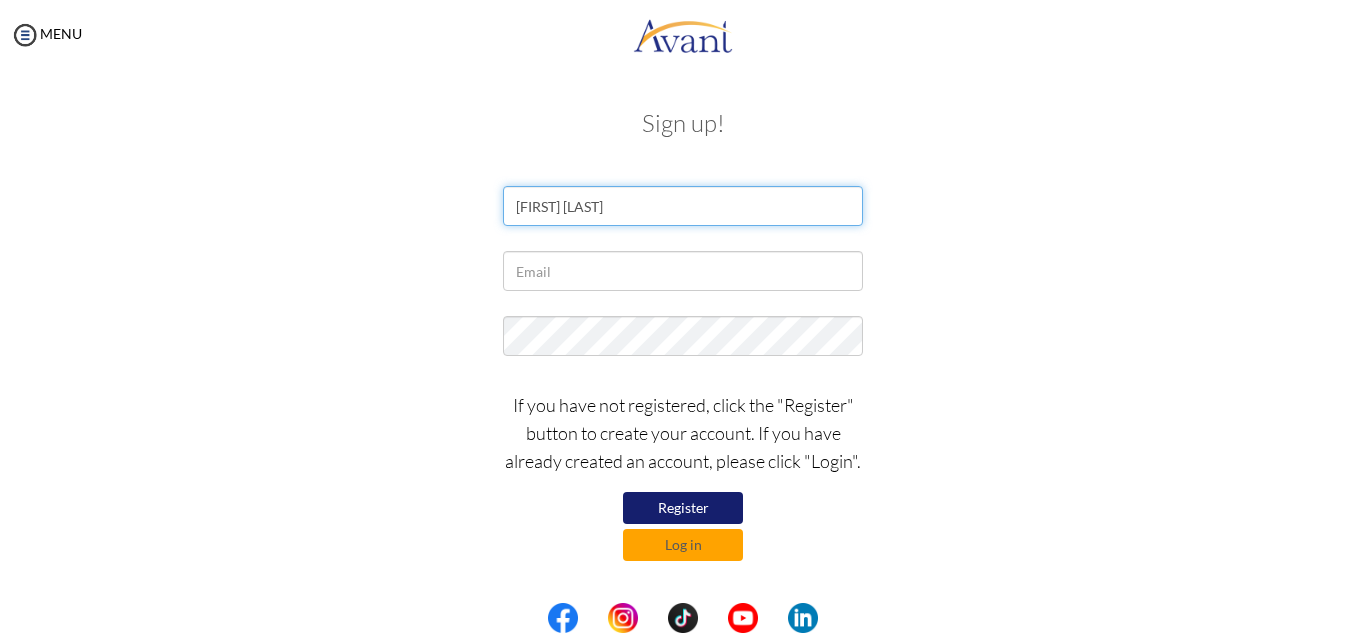 type on "[FIRST] [LAST]" 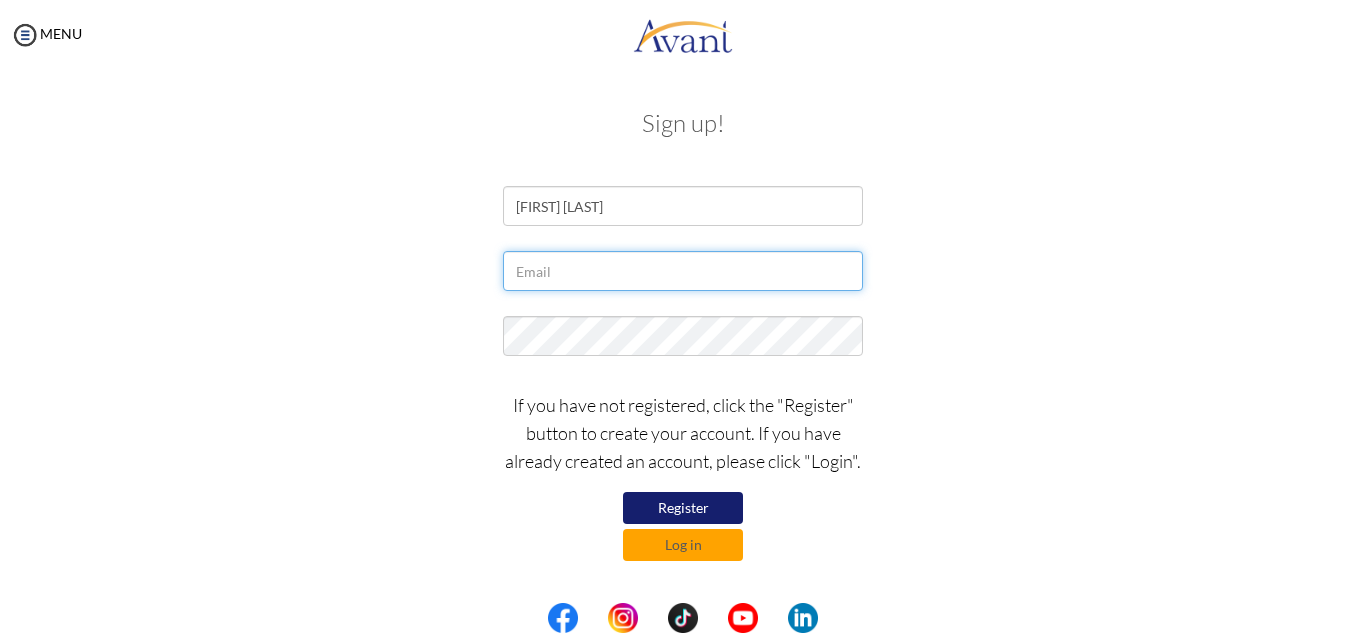 click at bounding box center (683, 271) 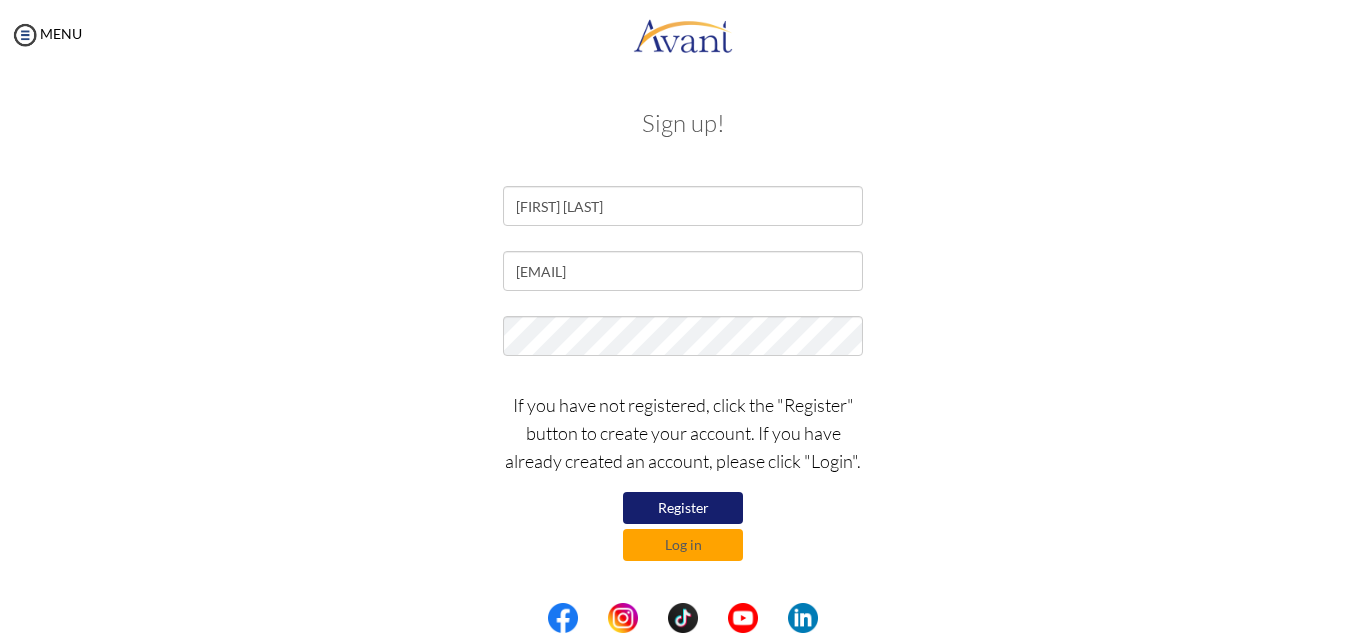 click on "Register" at bounding box center [683, 508] 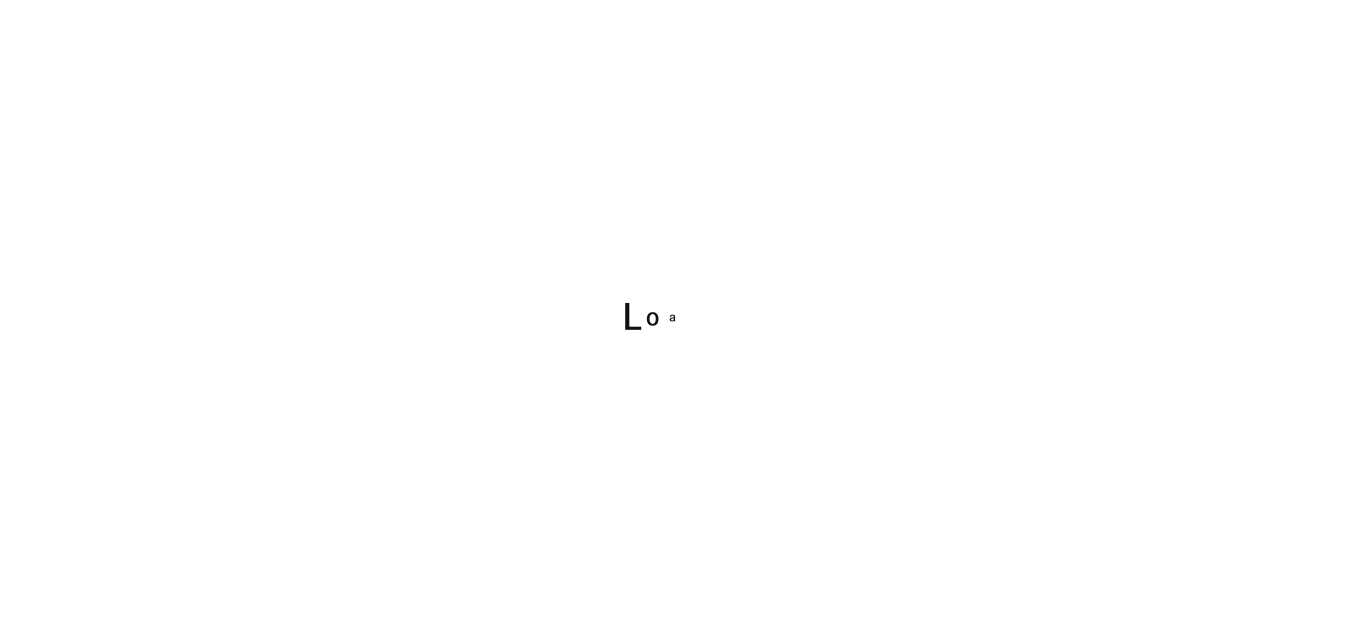scroll, scrollTop: 0, scrollLeft: 0, axis: both 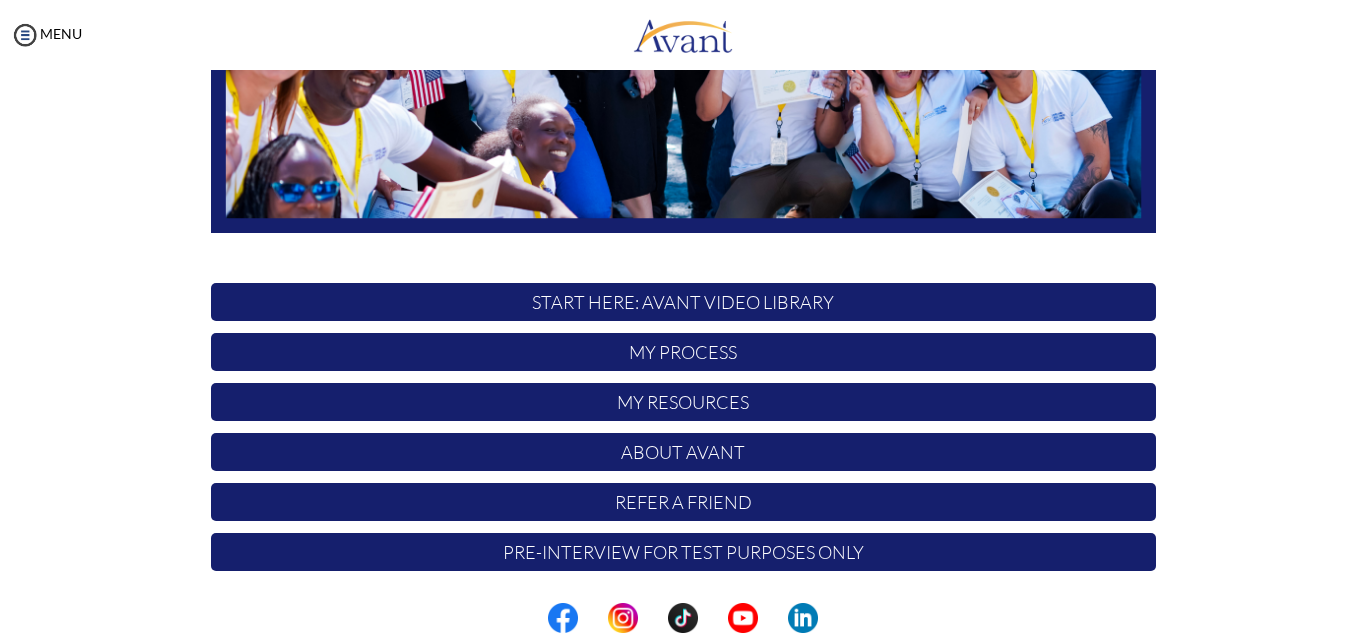 click on "START HERE: Avant Video Library" at bounding box center (683, 302) 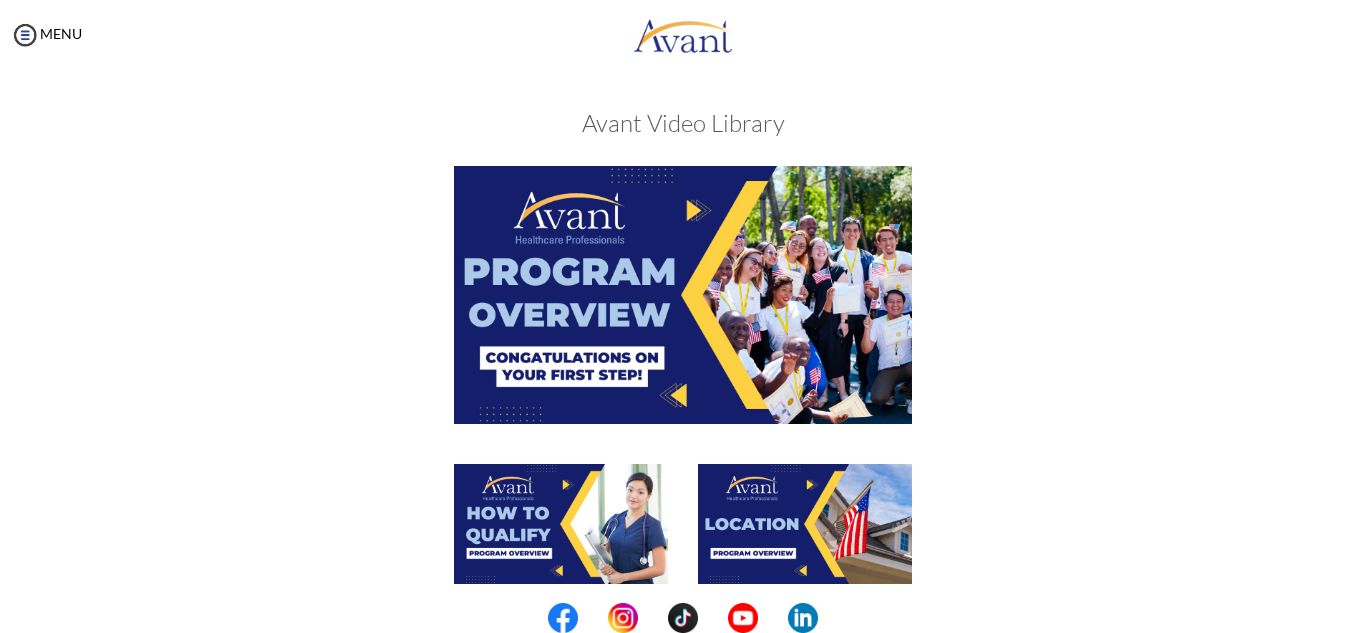 click at bounding box center [683, 294] 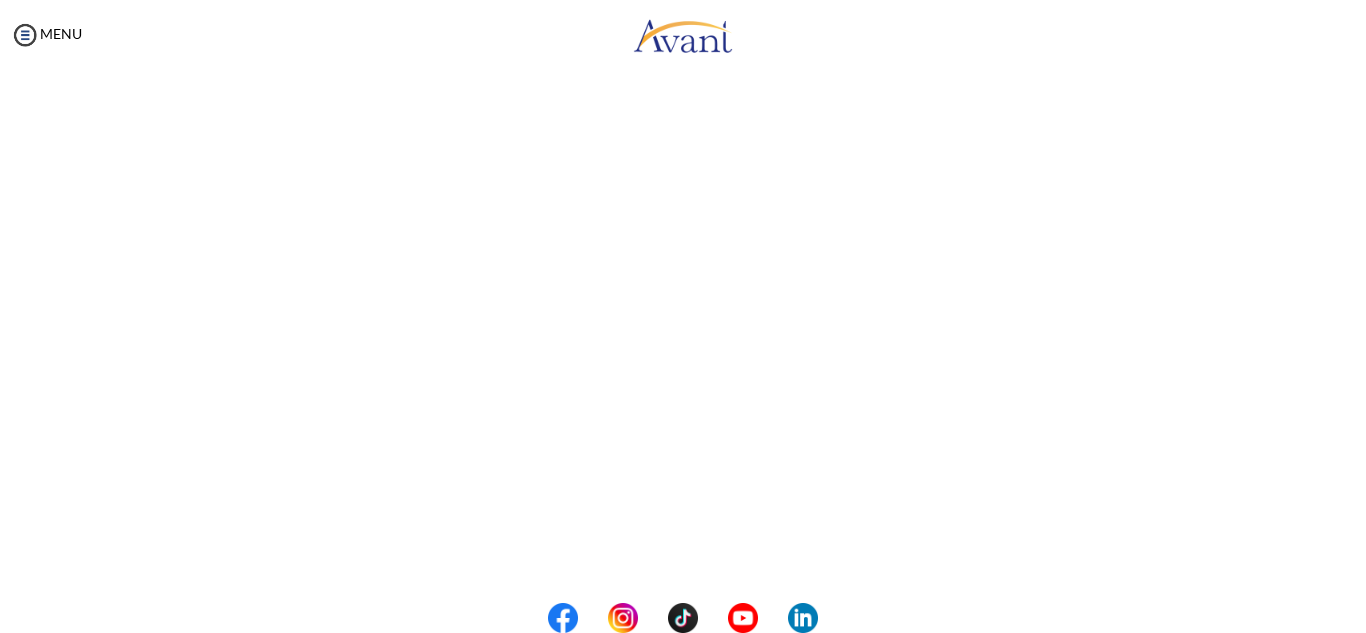 scroll, scrollTop: 270, scrollLeft: 0, axis: vertical 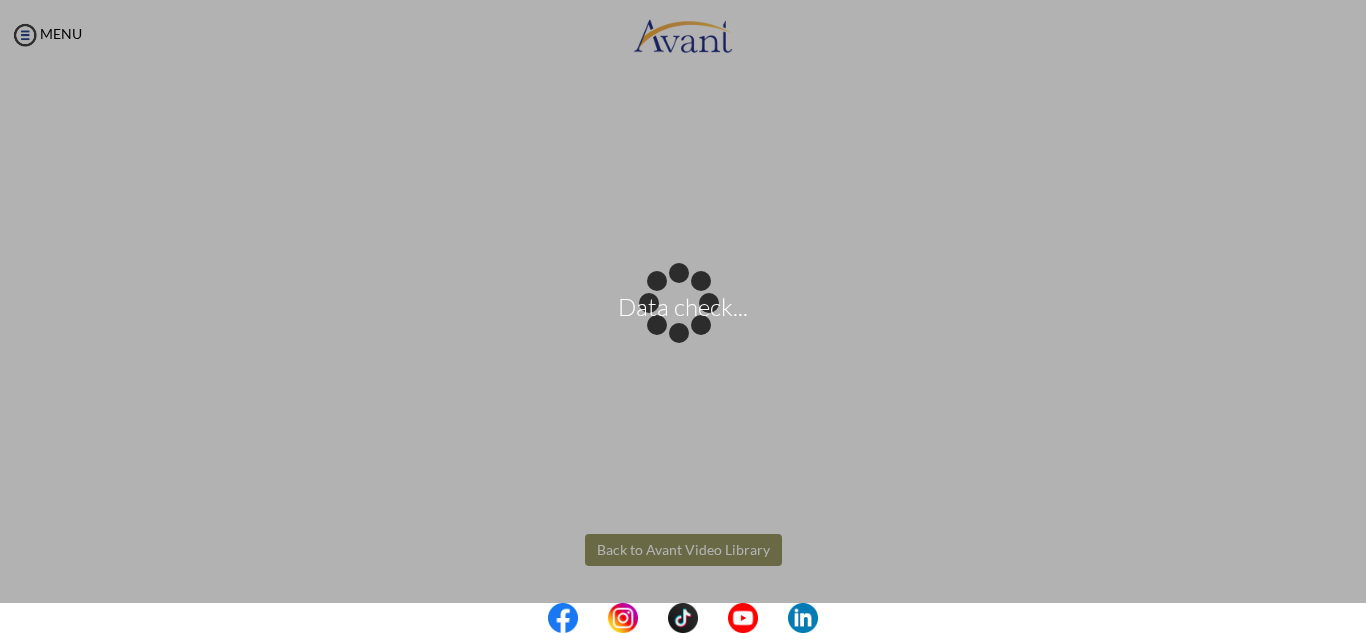 click on "Data check...
Maintenance break. Please come back in 2 hours.
MENU
My Status
What is the next step?
We would like you to watch the introductory video Begin with Avant
We would like you to watch the program video Watch Program Video
We would like you to complete English exam Take Language Test
We would like you to complete clinical assessment Take Clinical Test
We would like you to complete qualification survey Take Qualification Survey
We would like you to watch expectations video Watch Expectations Video
You will be contacted by recruiter to schedule a call.
Your application is being reviewed. Please check your email regularly.
Process Overview
Check off each step as you go to track your progress!" at bounding box center (683, 316) 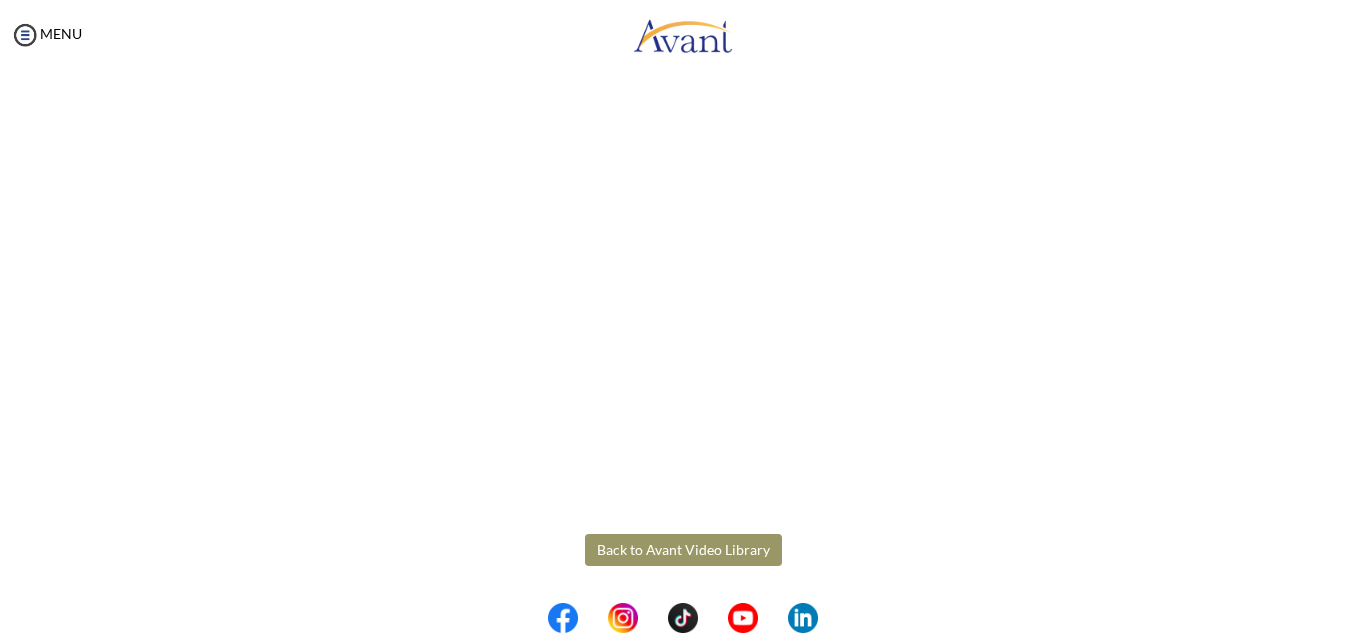 click on "Back to Avant Video Library" at bounding box center (683, 550) 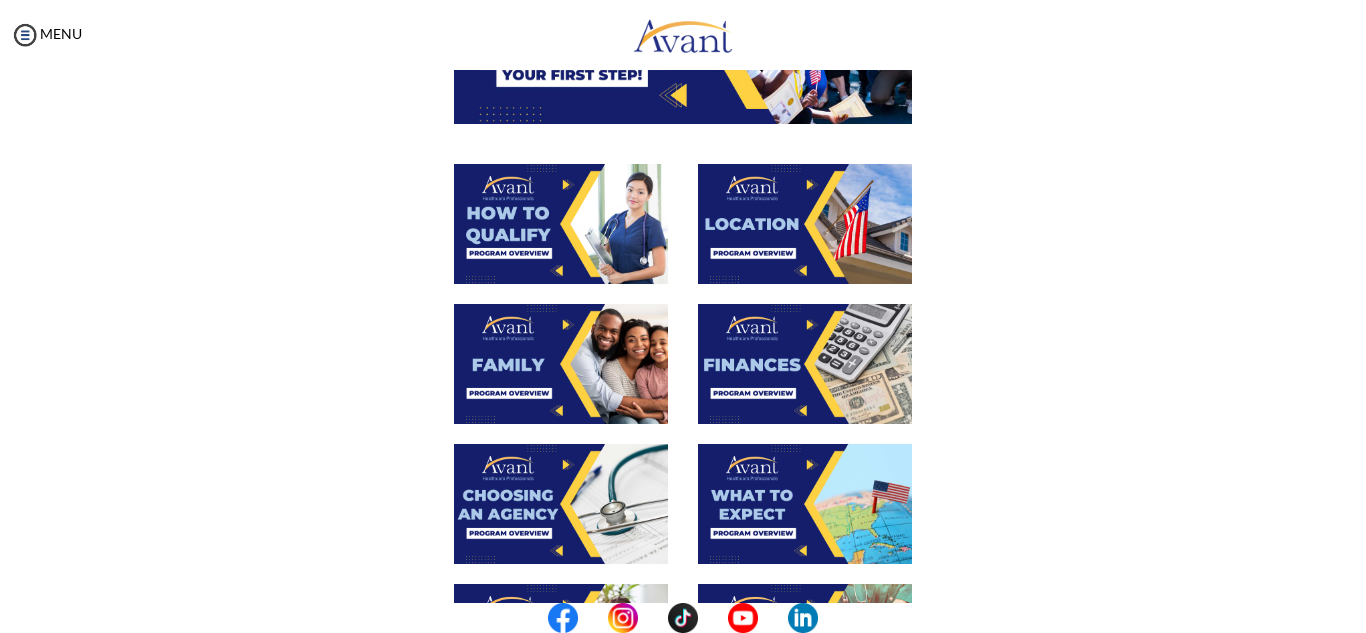scroll, scrollTop: 320, scrollLeft: 0, axis: vertical 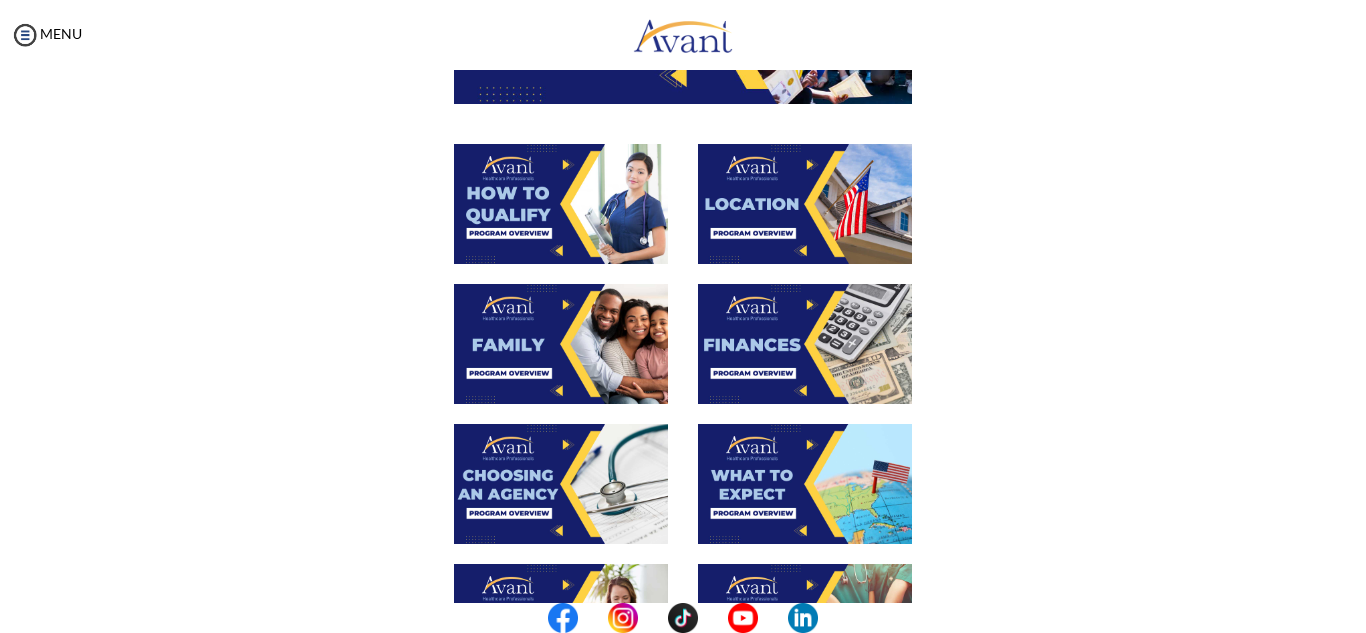 click at bounding box center [561, 204] 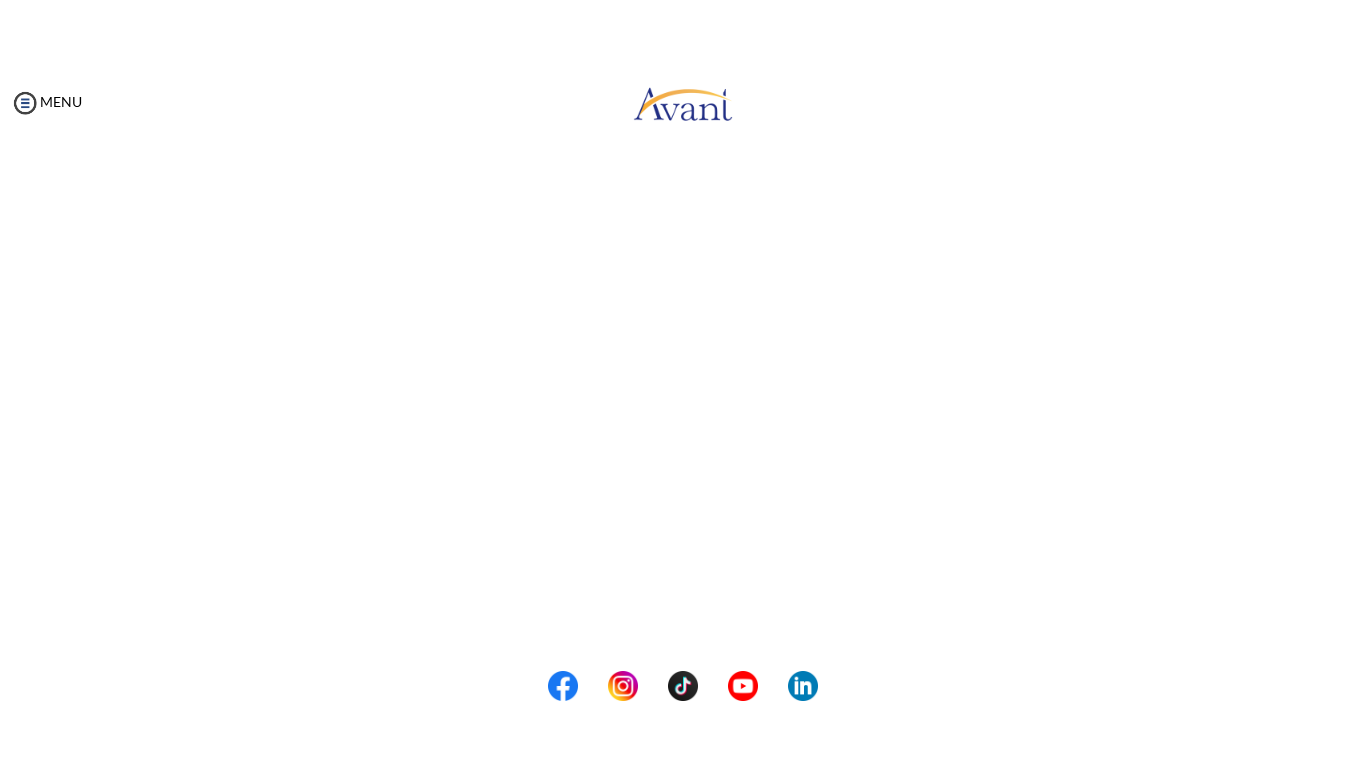 scroll, scrollTop: 222, scrollLeft: 0, axis: vertical 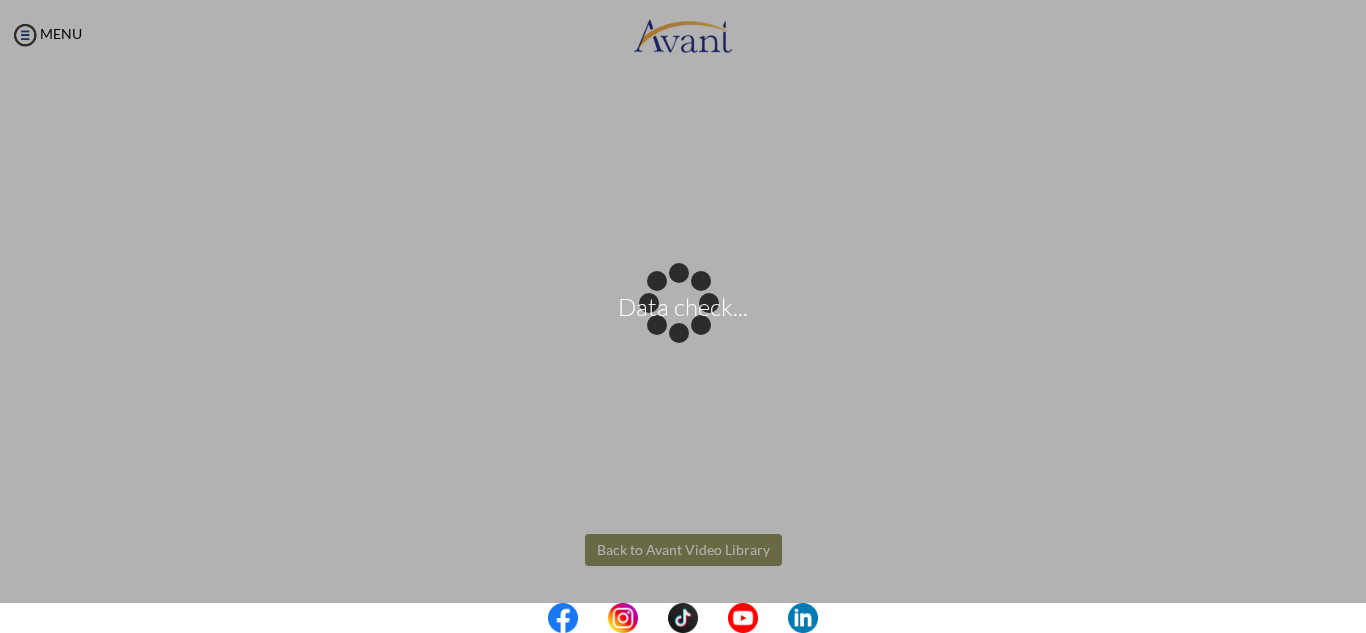 click on "Data check...
Maintenance break. Please come back in 2 hours.
MENU
My Status
What is the next step?
We would like you to watch the introductory video Begin with Avant
We would like you to watch the program video Watch Program Video
We would like you to complete English exam Take Language Test
We would like you to complete clinical assessment Take Clinical Test
We would like you to complete qualification survey Take Qualification Survey
We would like you to watch expectations video Watch Expectations Video
You will be contacted by recruiter to schedule a call.
Your application is being reviewed. Please check your email regularly.
Process Overview
Check off each step as you go to track your progress!" at bounding box center [683, 316] 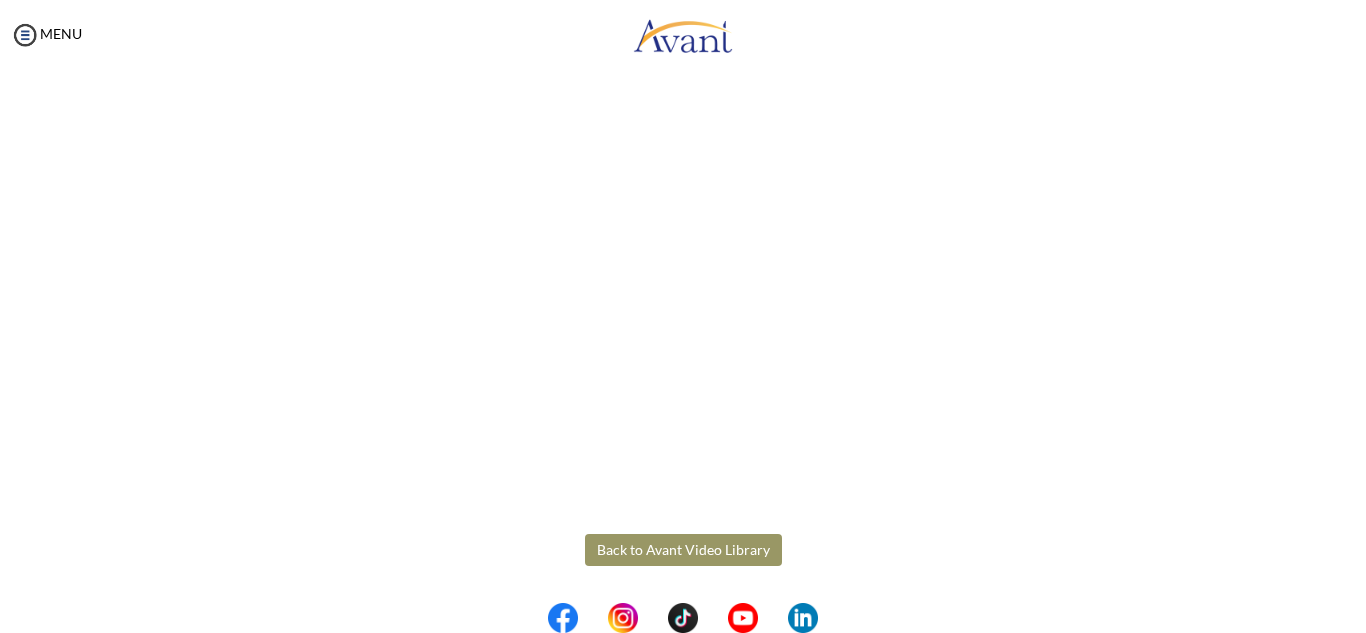 click on "Back to Avant Video Library" at bounding box center (683, 550) 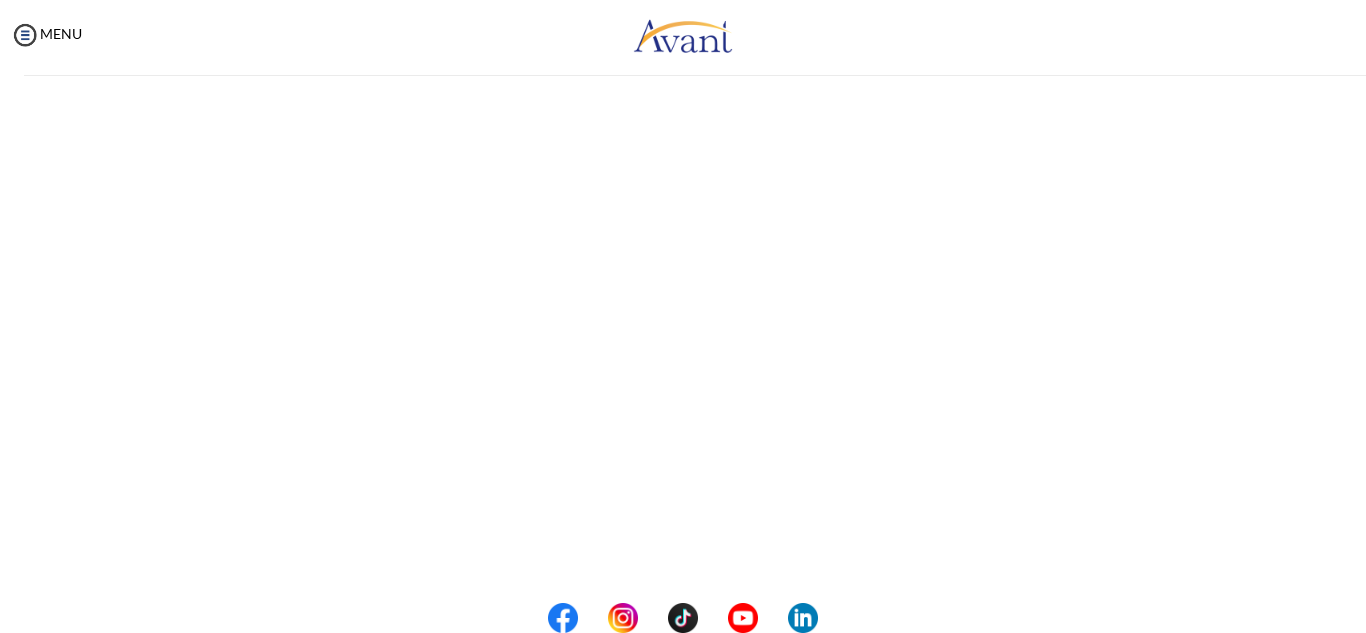 scroll, scrollTop: 0, scrollLeft: 0, axis: both 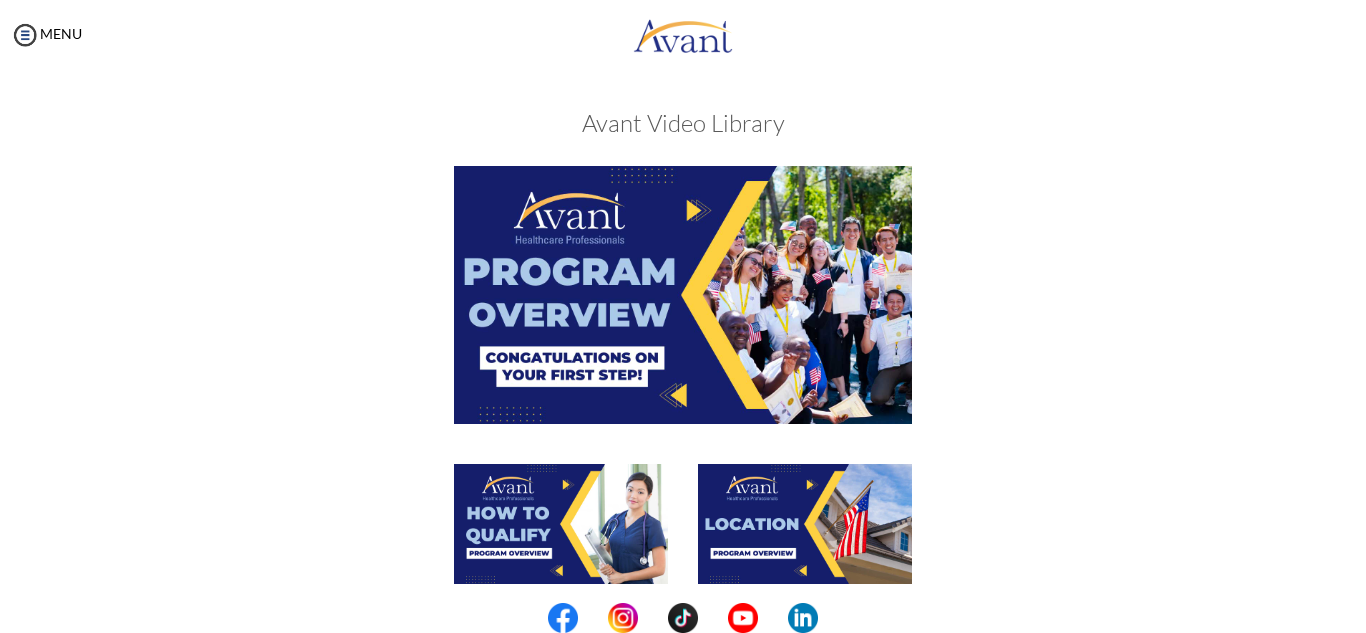click at bounding box center [805, 524] 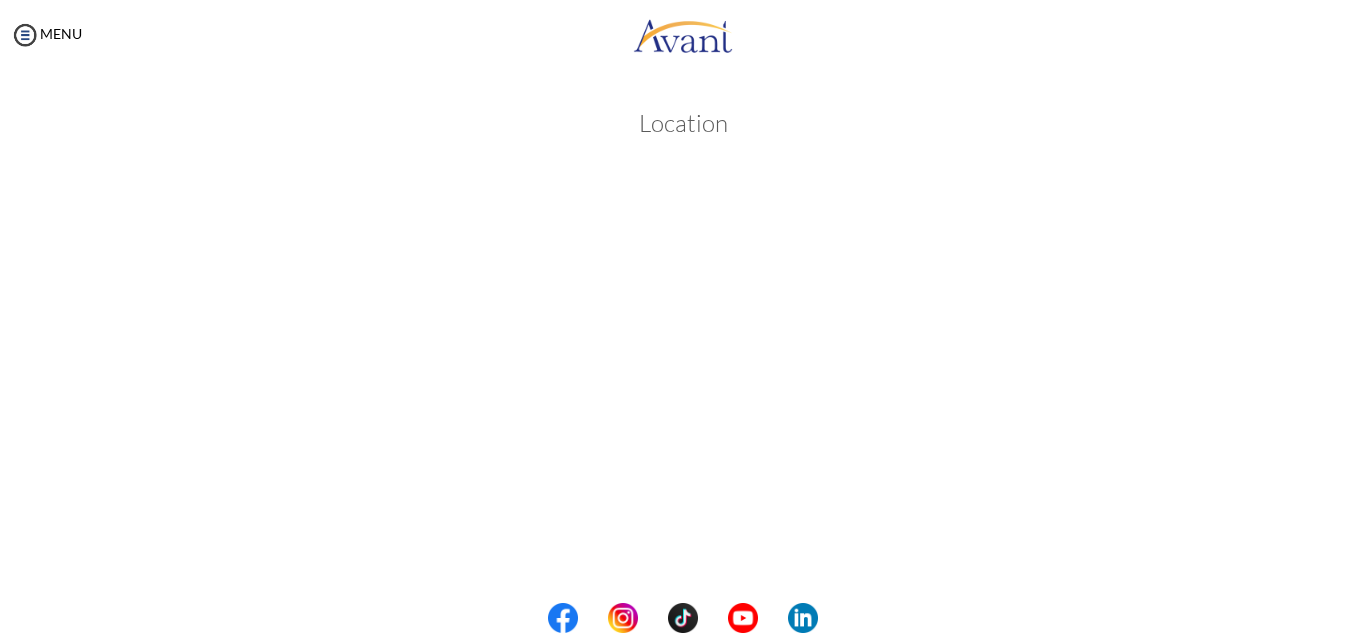 scroll, scrollTop: 115, scrollLeft: 0, axis: vertical 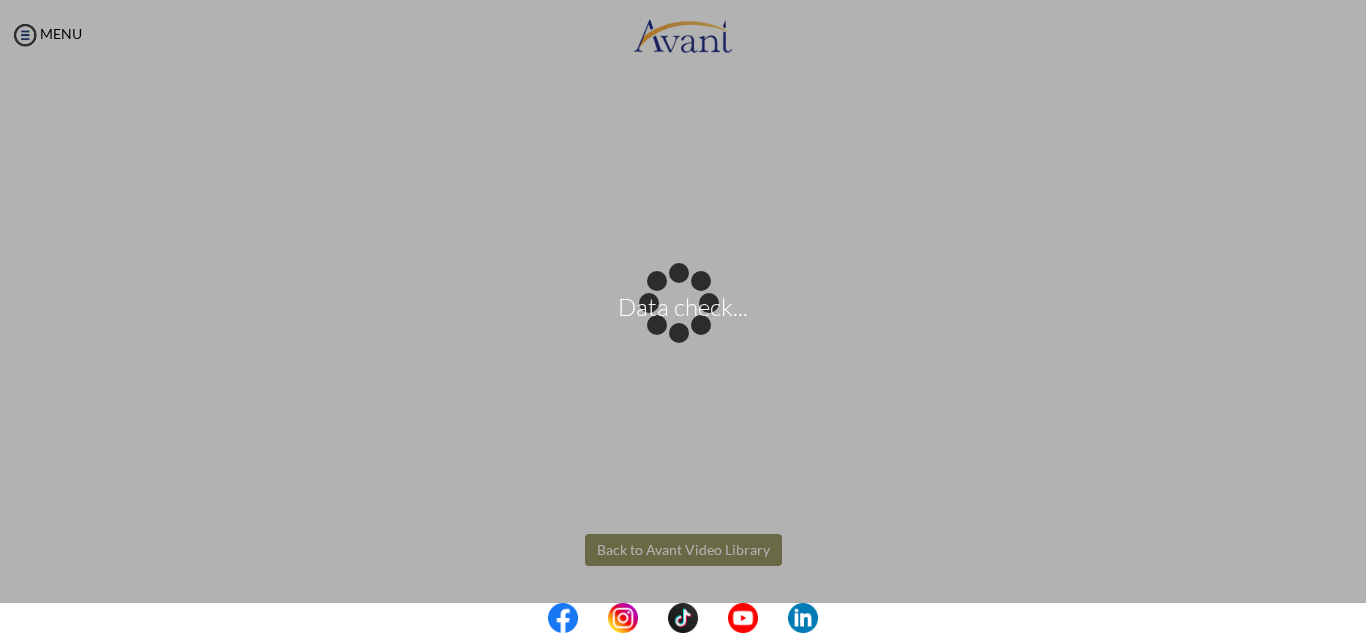 click on "Data check...
Maintenance break. Please come back in 2 hours.
MENU
My Status
What is the next step?
We would like you to watch the introductory video Begin with Avant
We would like you to watch the program video Watch Program Video
We would like you to complete English exam Take Language Test
We would like you to complete clinical assessment Take Clinical Test
We would like you to complete qualification survey Take Qualification Survey
We would like you to watch expectations video Watch Expectations Video
You will be contacted by recruiter to schedule a call.
Your application is being reviewed. Please check your email regularly.
Process Overview
Check off each step as you go to track your progress!" at bounding box center (683, 316) 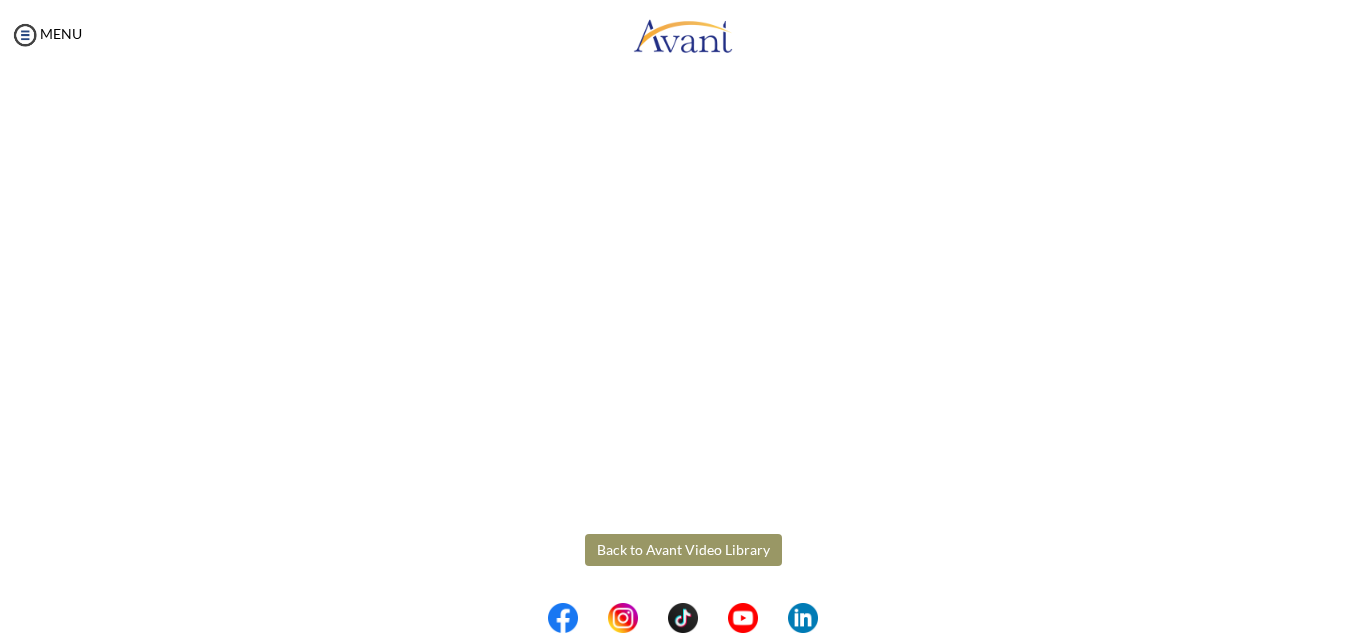 click on "Back to Avant Video Library" at bounding box center [683, 550] 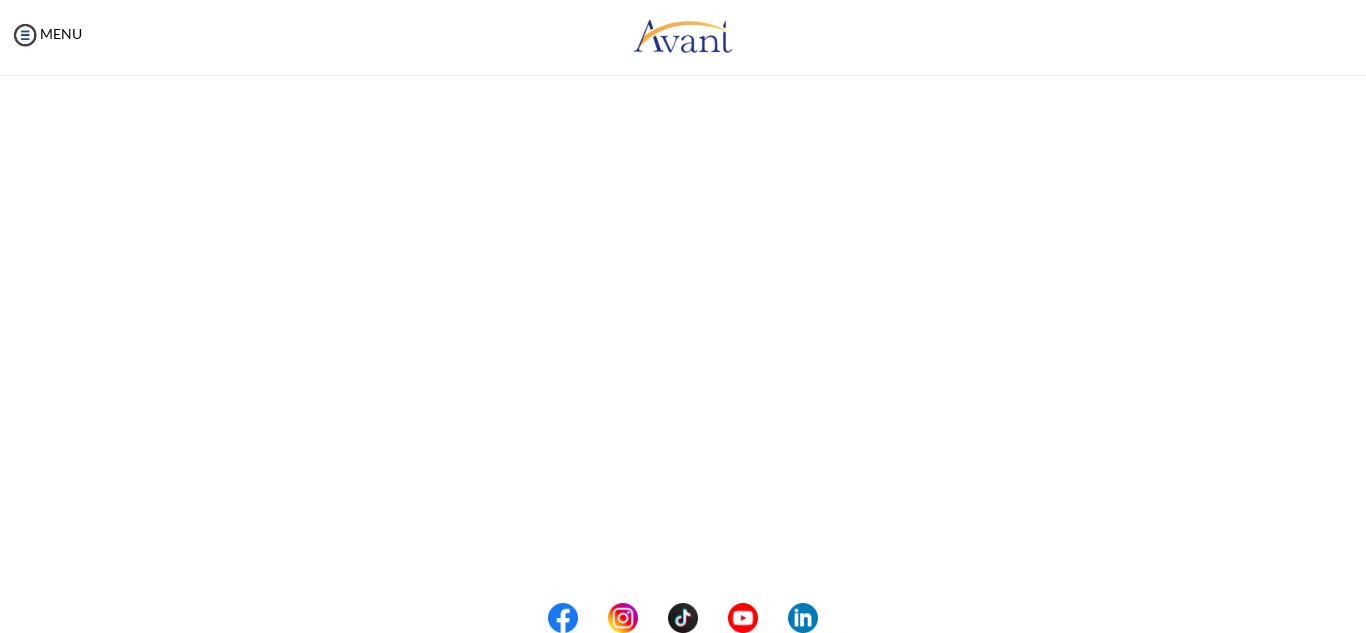 scroll, scrollTop: 0, scrollLeft: 0, axis: both 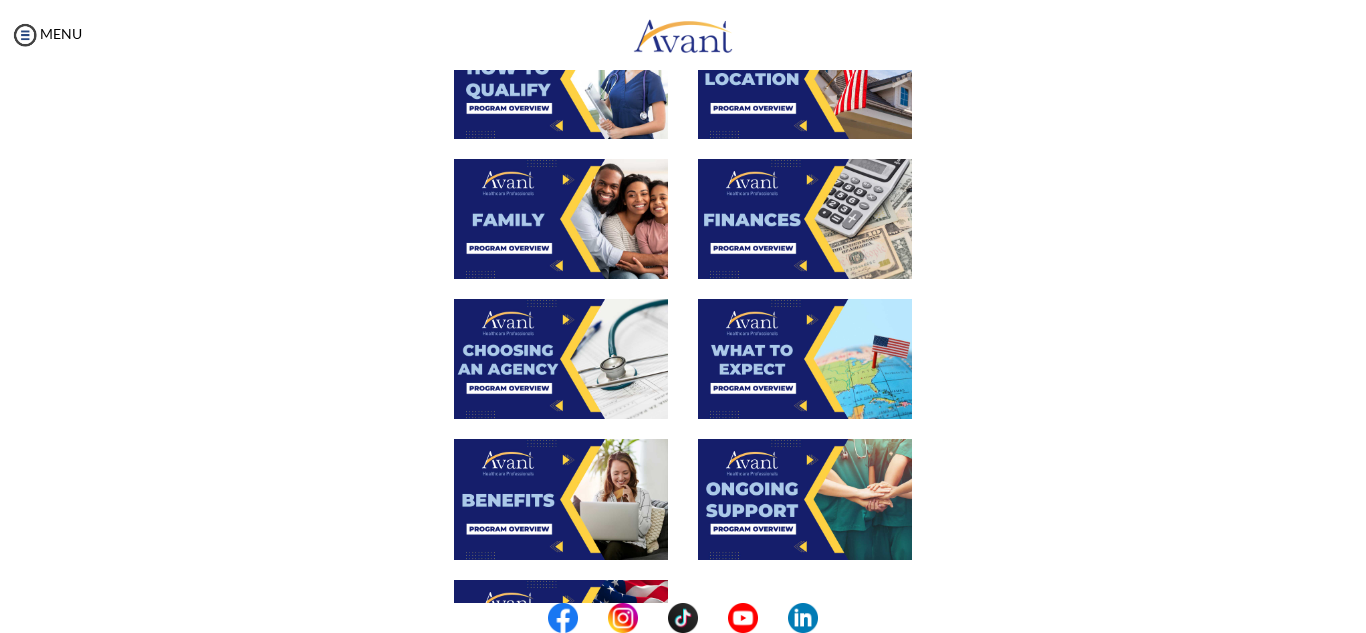 click at bounding box center (561, 219) 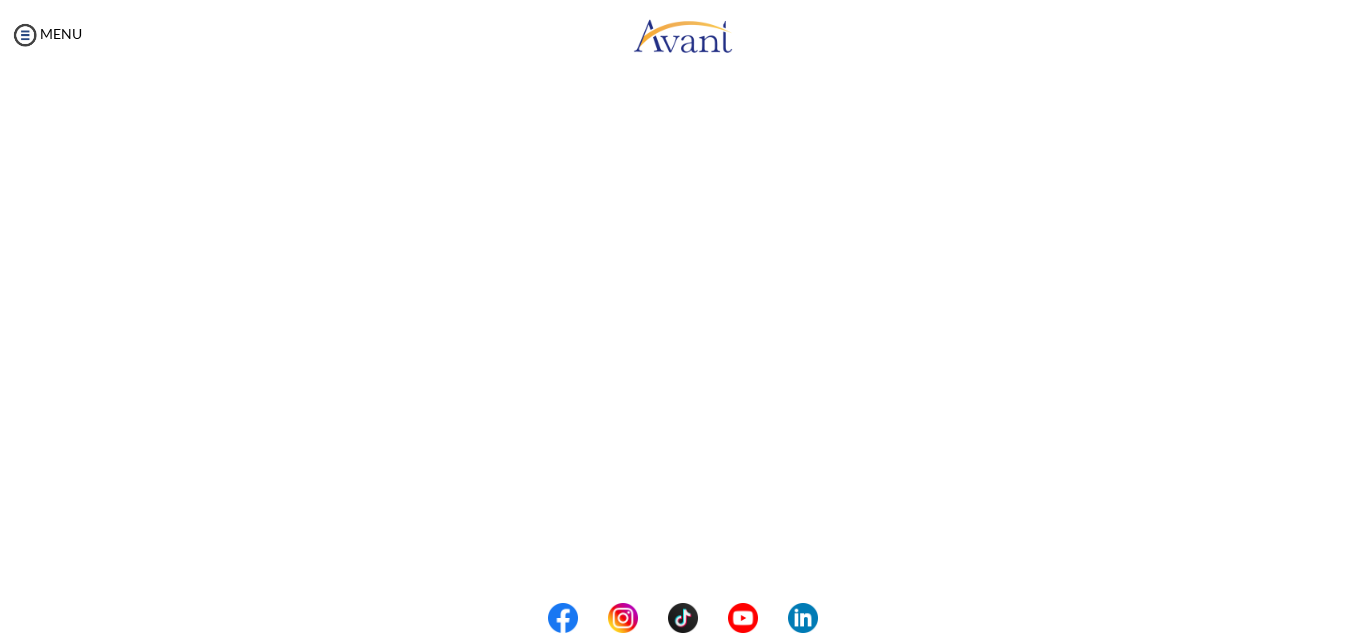 scroll, scrollTop: 307, scrollLeft: 0, axis: vertical 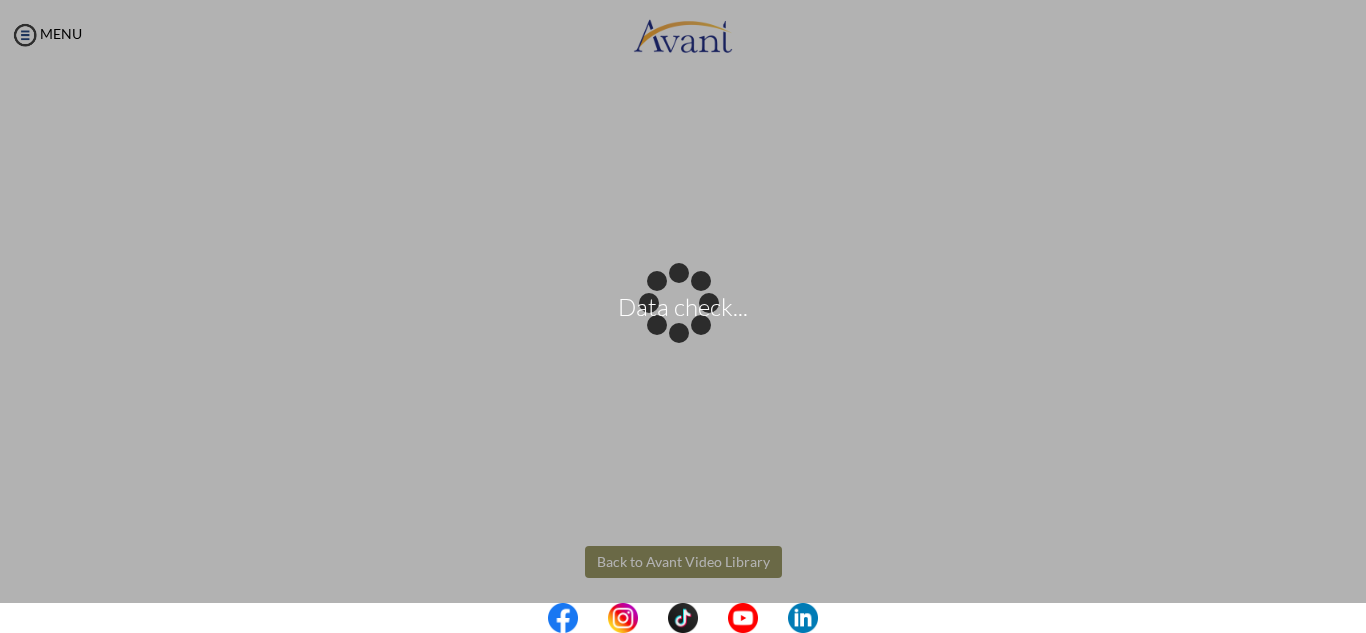 click on "Data check...
Maintenance break. Please come back in 2 hours.
MENU
My Status
What is the next step?
We would like you to watch the introductory video Begin with Avant
We would like you to watch the program video Watch Program Video
We would like you to complete English exam Take Language Test
We would like you to complete clinical assessment Take Clinical Test
We would like you to complete qualification survey Take Qualification Survey
We would like you to watch expectations video Watch Expectations Video
You will be contacted by recruiter to schedule a call.
Your application is being reviewed. Please check your email regularly.
Process Overview
Check off each step as you go to track your progress!" at bounding box center [683, 316] 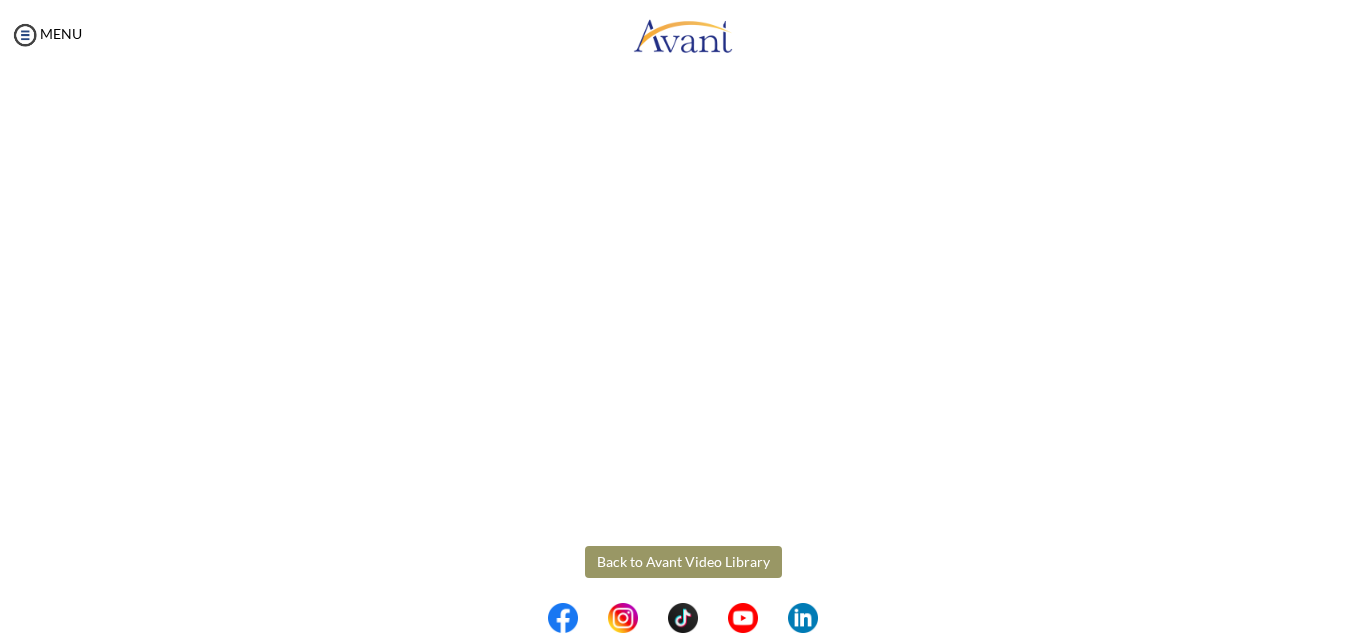 click on "Back to Avant Video Library" at bounding box center (683, 562) 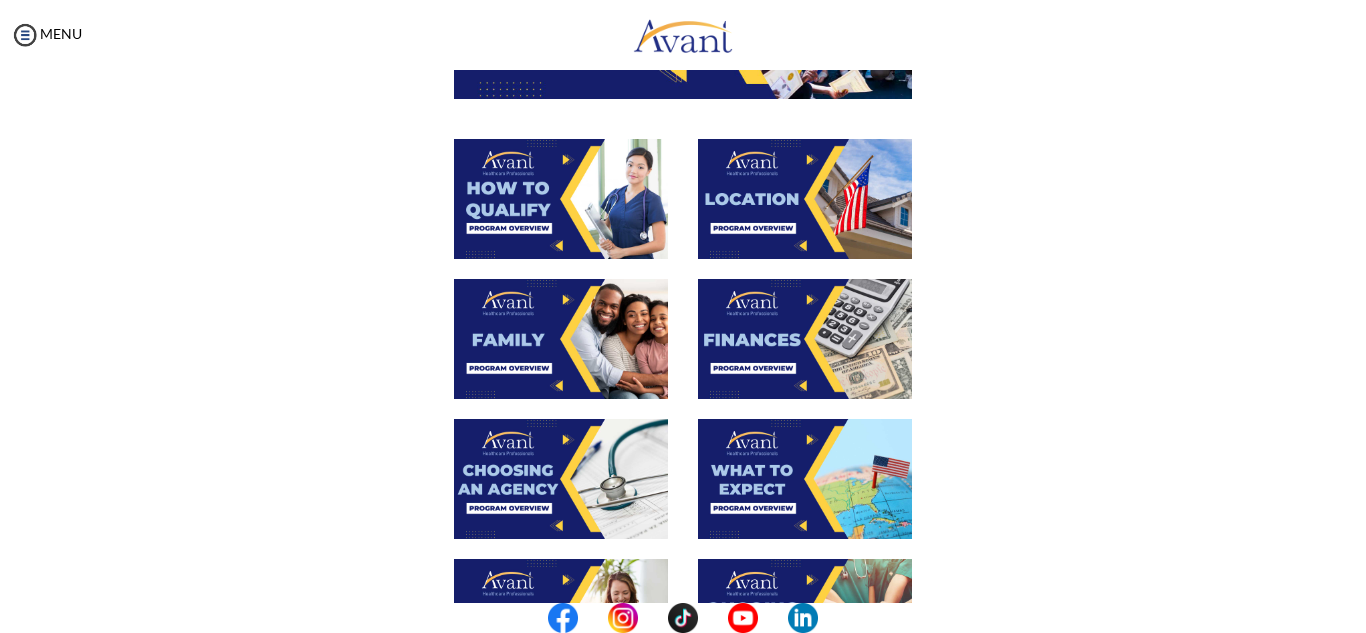 scroll, scrollTop: 332, scrollLeft: 0, axis: vertical 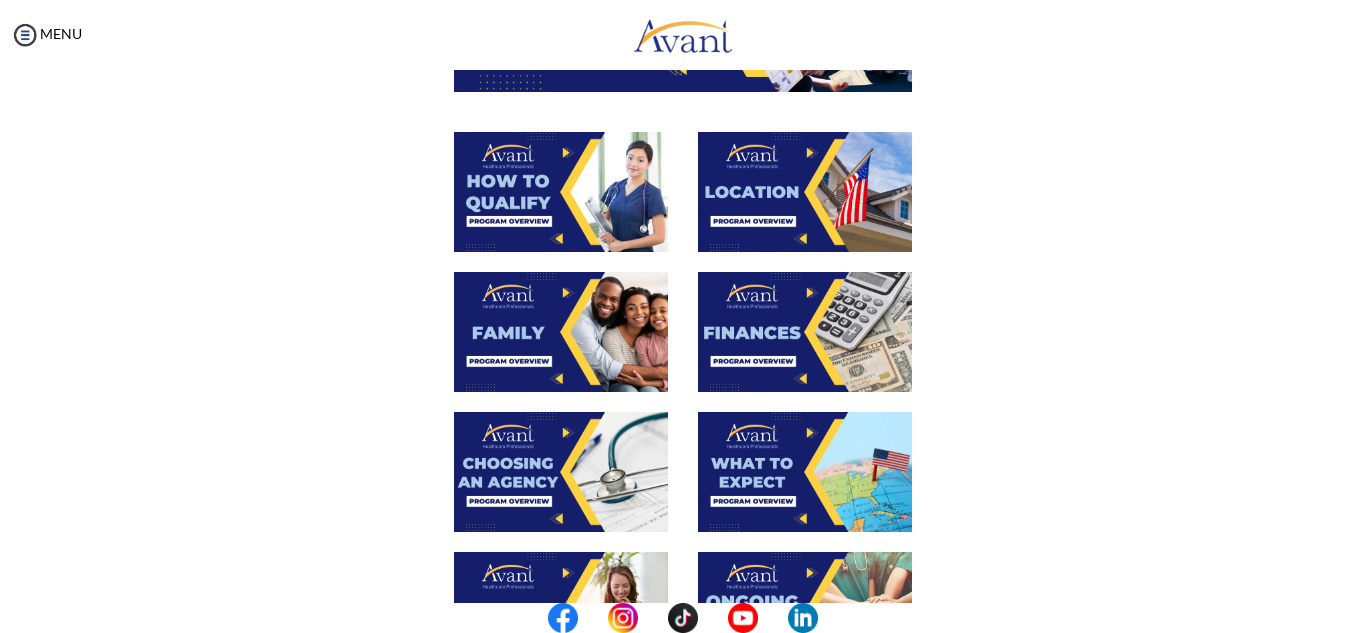 click at bounding box center (805, 332) 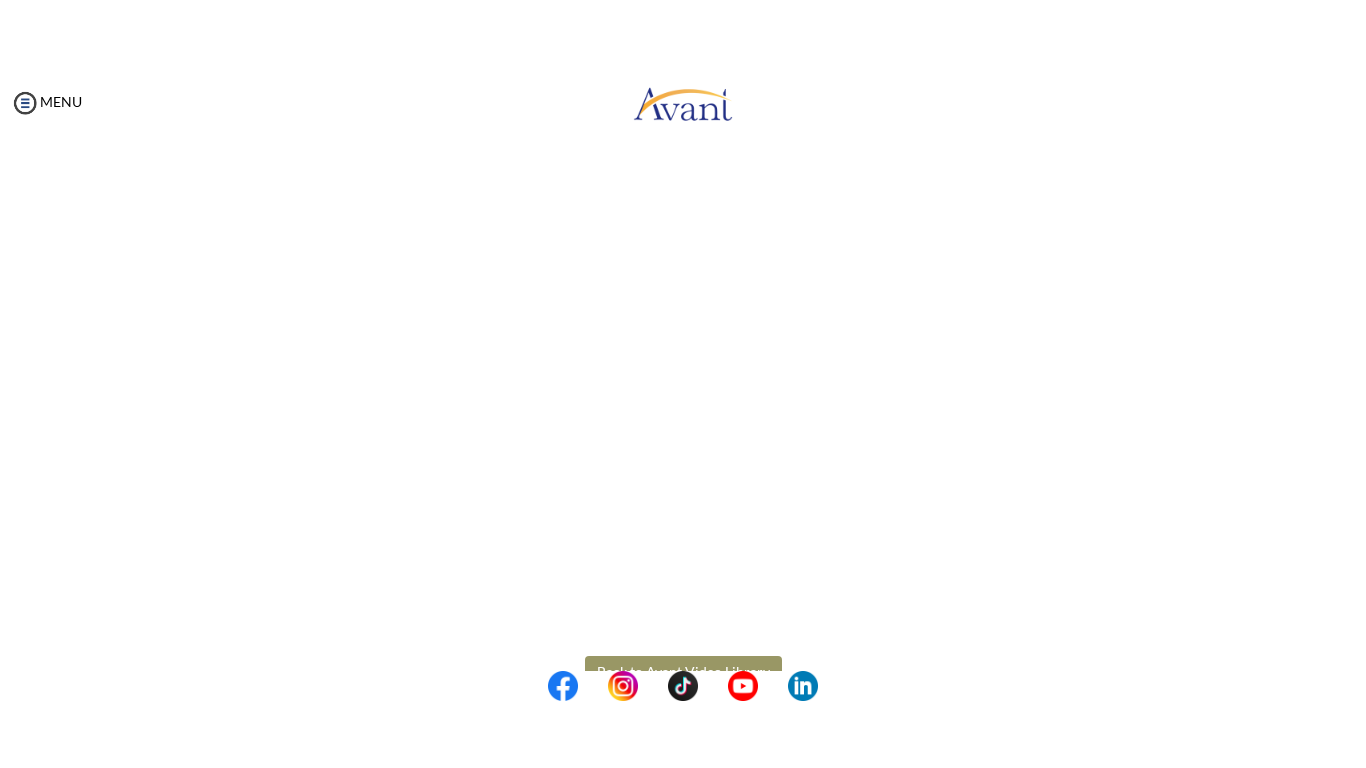 scroll, scrollTop: 300, scrollLeft: 0, axis: vertical 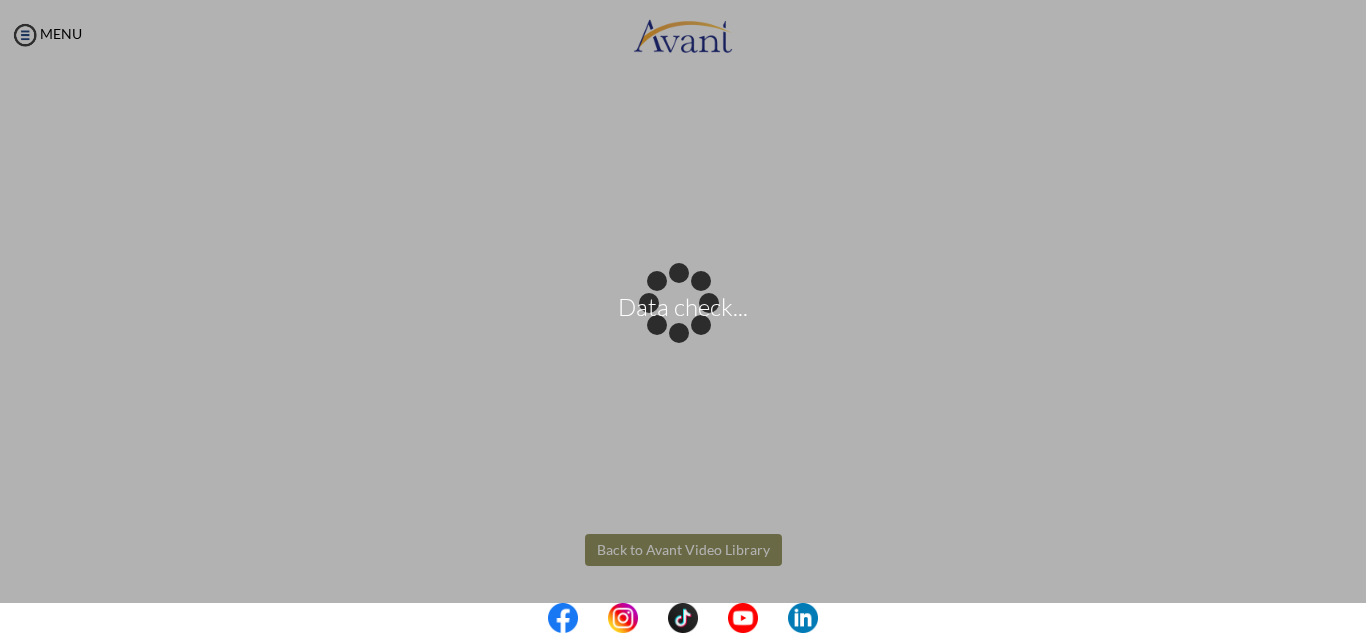 click on "Data check...
Maintenance break. Please come back in 2 hours.
MENU
My Status
What is the next step?
We would like you to watch the introductory video Begin with Avant
We would like you to watch the program video Watch Program Video
We would like you to complete English exam Take Language Test
We would like you to complete clinical assessment Take Clinical Test
We would like you to complete qualification survey Take Qualification Survey
We would like you to watch expectations video Watch Expectations Video
You will be contacted by recruiter to schedule a call.
Your application is being reviewed. Please check your email regularly.
Process Overview
Check off each step as you go to track your progress!" at bounding box center (683, 316) 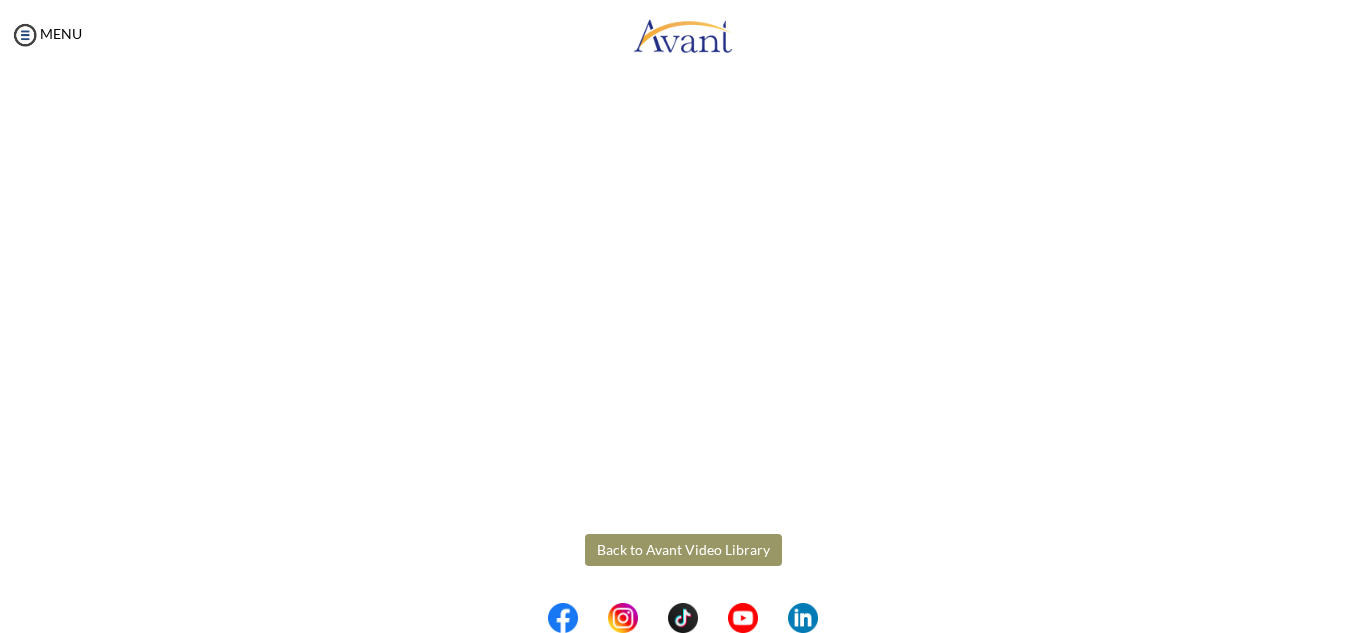 click on "Back to Avant Video Library" at bounding box center [683, 550] 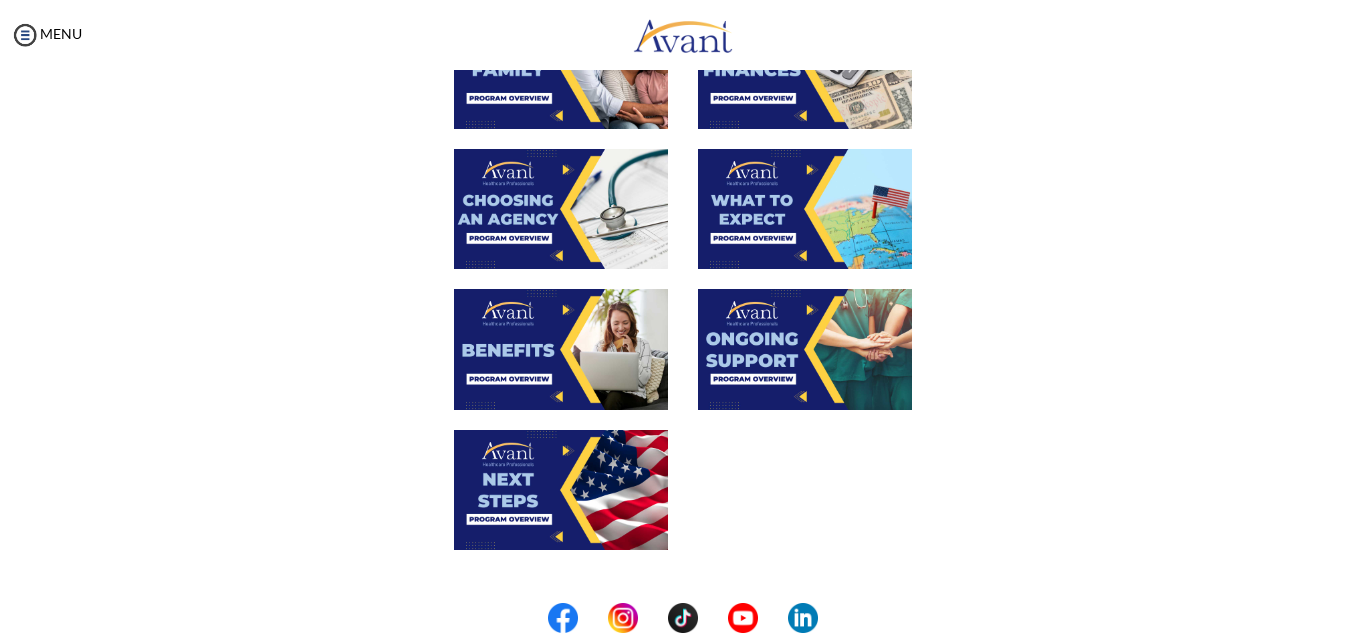 scroll, scrollTop: 592, scrollLeft: 0, axis: vertical 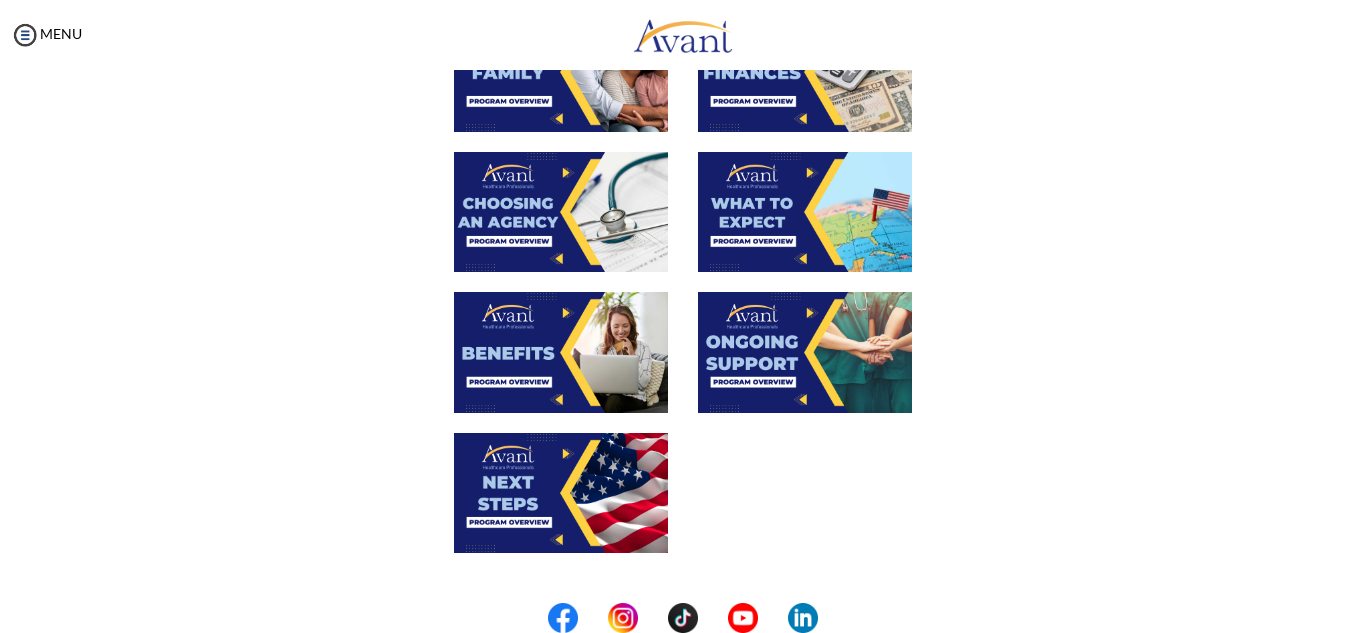 click at bounding box center (561, 212) 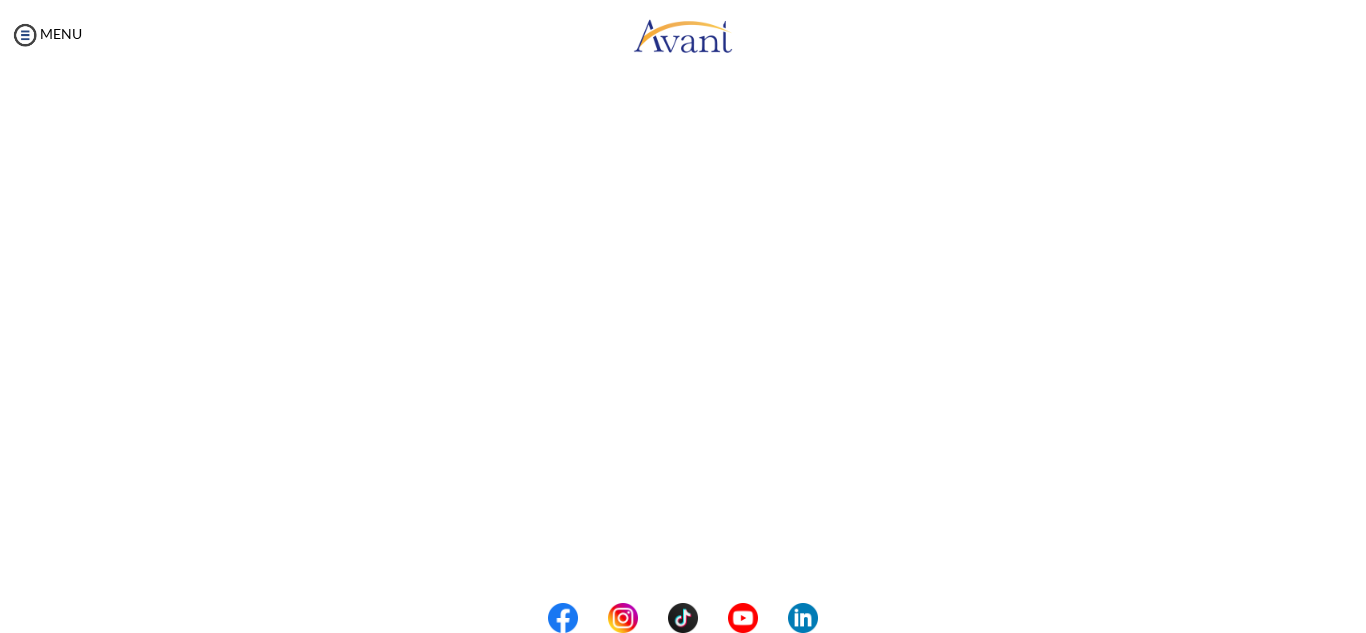 scroll, scrollTop: 369, scrollLeft: 0, axis: vertical 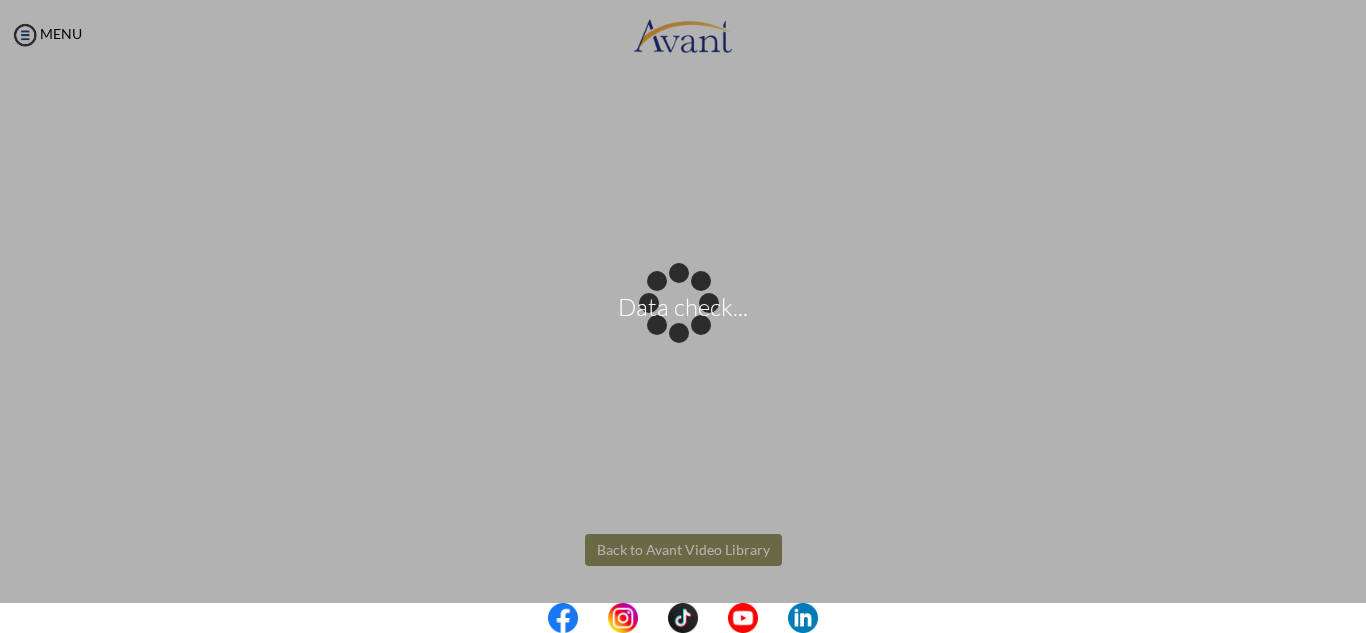 click on "Data check...
Maintenance break. Please come back in 2 hours.
MENU
My Status
What is the next step?
We would like you to watch the introductory video Begin with Avant
We would like you to watch the program video Watch Program Video
We would like you to complete English exam Take Language Test
We would like you to complete clinical assessment Take Clinical Test
We would like you to complete qualification survey Take Qualification Survey
We would like you to watch expectations video Watch Expectations Video
You will be contacted by recruiter to schedule a call.
Your application is being reviewed. Please check your email regularly.
Process Overview
Check off each step as you go to track your progress!" at bounding box center (683, 316) 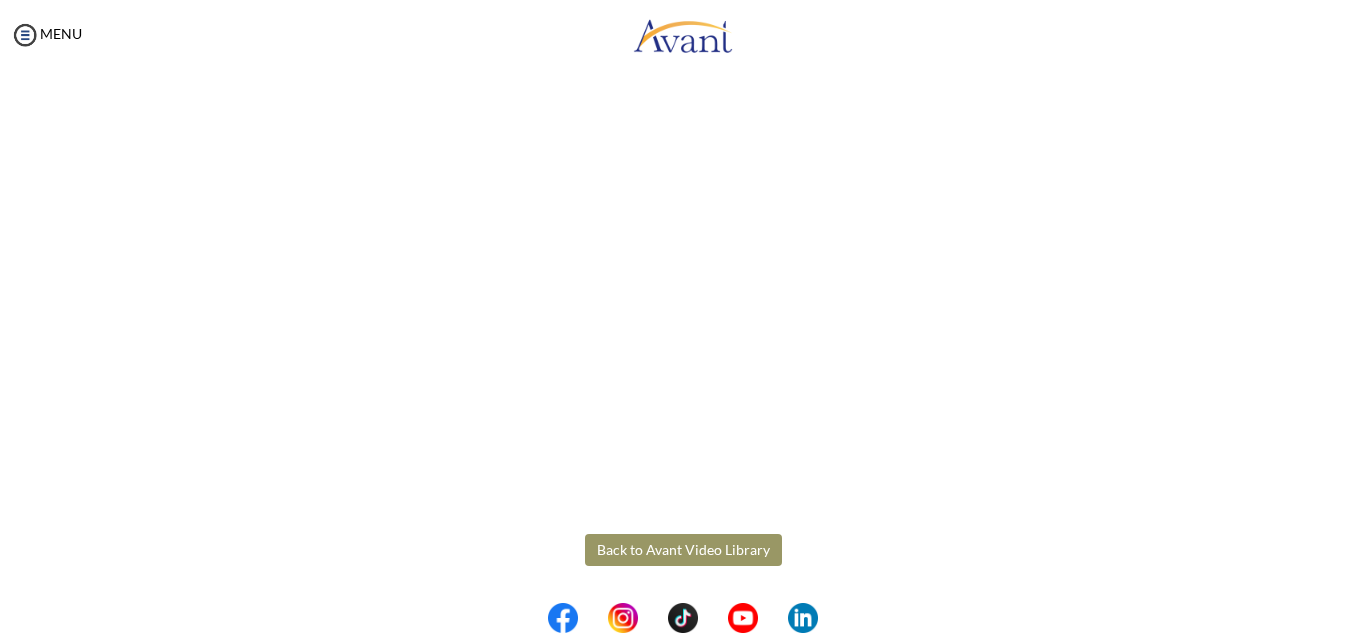 click on "Back to Avant Video Library" at bounding box center [683, 550] 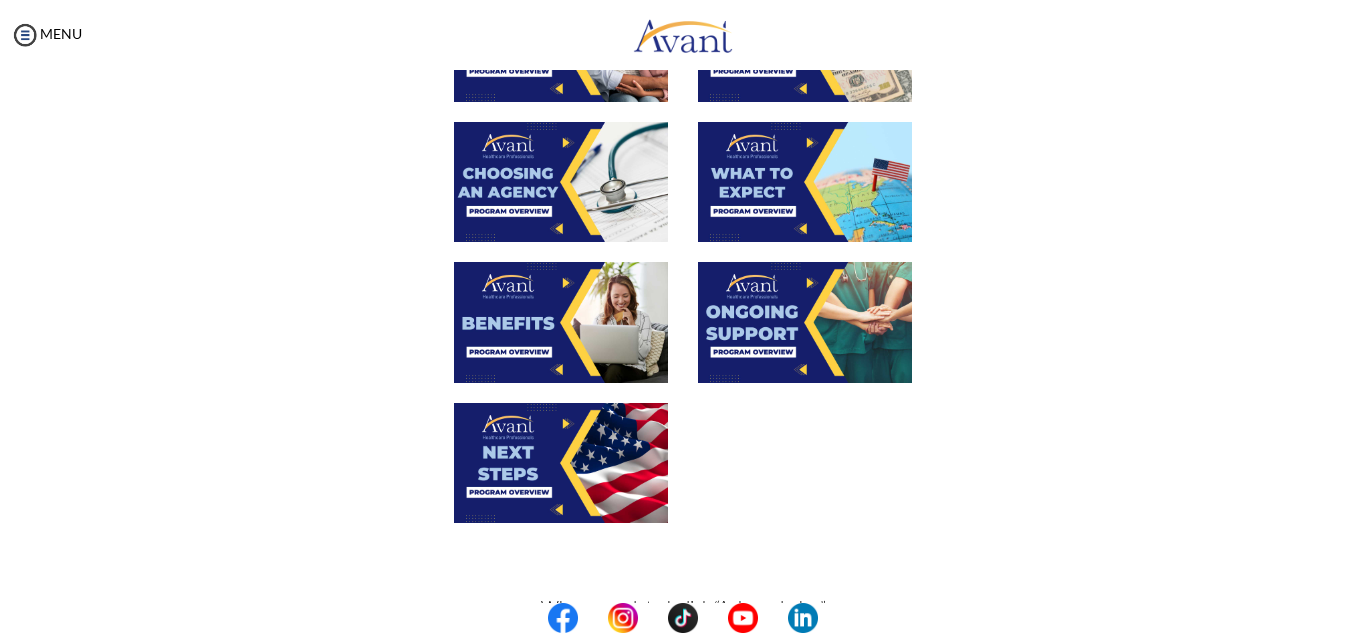 scroll, scrollTop: 641, scrollLeft: 0, axis: vertical 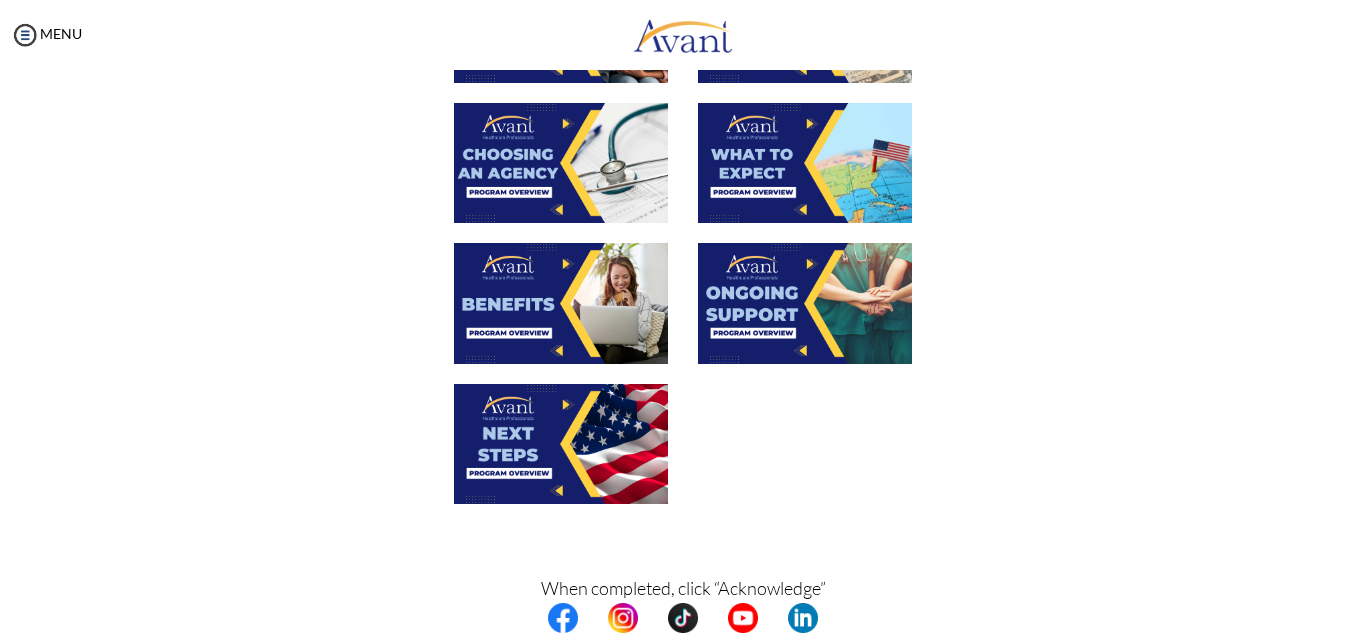 click at bounding box center [805, 163] 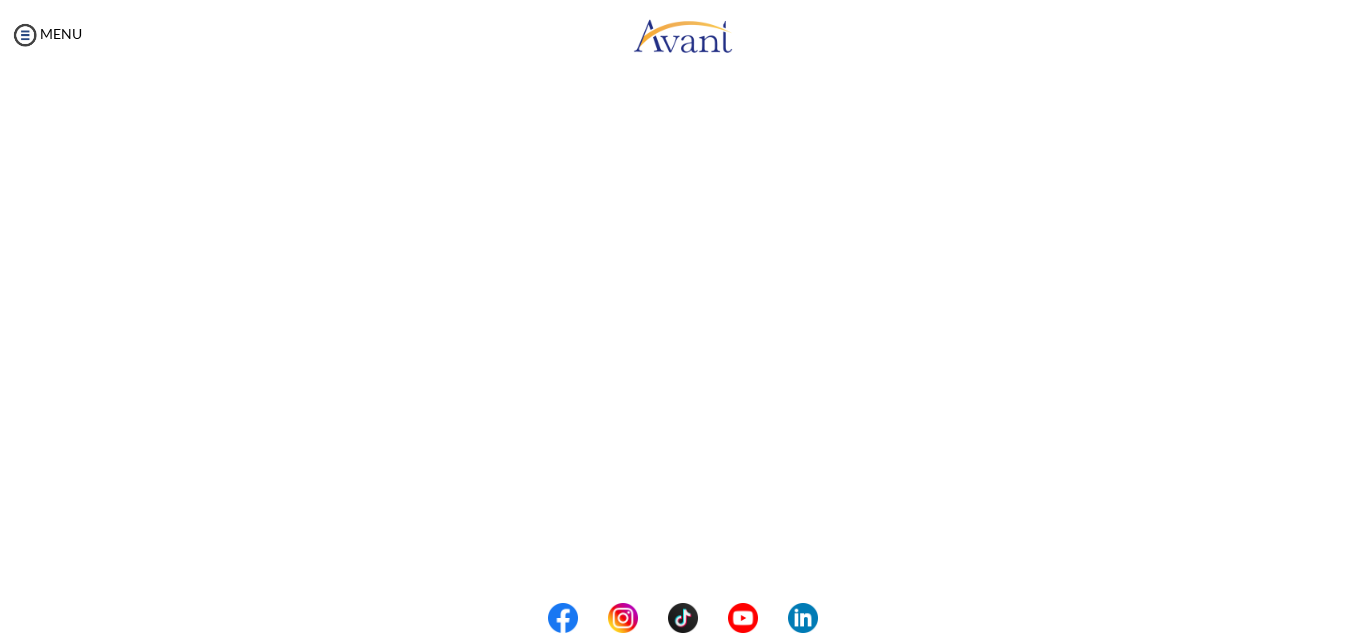 scroll, scrollTop: 399, scrollLeft: 0, axis: vertical 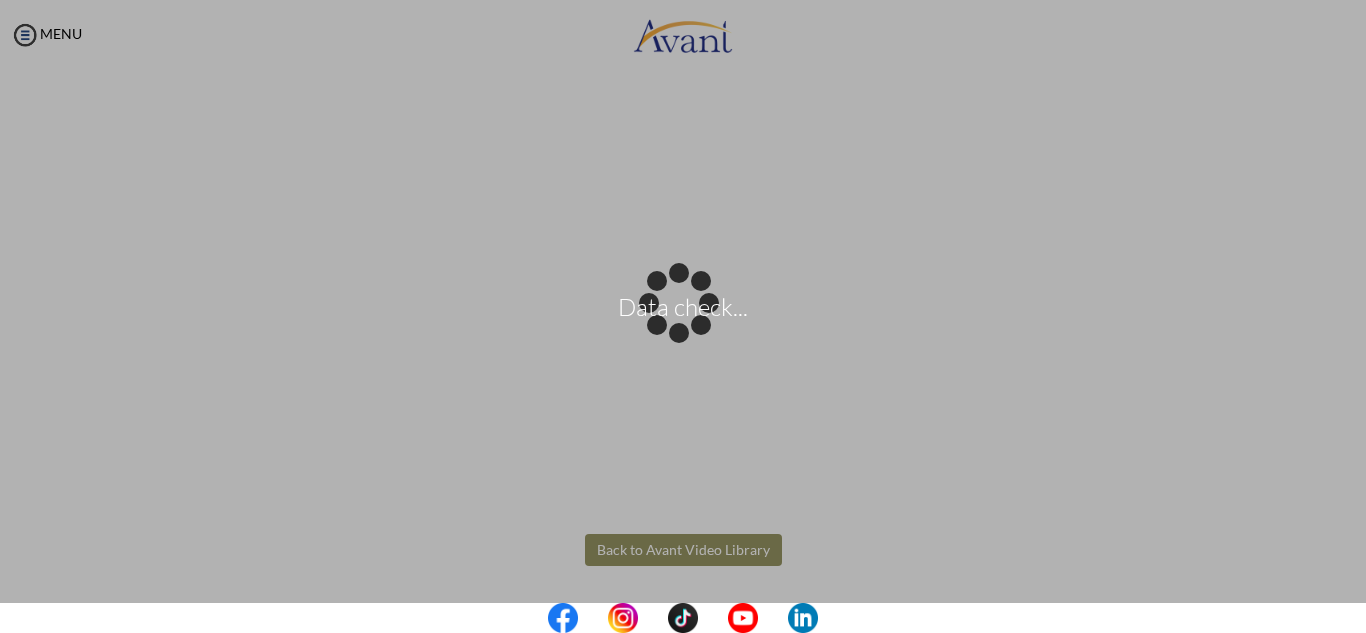 click on "Data check...
Maintenance break. Please come back in 2 hours.
MENU
My Status
What is the next step?
We would like you to watch the introductory video Begin with Avant
We would like you to watch the program video Watch Program Video
We would like you to complete English exam Take Language Test
We would like you to complete clinical assessment Take Clinical Test
We would like you to complete qualification survey Take Qualification Survey
We would like you to watch expectations video Watch Expectations Video
You will be contacted by recruiter to schedule a call.
Your application is being reviewed. Please check your email regularly.
Process Overview
Check off each step as you go to track your progress!" at bounding box center (683, 316) 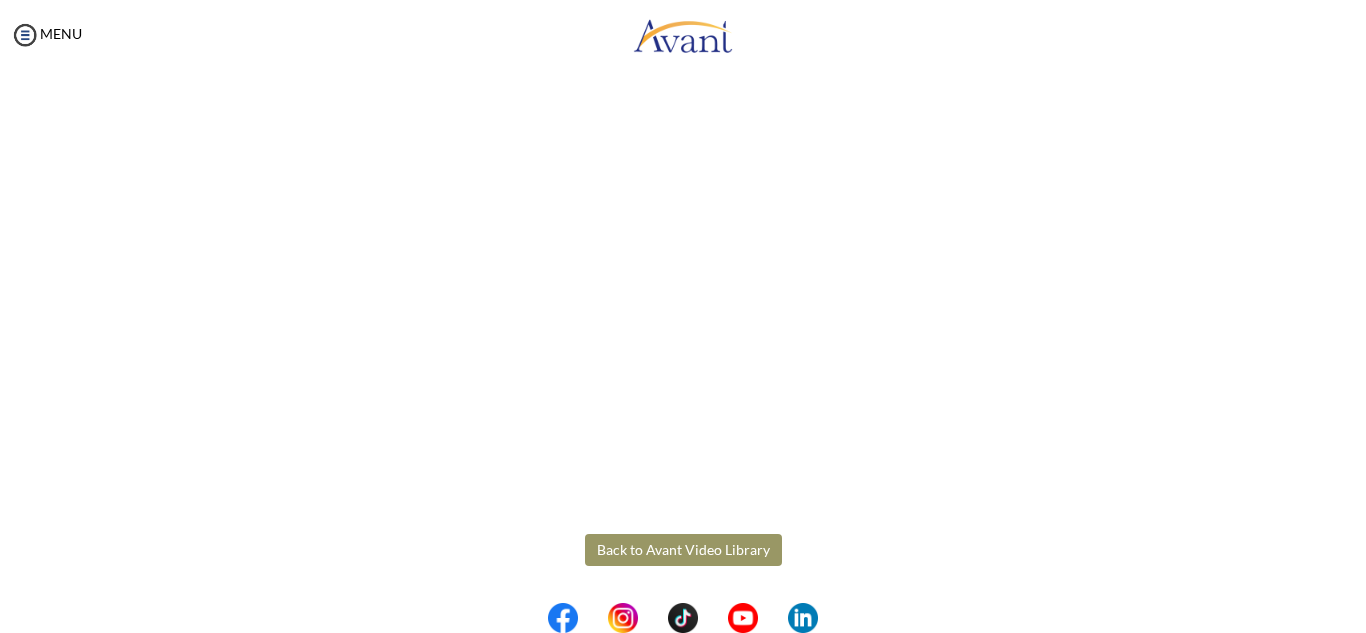 click on "Back to Avant Video Library" at bounding box center [683, 550] 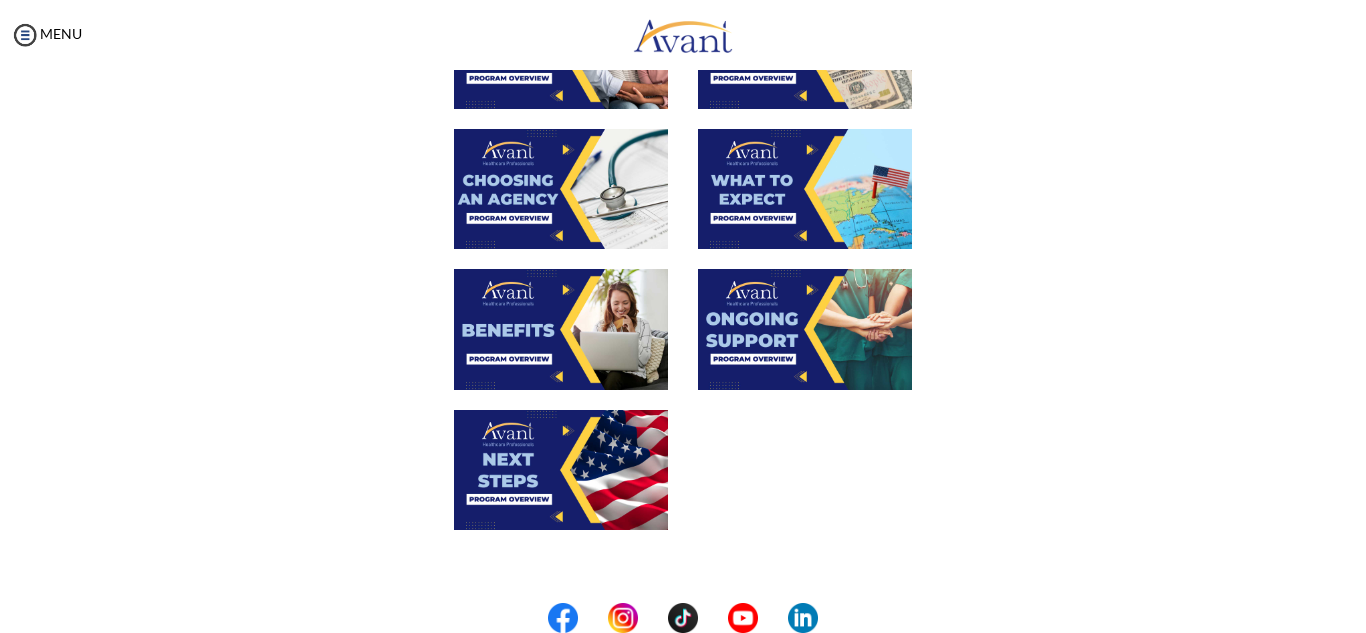 scroll, scrollTop: 622, scrollLeft: 0, axis: vertical 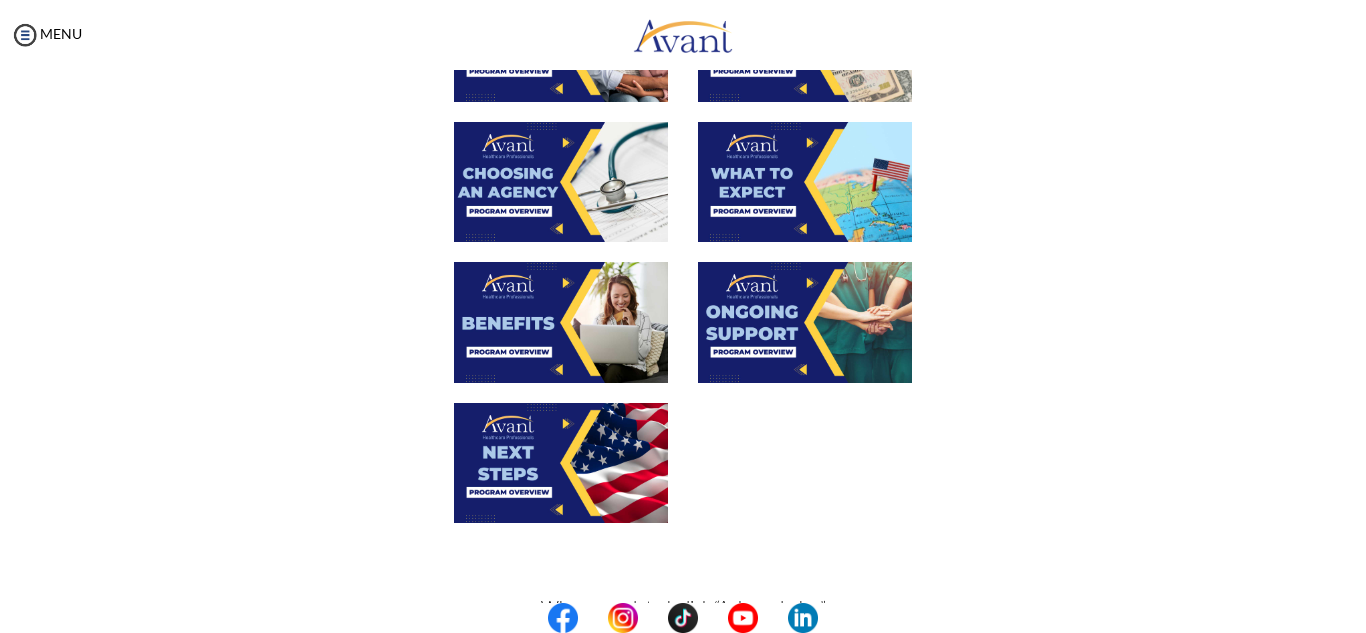 click at bounding box center (561, 322) 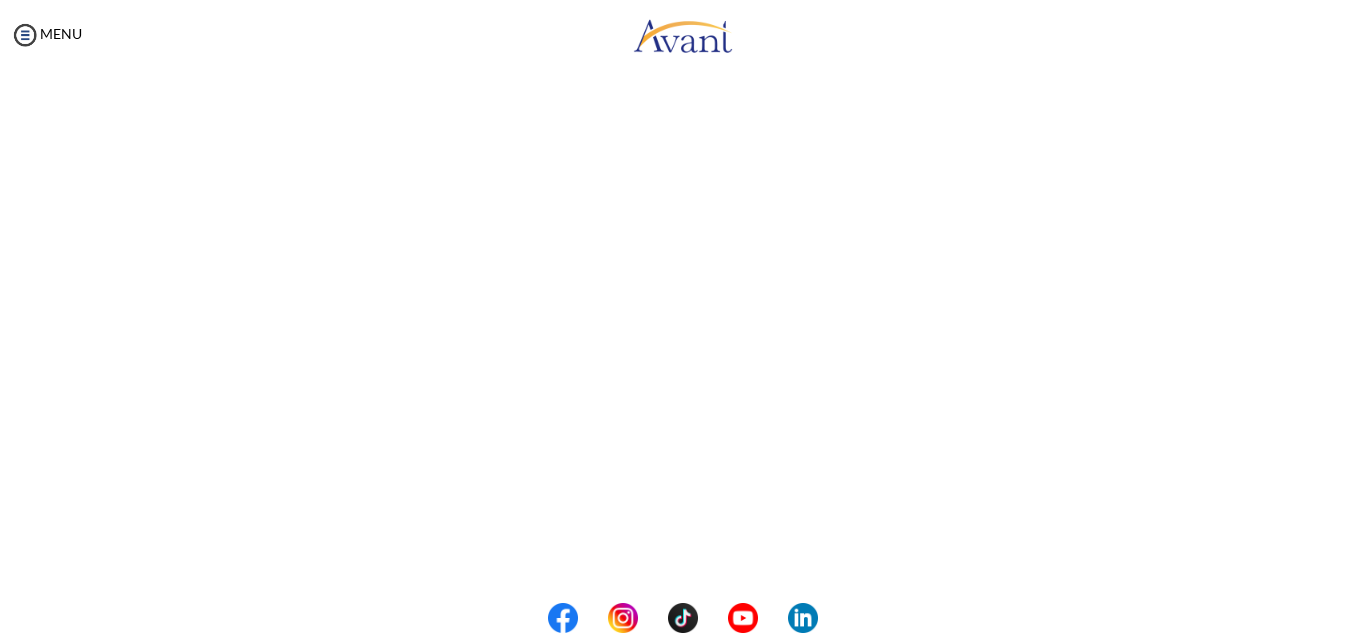 scroll, scrollTop: 265, scrollLeft: 0, axis: vertical 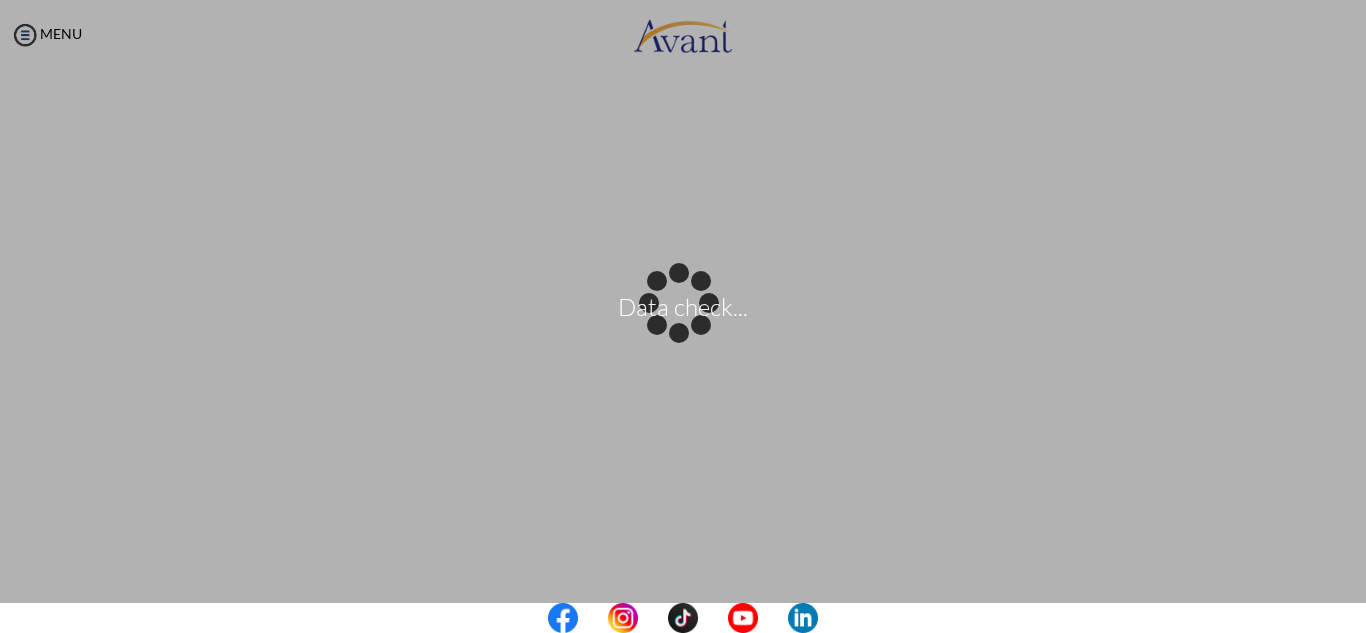 click on "Data check...
Maintenance break. Please come back in 2 hours.
MENU
My Status
What is the next step?
We would like you to watch the introductory video Begin with Avant
We would like you to watch the program video Watch Program Video
We would like you to complete English exam Take Language Test
We would like you to complete clinical assessment Take Clinical Test
We would like you to complete qualification survey Take Qualification Survey
We would like you to watch expectations video Watch Expectations Video
You will be contacted by recruiter to schedule a call.
Your application is being reviewed. Please check your email regularly.
Process Overview
Check off each step as you go to track your progress!" at bounding box center (683, 316) 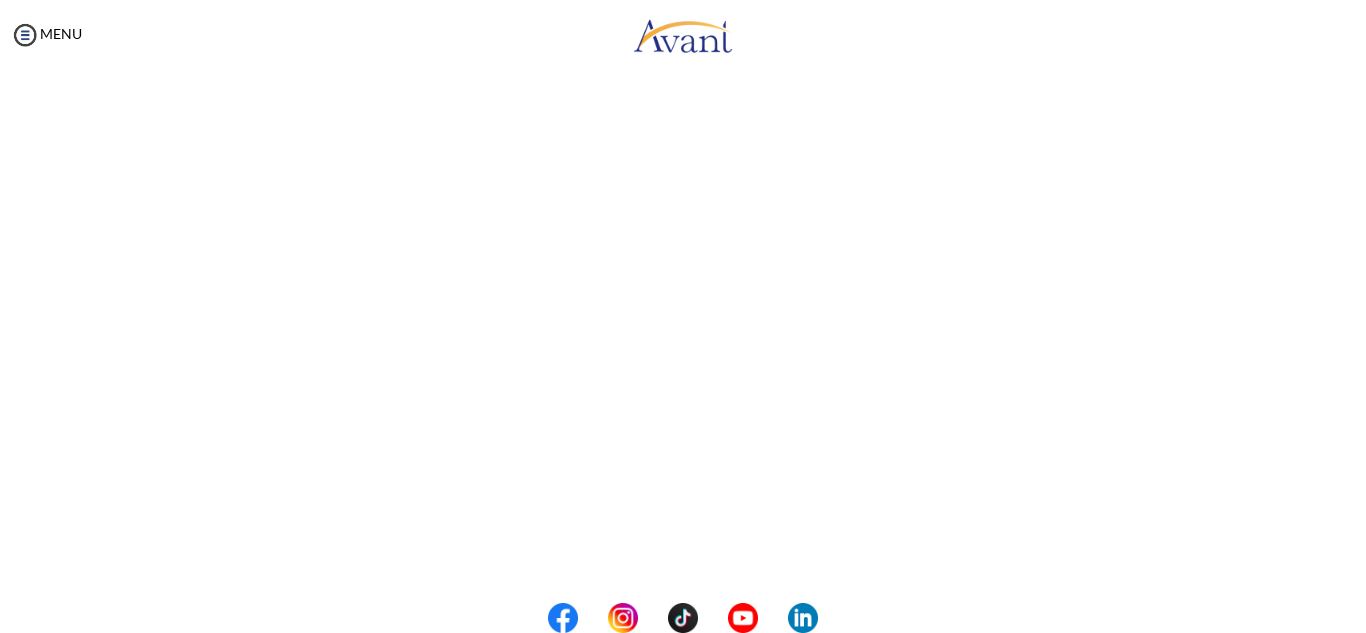 scroll, scrollTop: 564, scrollLeft: 0, axis: vertical 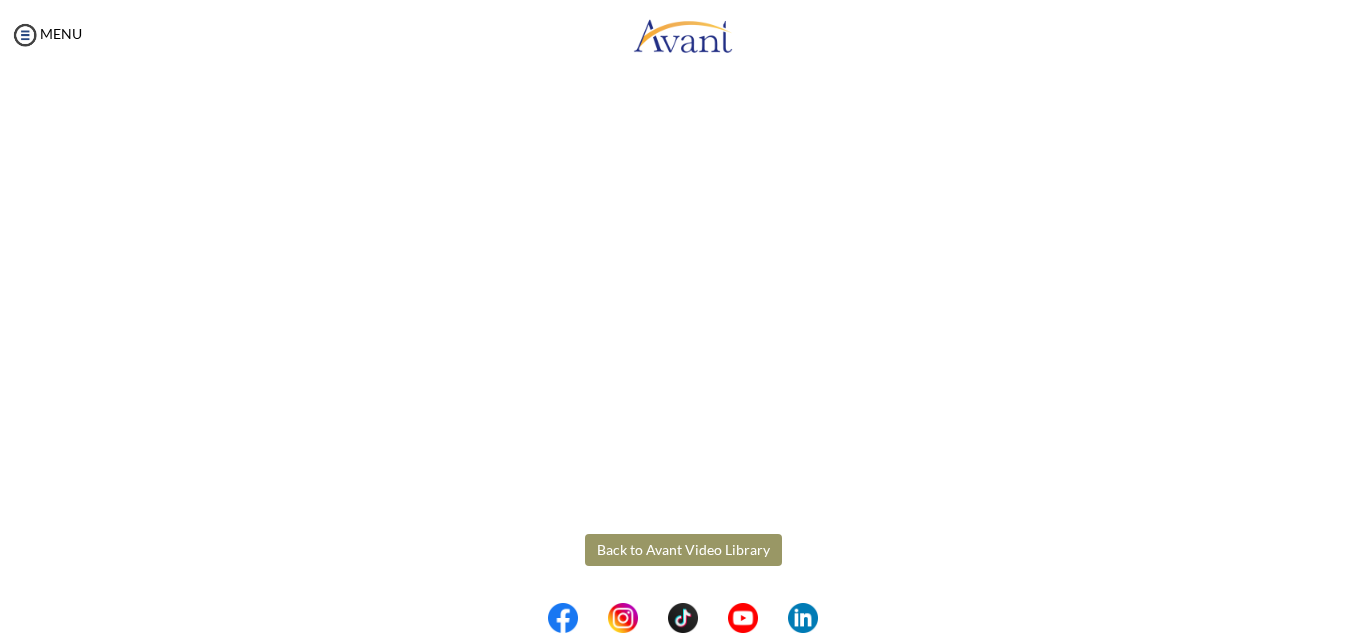 click on "Back to Avant Video Library" at bounding box center [683, 550] 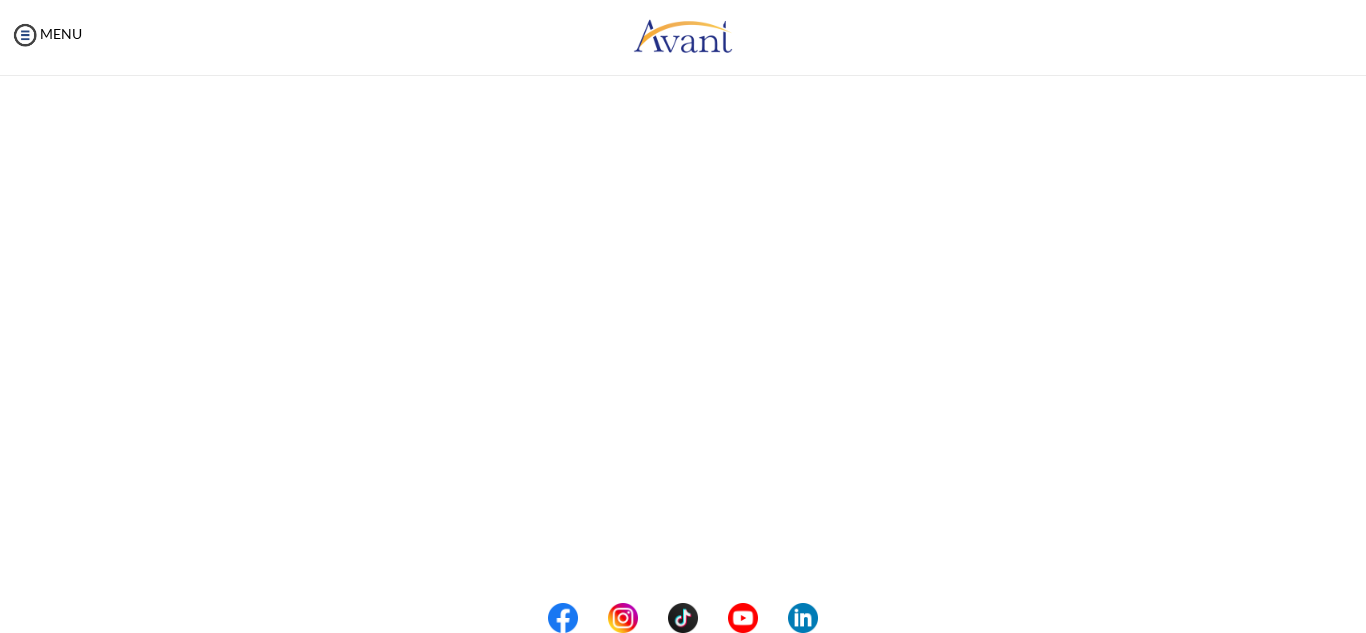 scroll, scrollTop: 564, scrollLeft: 0, axis: vertical 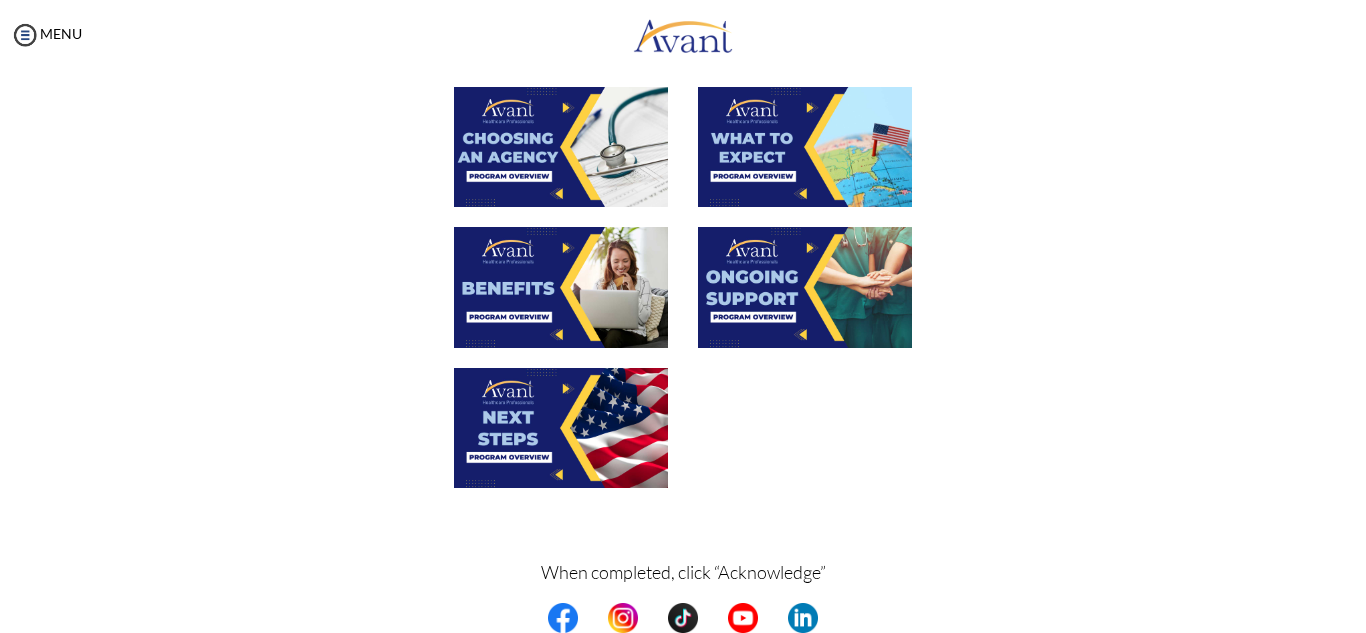 click at bounding box center [805, 287] 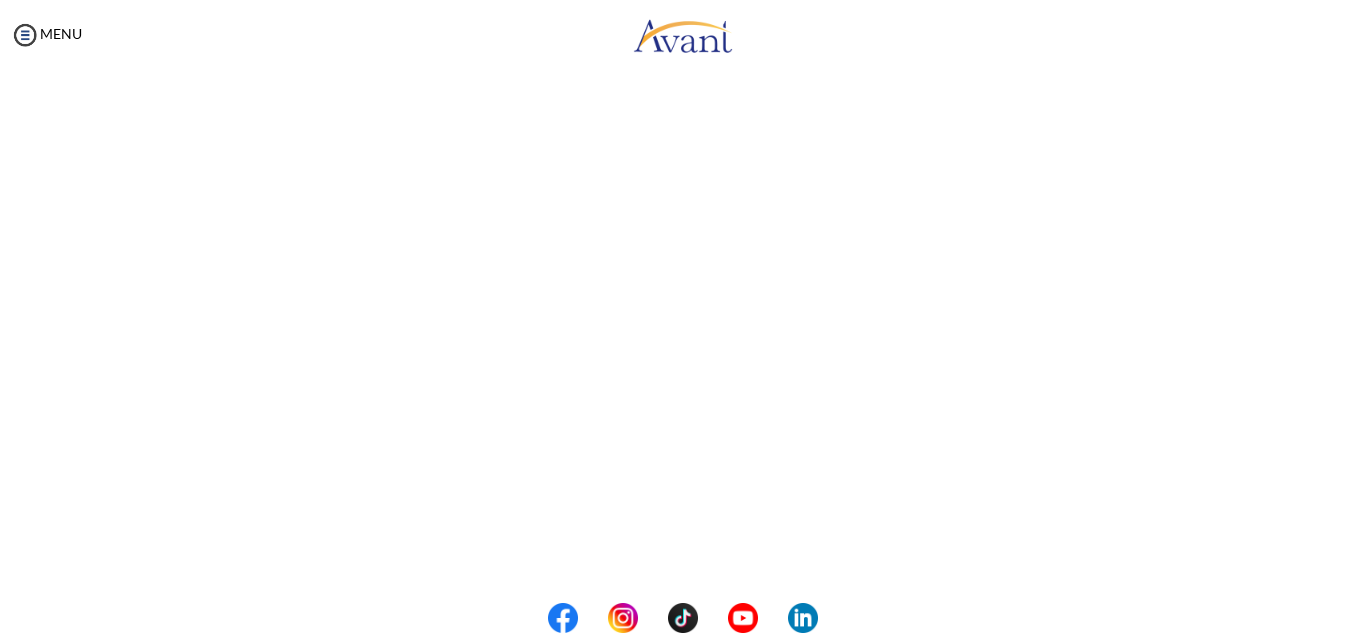 scroll, scrollTop: 161, scrollLeft: 0, axis: vertical 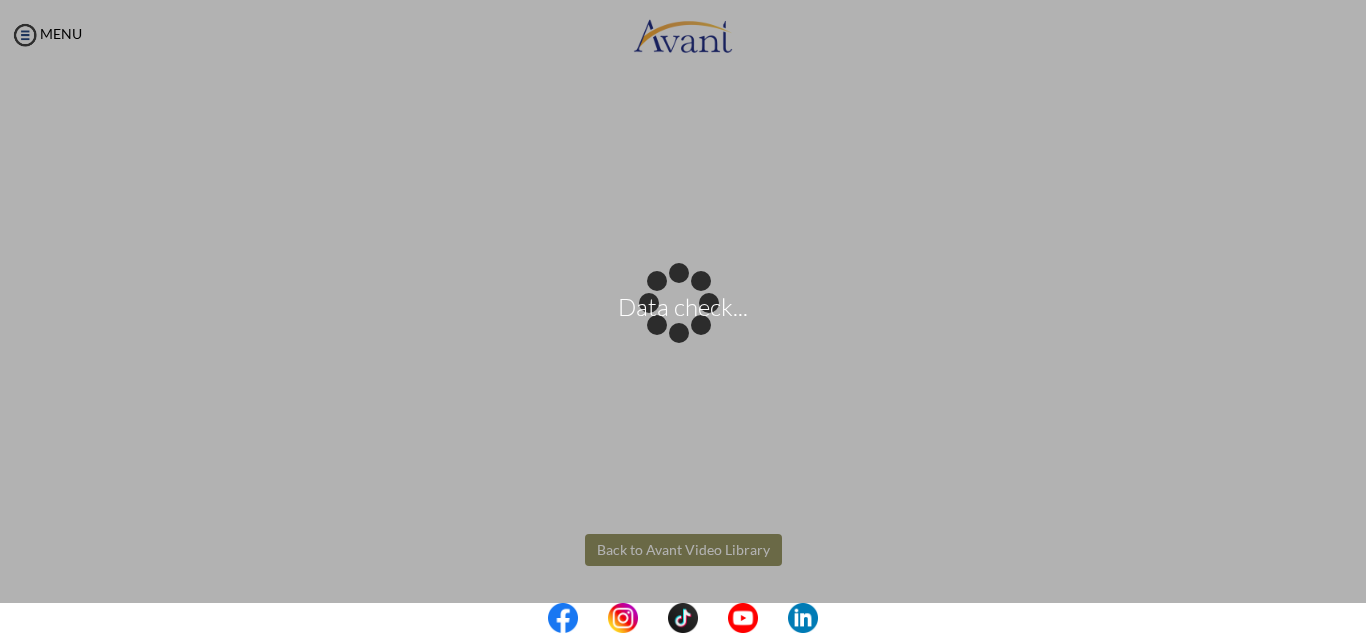 click on "Data check...
Maintenance break. Please come back in 2 hours.
MENU
My Status
What is the next step?
We would like you to watch the introductory video Begin with Avant
We would like you to watch the program video Watch Program Video
We would like you to complete English exam Take Language Test
We would like you to complete clinical assessment Take Clinical Test
We would like you to complete qualification survey Take Qualification Survey
We would like you to watch expectations video Watch Expectations Video
You will be contacted by recruiter to schedule a call.
Your application is being reviewed. Please check your email regularly.
Process Overview
Check off each step as you go to track your progress!" at bounding box center [683, 316] 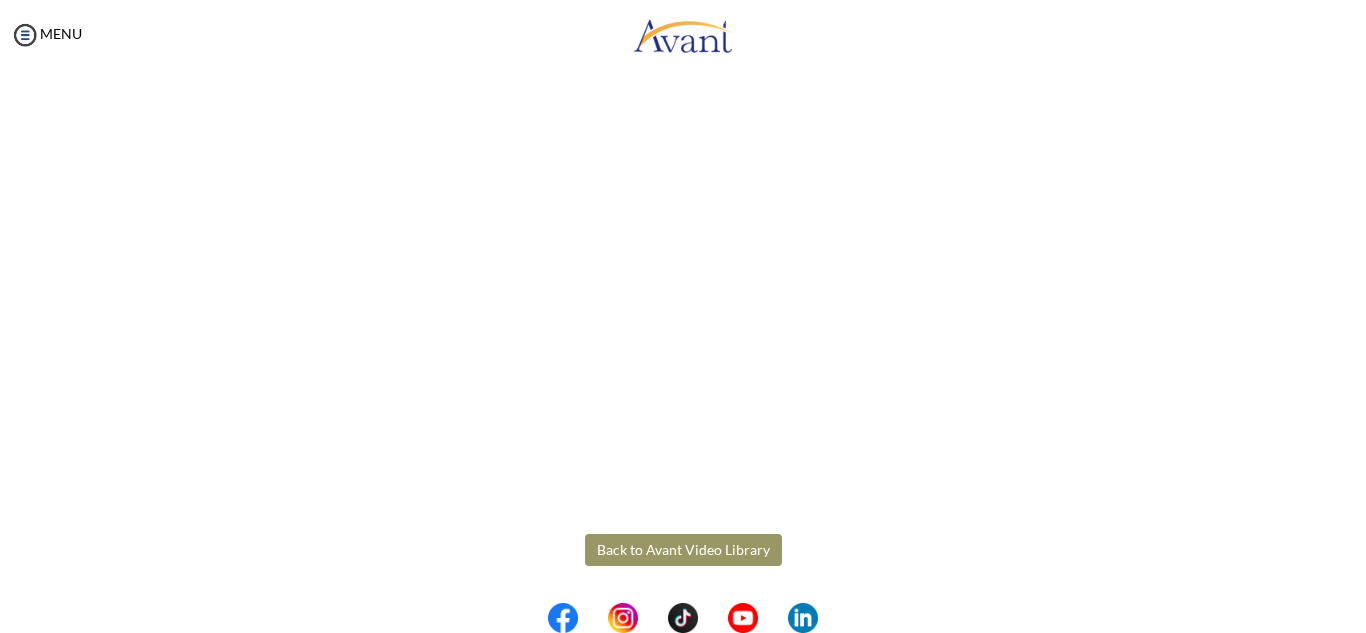 click on "Back to Avant Video Library" at bounding box center (683, 550) 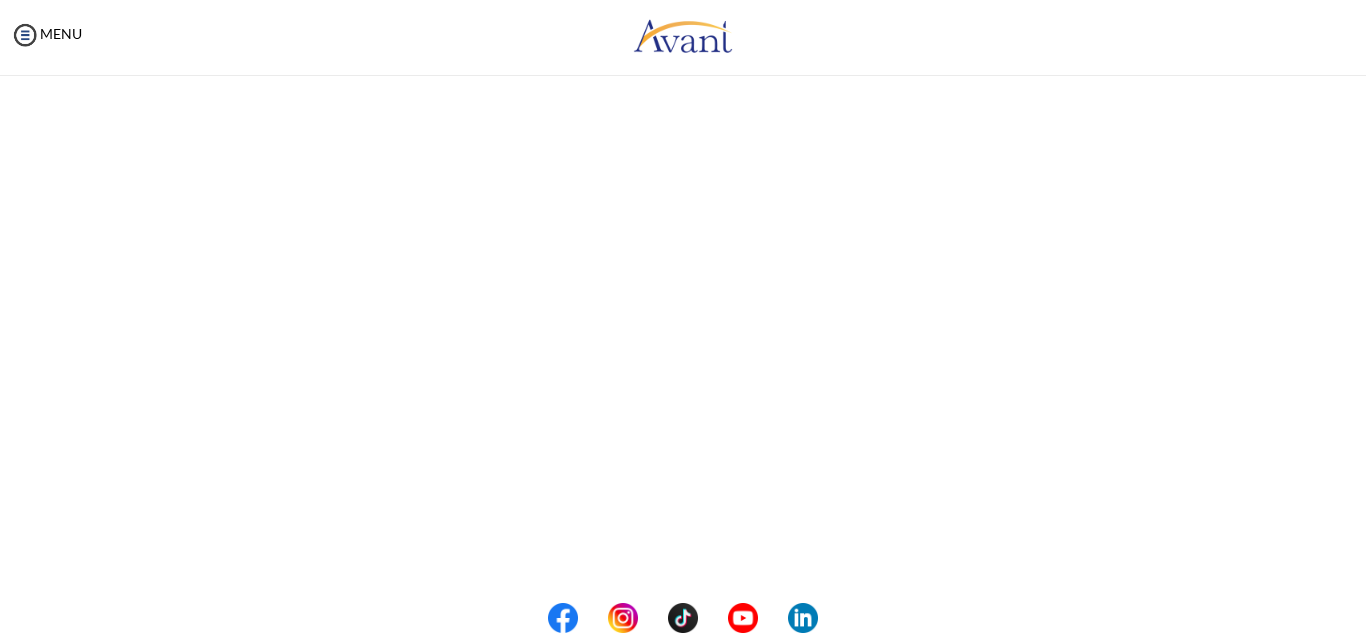 scroll, scrollTop: 0, scrollLeft: 0, axis: both 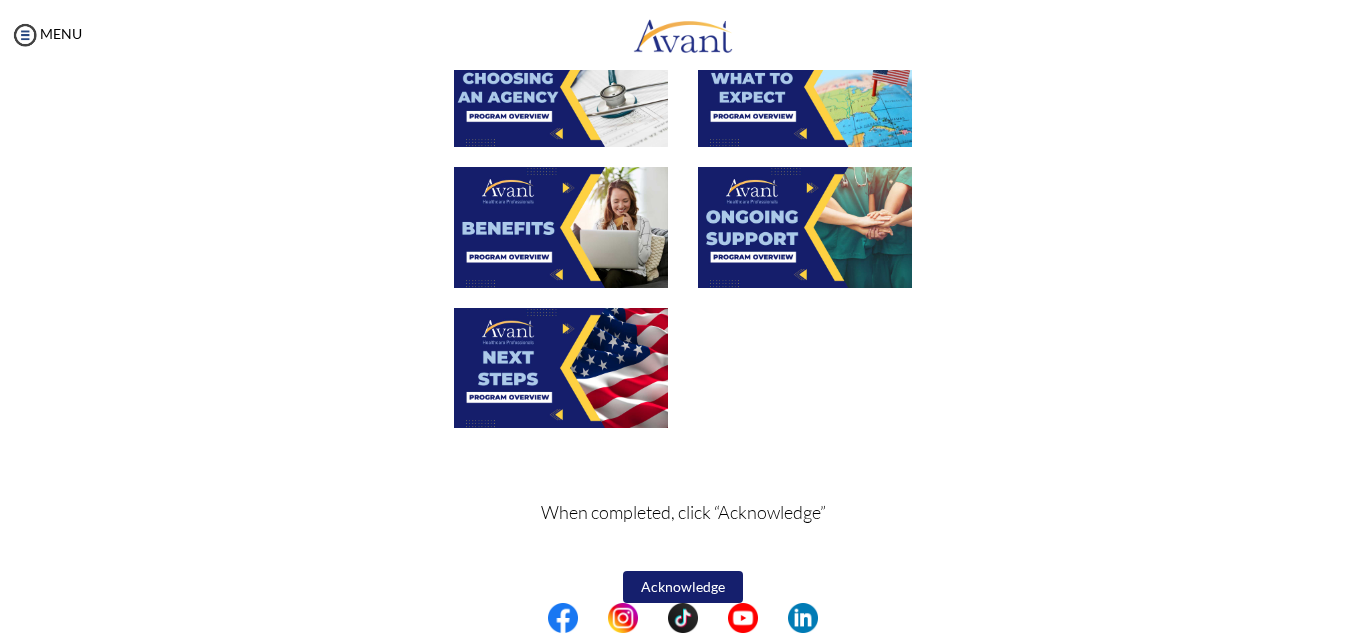 click at bounding box center (561, 368) 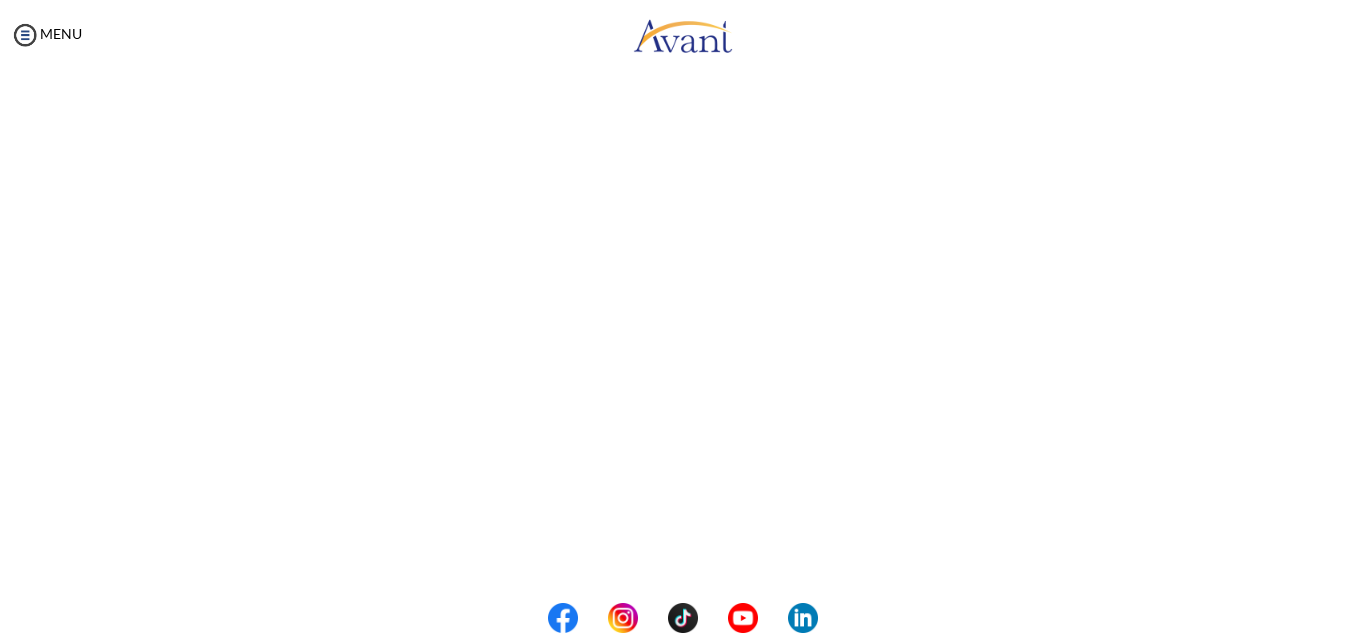 scroll, scrollTop: 285, scrollLeft: 0, axis: vertical 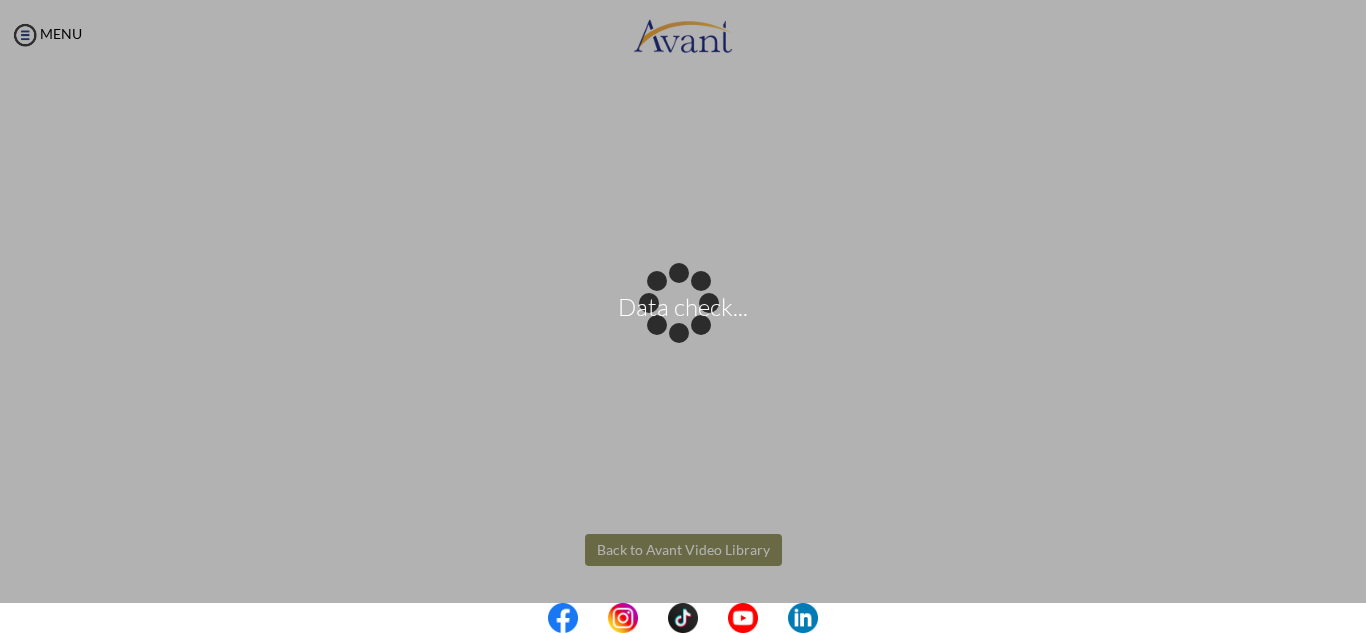 click on "Data check...
Maintenance break. Please come back in 2 hours.
MENU
My Status
What is the next step?
We would like you to watch the introductory video Begin with Avant
We would like you to watch the program video Watch Program Video
We would like you to complete English exam Take Language Test
We would like you to complete clinical assessment Take Clinical Test
We would like you to complete qualification survey Take Qualification Survey
We would like you to watch expectations video Watch Expectations Video
You will be contacted by recruiter to schedule a call.
Your application is being reviewed. Please check your email regularly.
Process Overview
Check off each step as you go to track your progress!" at bounding box center (683, 316) 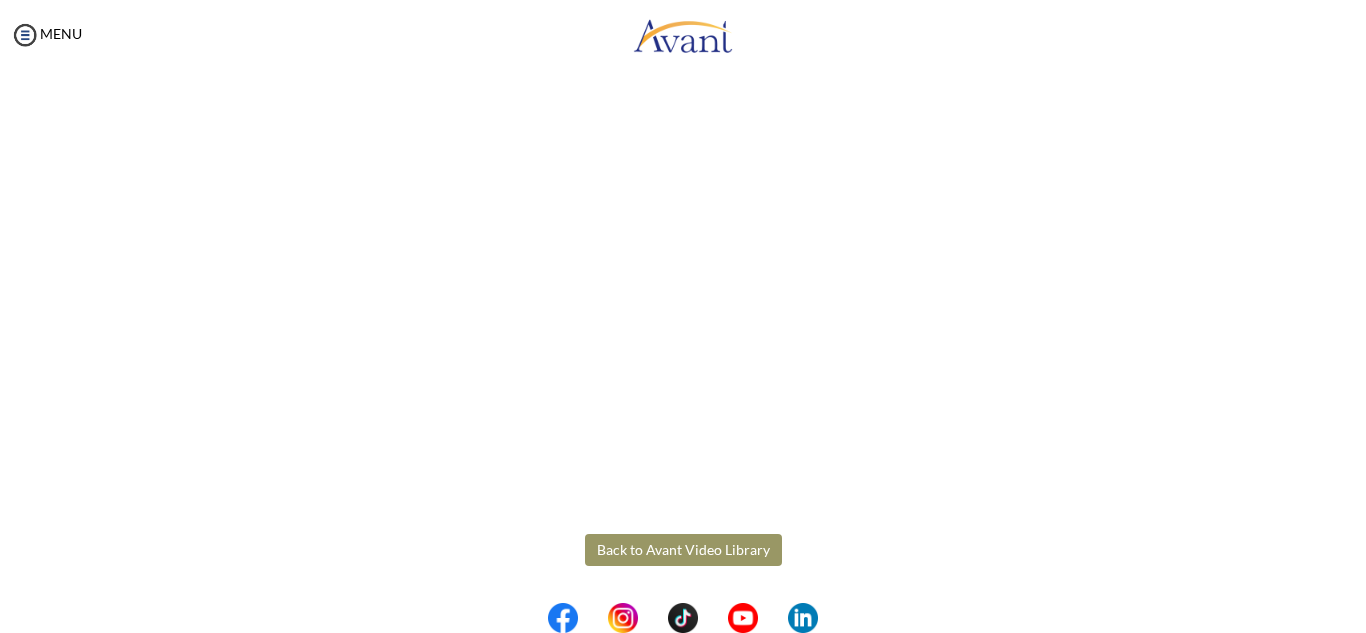 click on "Back to Avant Video Library" at bounding box center (683, 550) 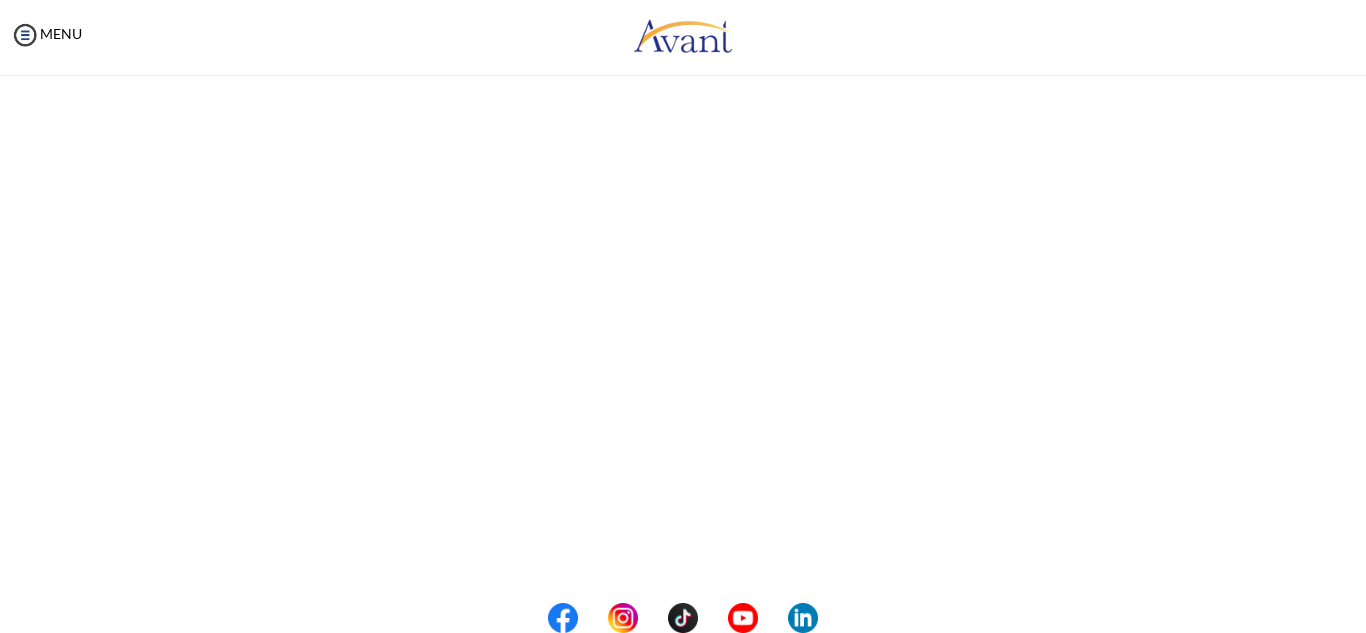 scroll, scrollTop: 0, scrollLeft: 0, axis: both 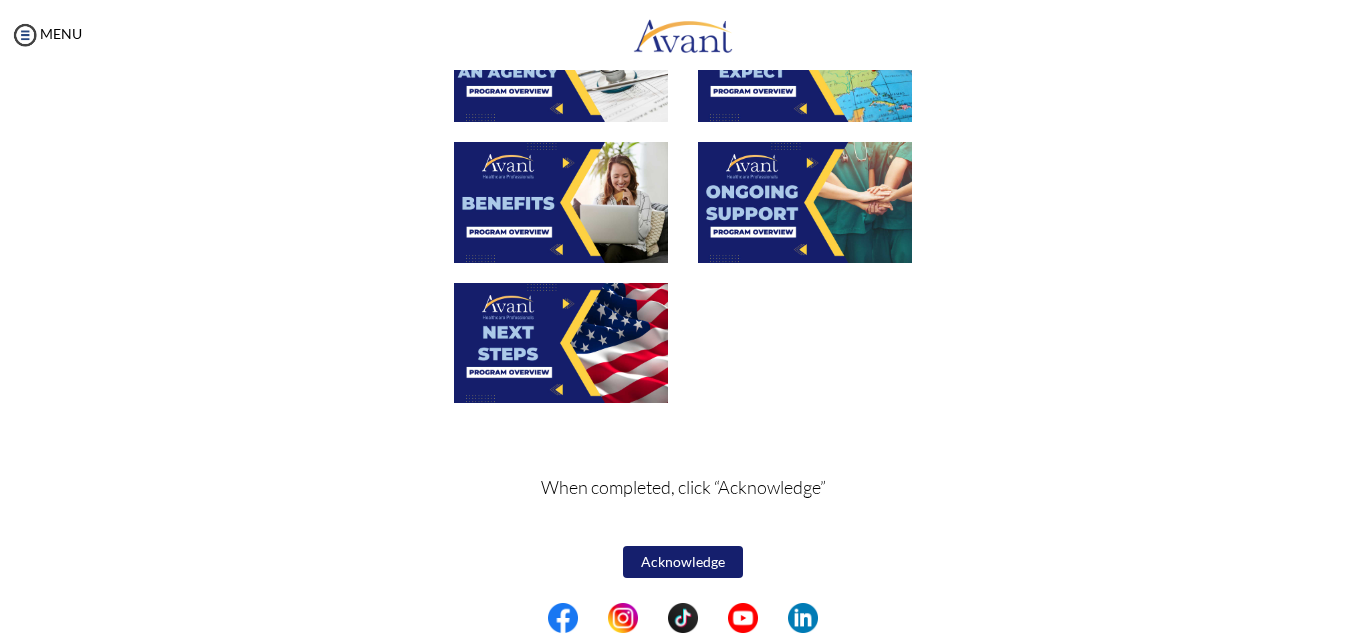 click on "Acknowledge" at bounding box center [683, 562] 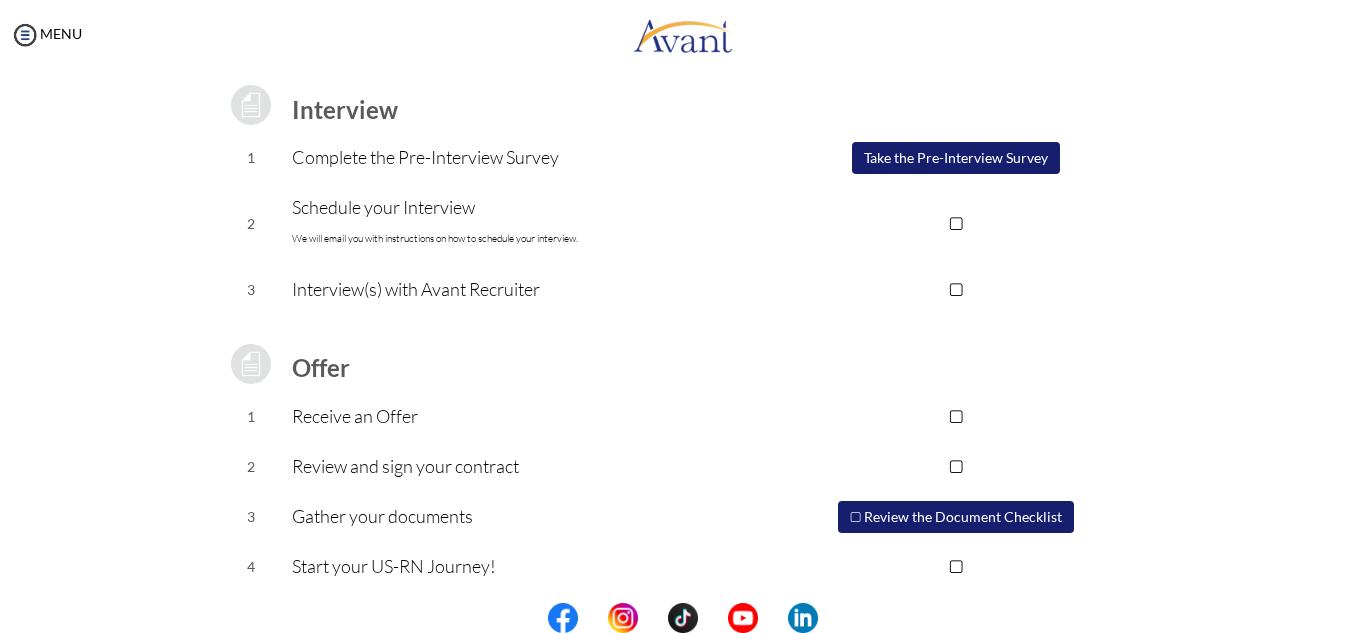 scroll, scrollTop: 277, scrollLeft: 0, axis: vertical 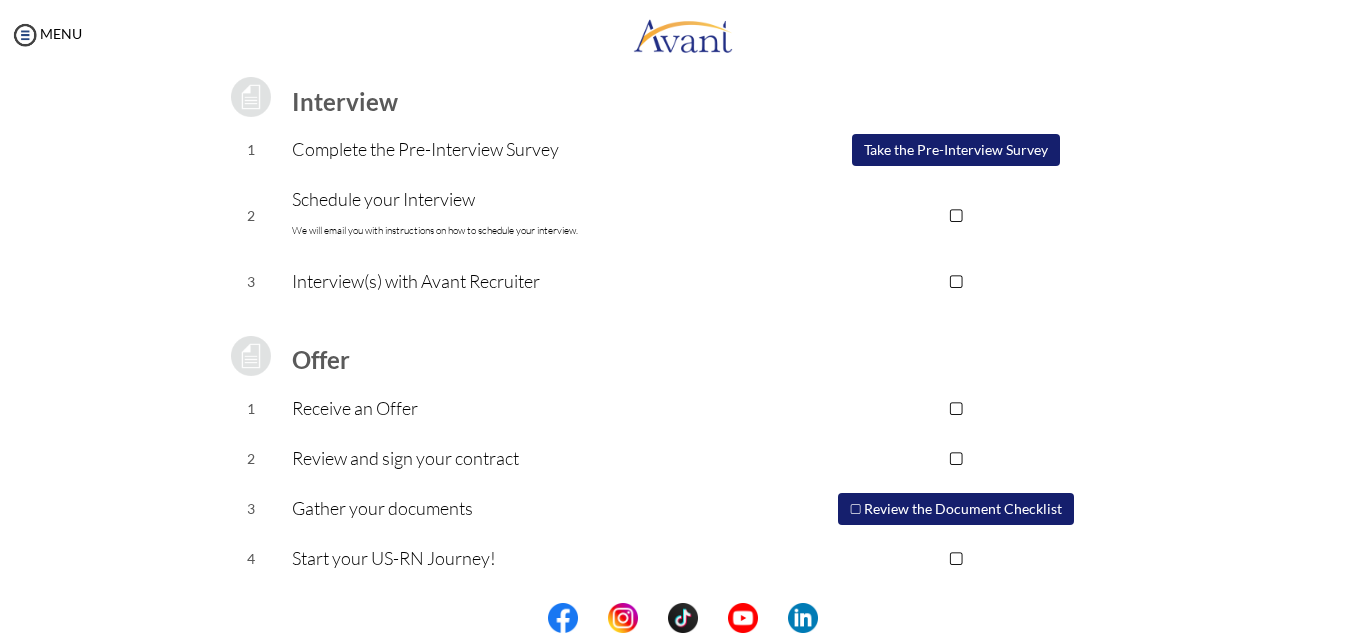 click on "▢ Review the Document Checklist" at bounding box center [956, 509] 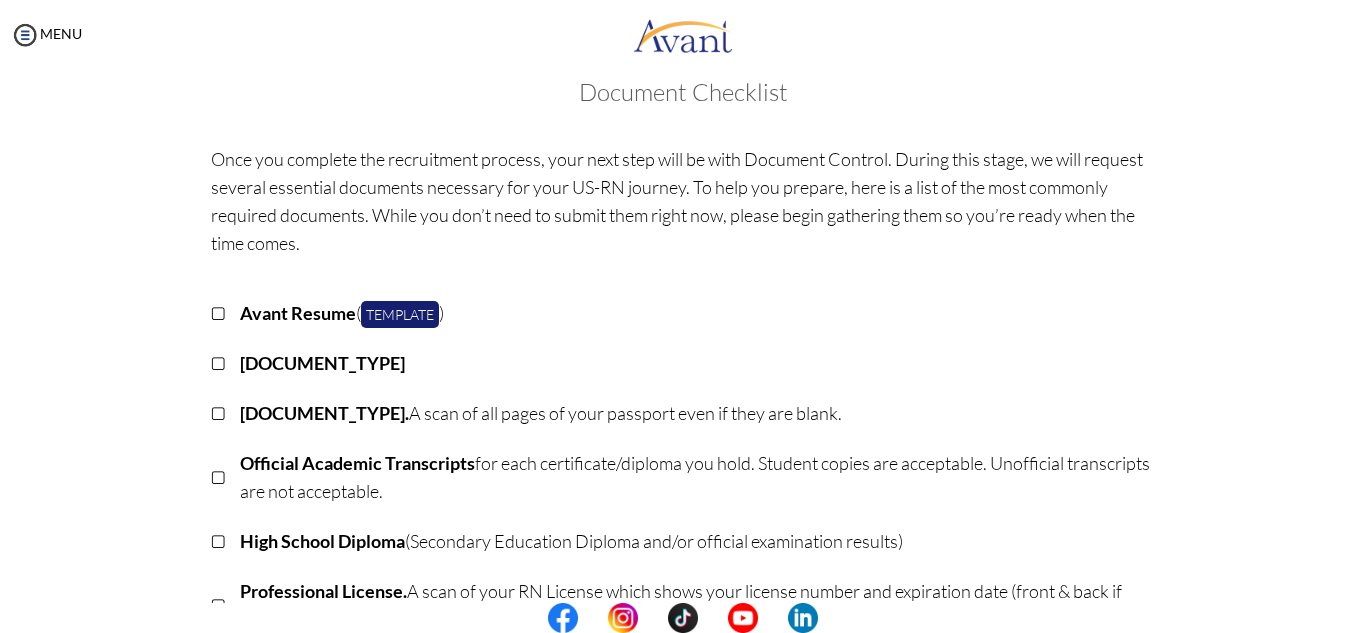 scroll, scrollTop: 0, scrollLeft: 0, axis: both 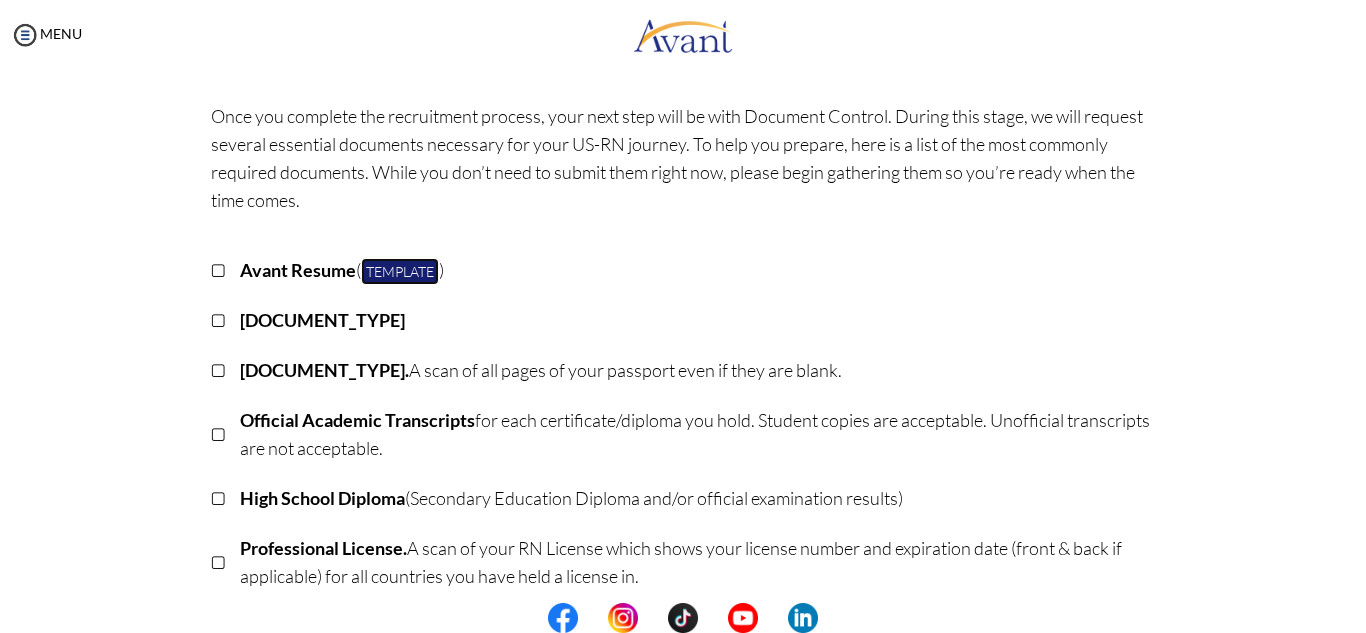 click on "Template" at bounding box center (400, 271) 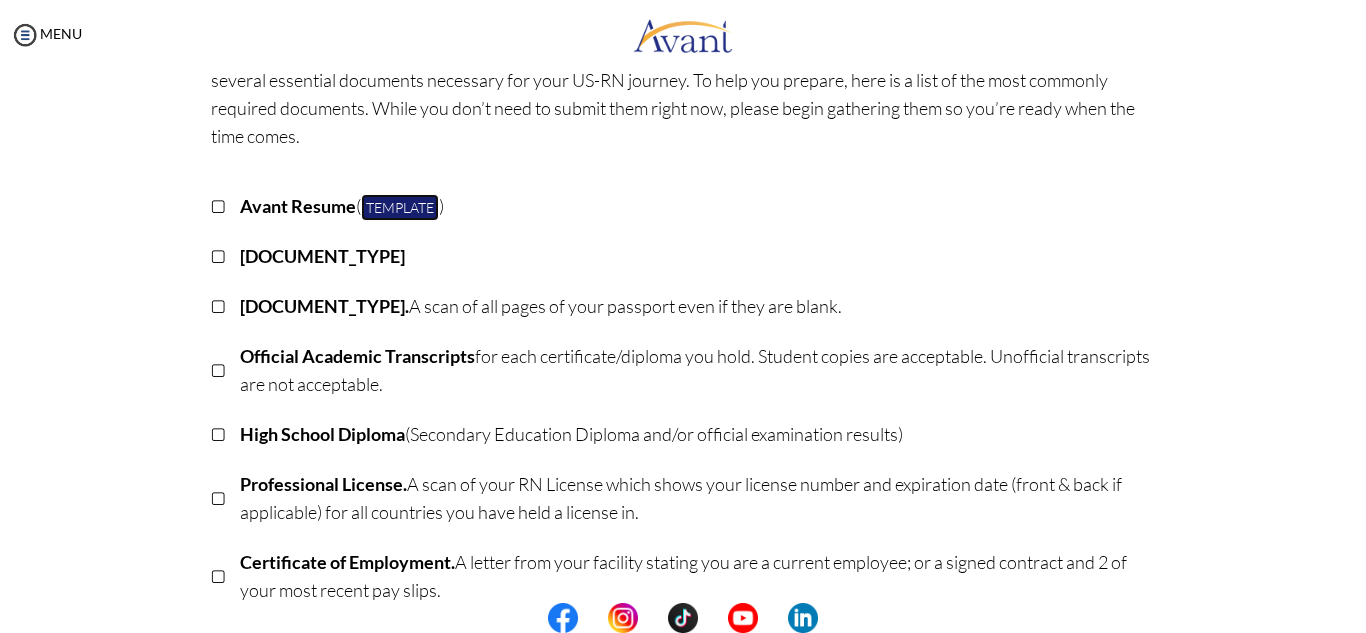 scroll, scrollTop: 0, scrollLeft: 0, axis: both 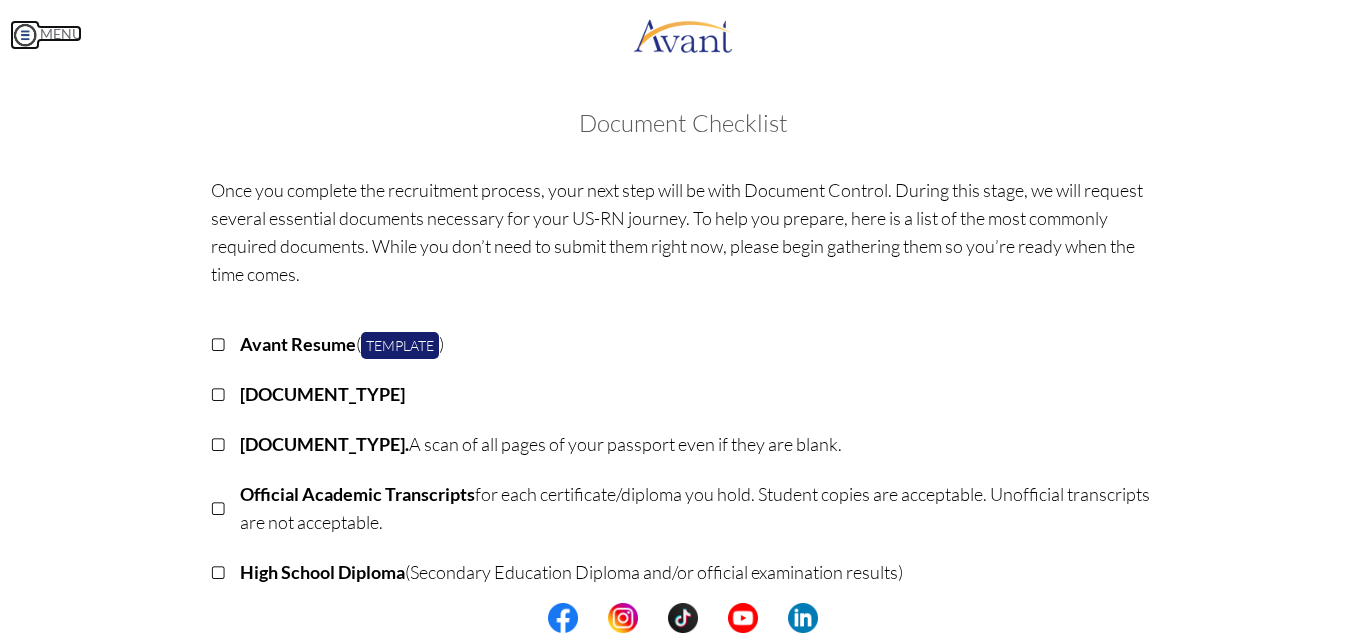 click at bounding box center [25, 35] 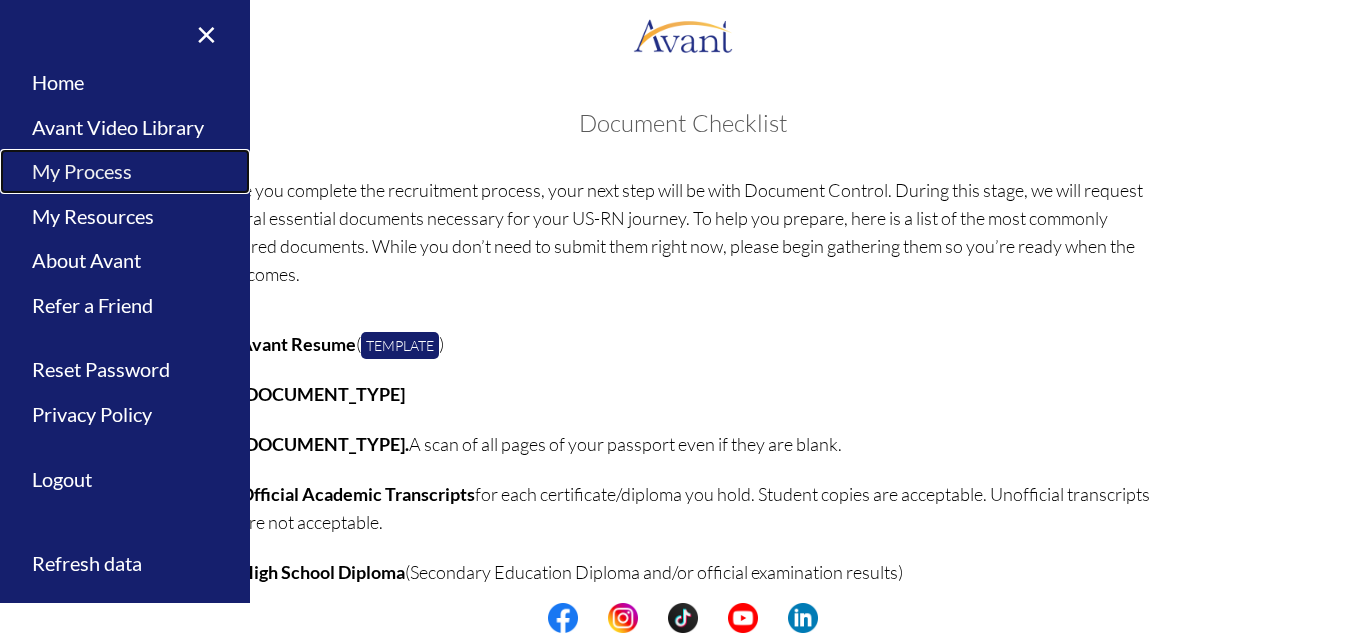 click on "My Process" at bounding box center (125, 171) 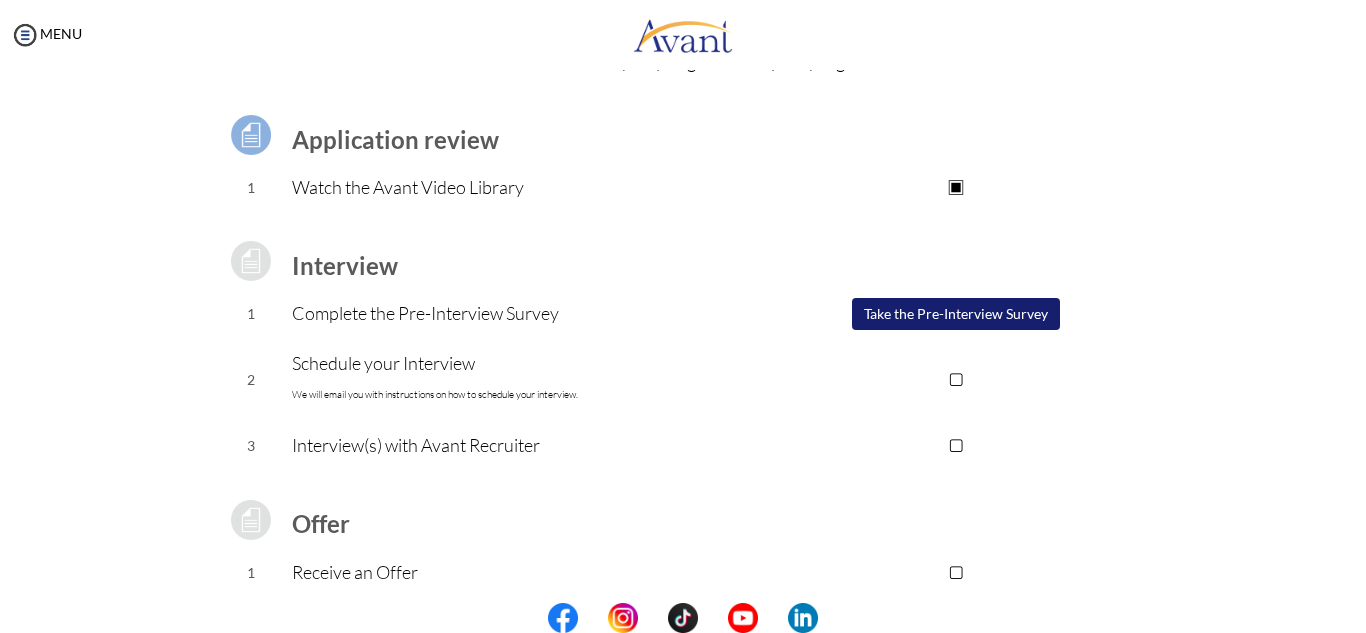 scroll, scrollTop: 114, scrollLeft: 0, axis: vertical 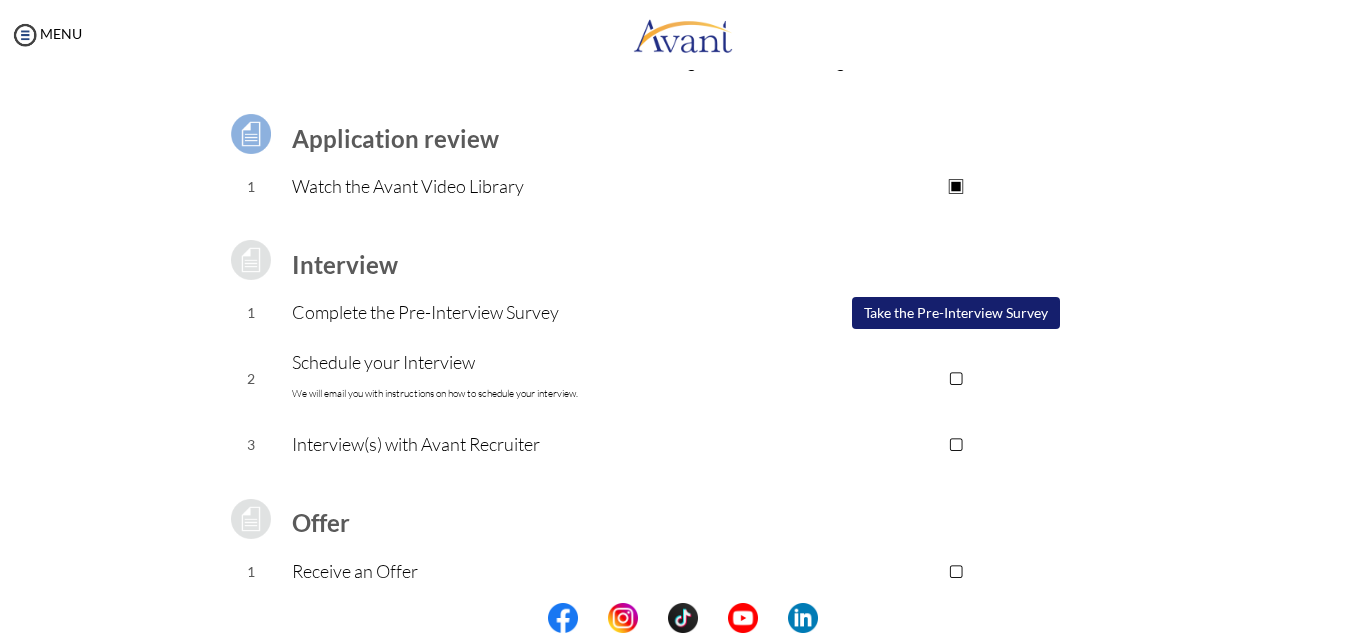 click on "Take the Pre-Interview Survey" at bounding box center (956, 313) 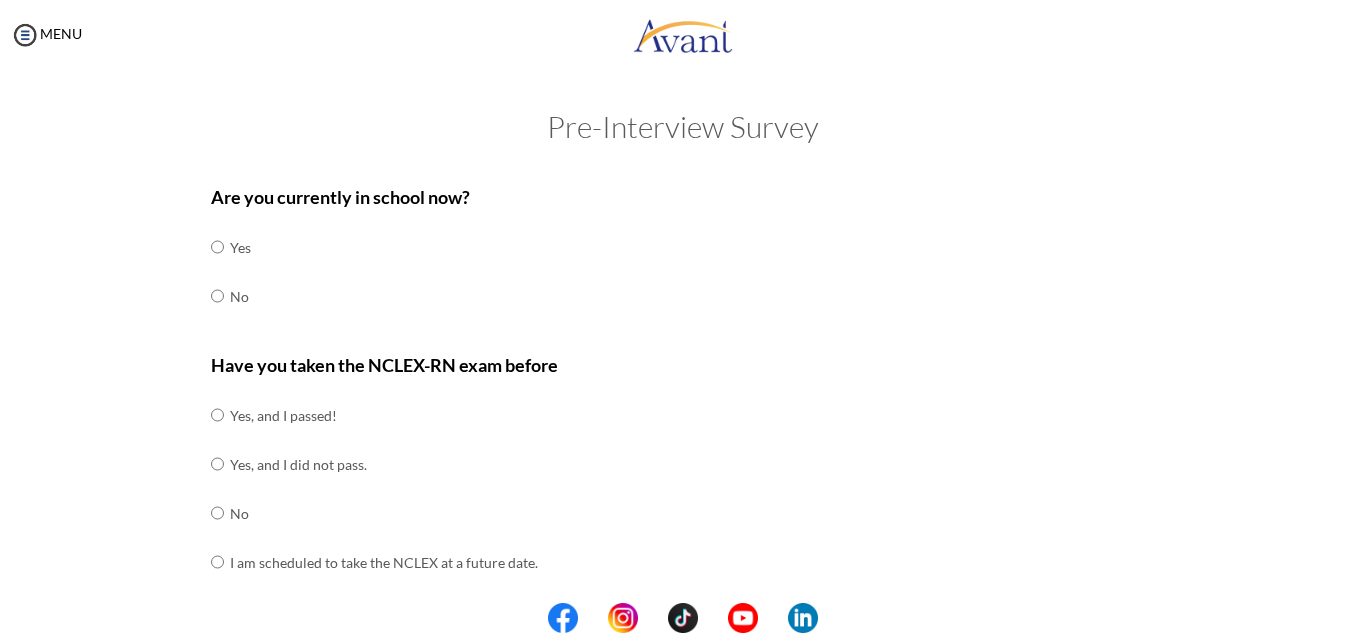 click on "Are you currently in school now?
Yes
No
Have you taken the NCLEX-RN exam before
Yes, and I passed!
Yes, and I did not pass.
No
I am scheduled to take the NCLEX at a future date.
Please share how many times you took the NCLEX and the dates you took each attempt.
When are you scheduled to take the NCLEX?
Have you taken an English proficiency exam? For example: IELTS, TOEFL, PTE, OET, etc.
Yes
No" at bounding box center [683, 701] 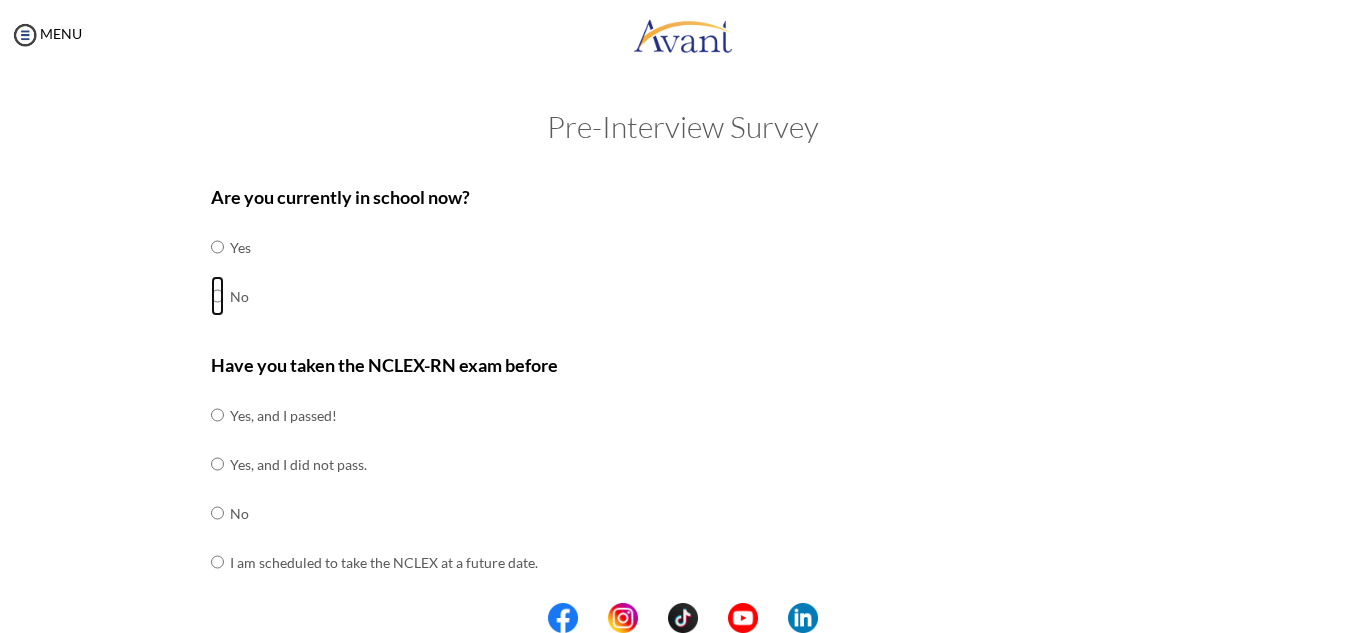 click at bounding box center (217, 247) 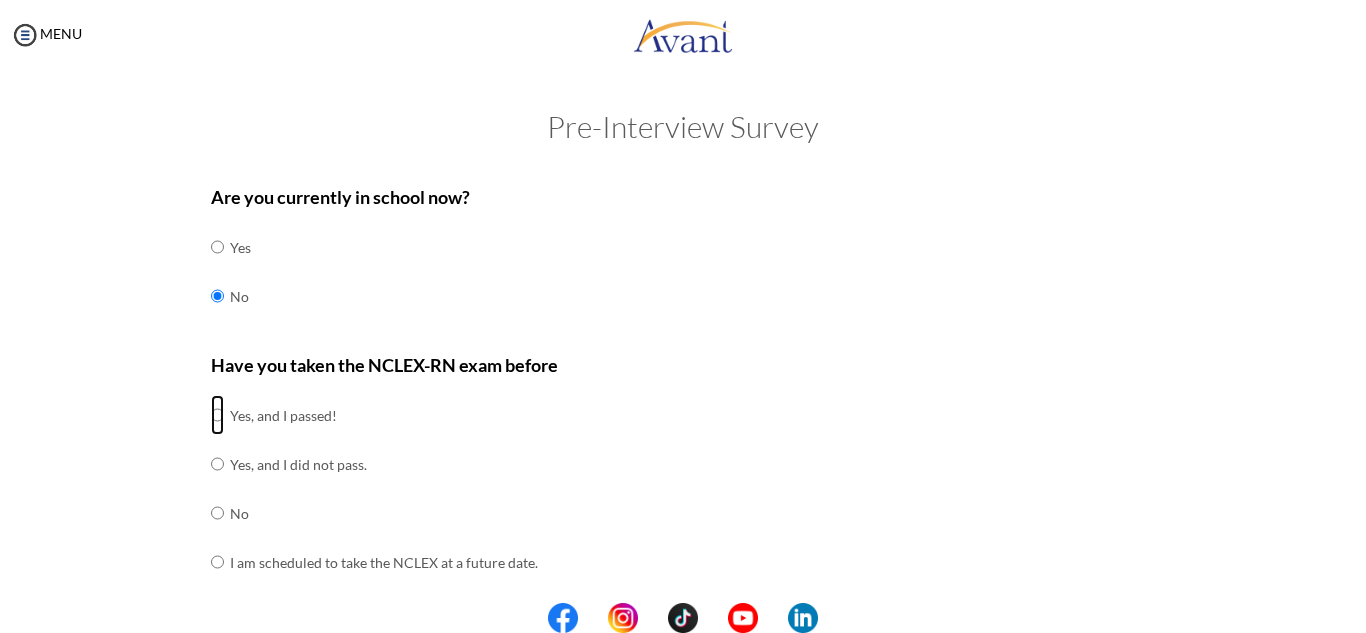 click at bounding box center (217, 415) 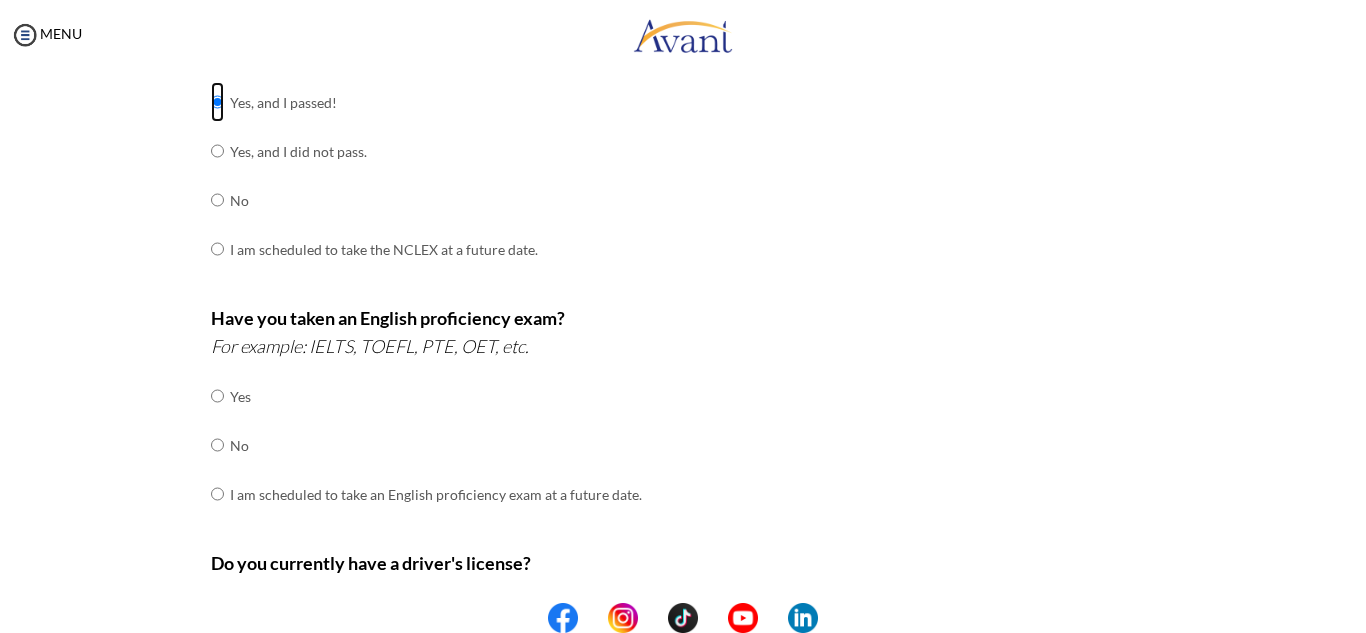scroll, scrollTop: 343, scrollLeft: 0, axis: vertical 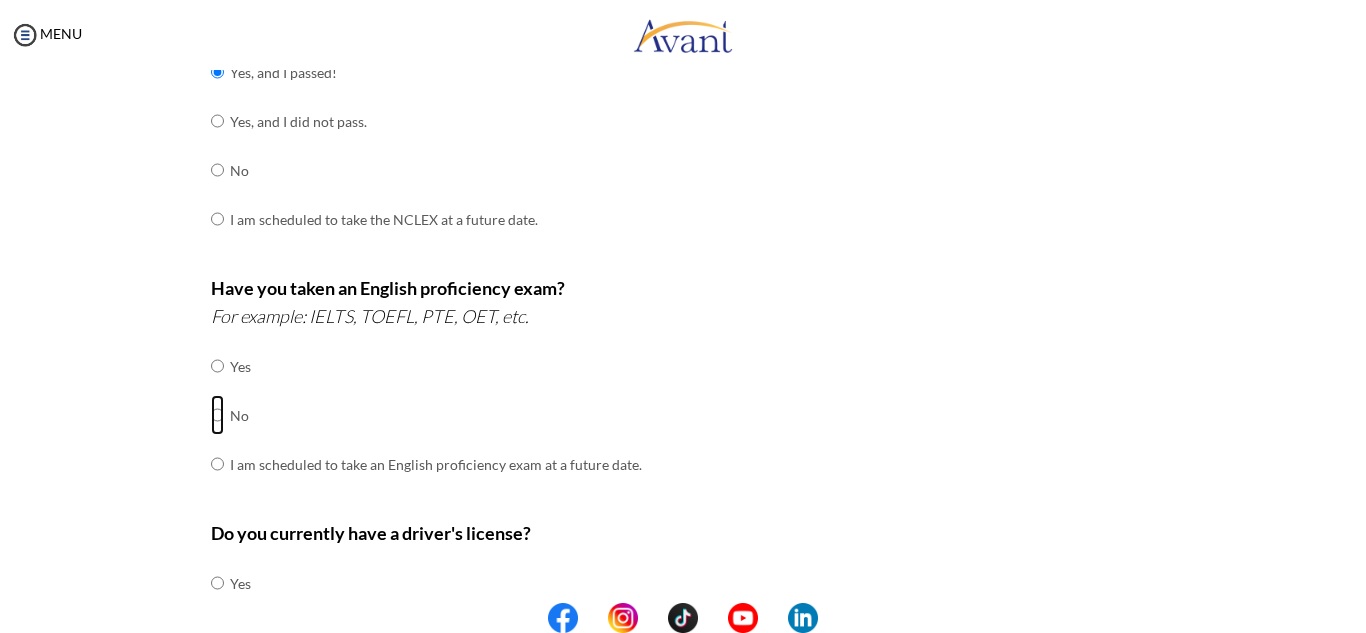 click at bounding box center (217, 366) 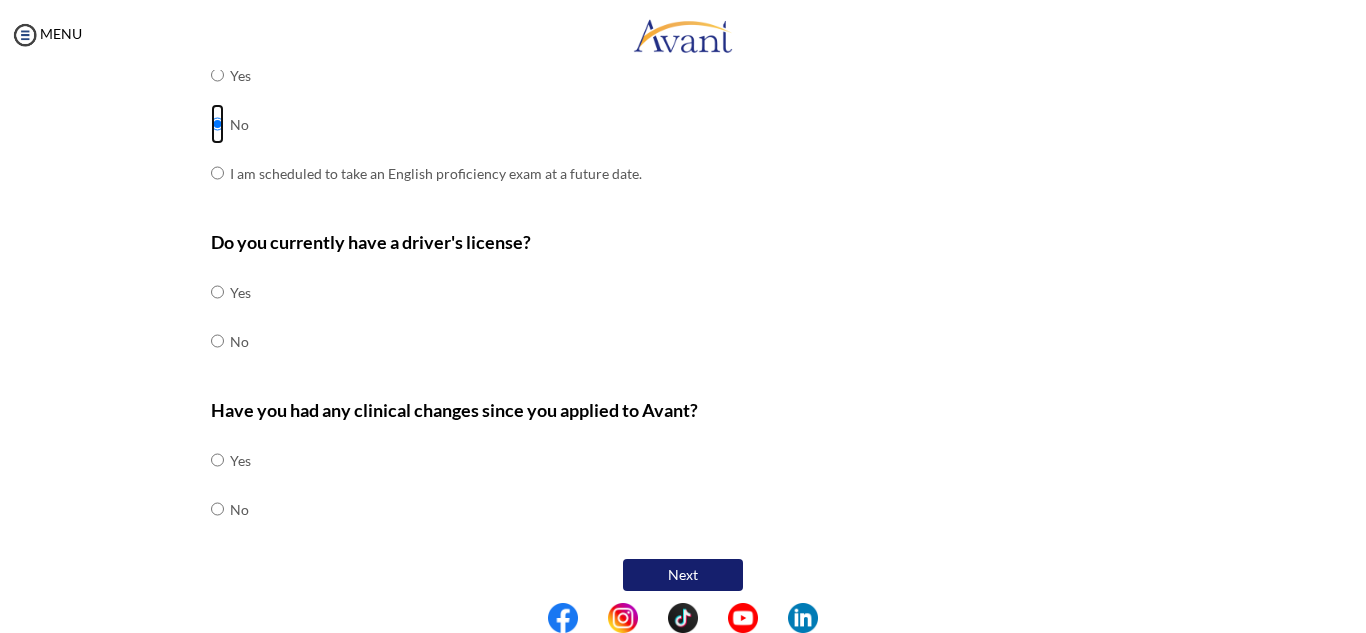 scroll, scrollTop: 647, scrollLeft: 0, axis: vertical 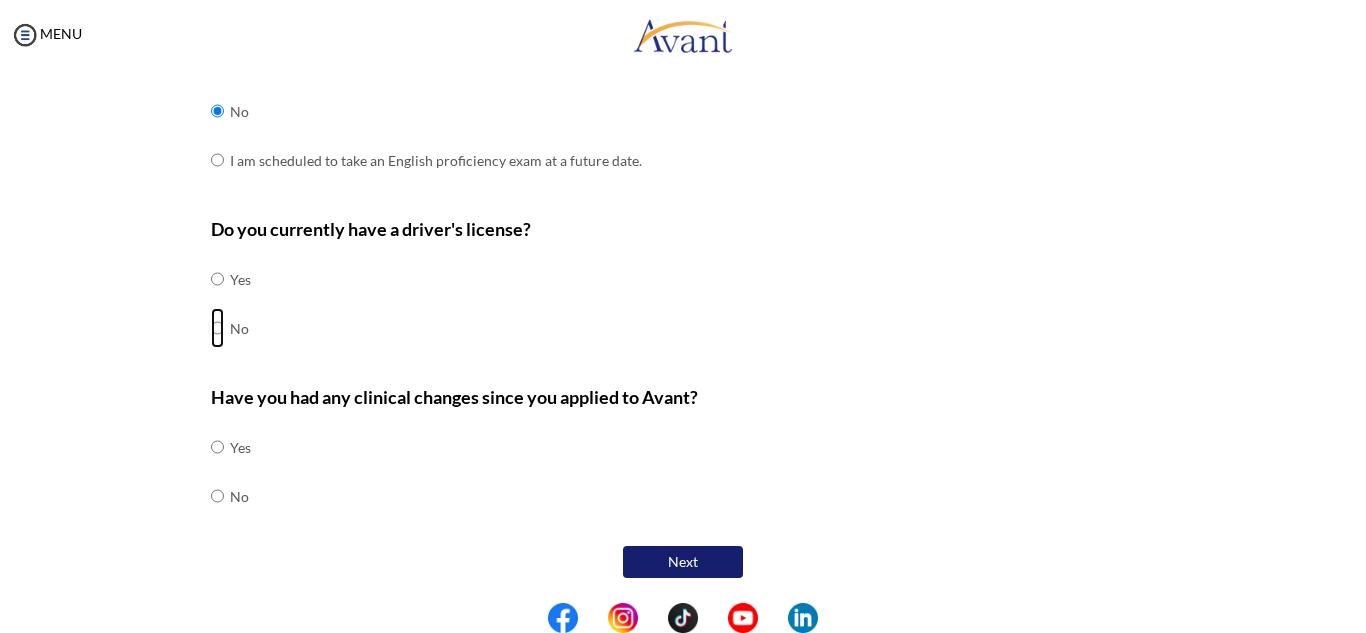 click at bounding box center [217, 279] 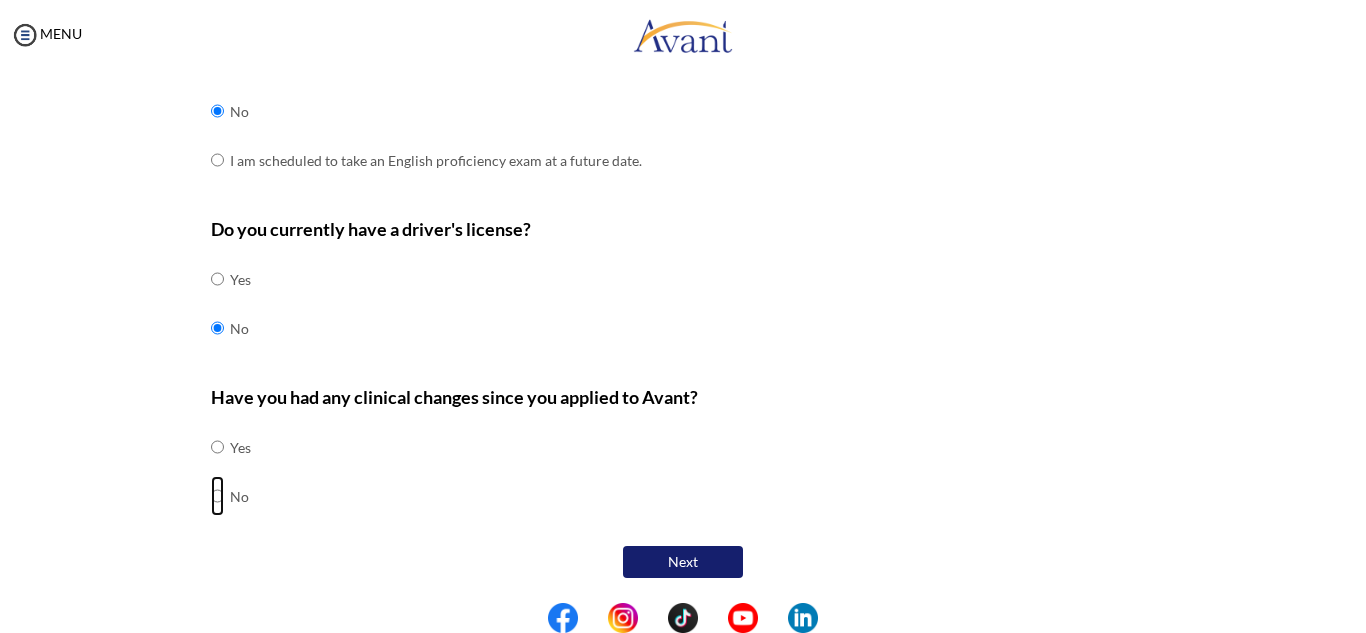 click at bounding box center (217, 447) 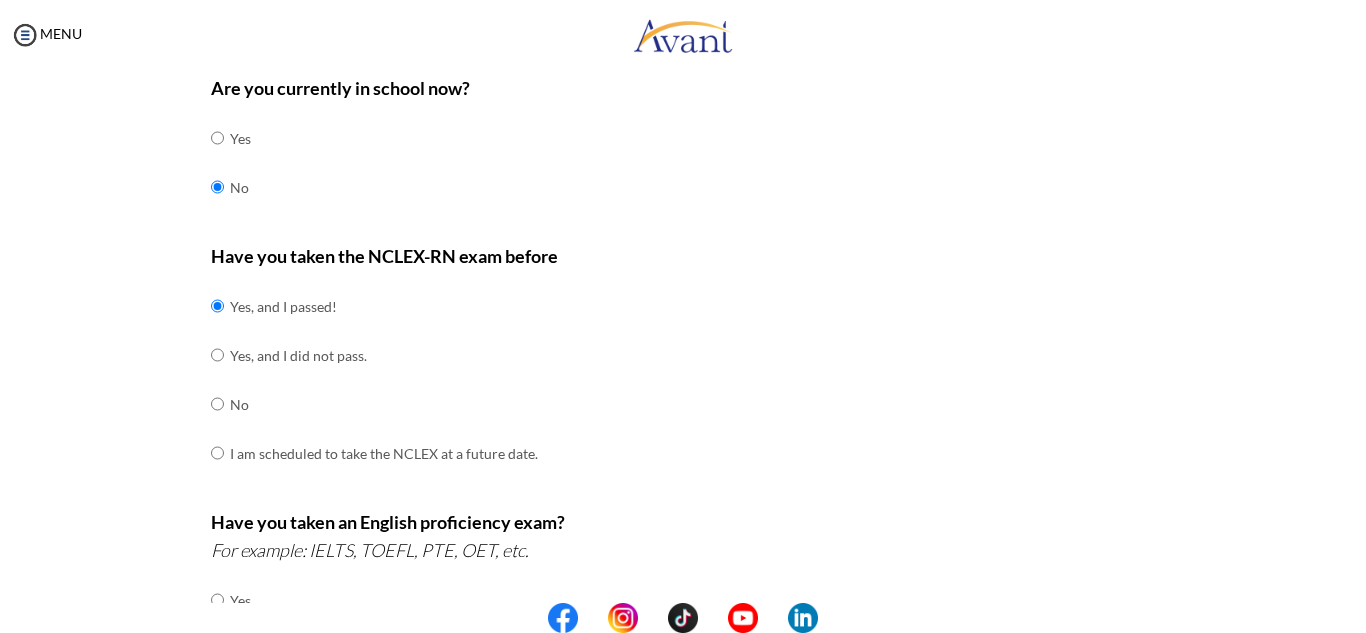 scroll, scrollTop: 0, scrollLeft: 0, axis: both 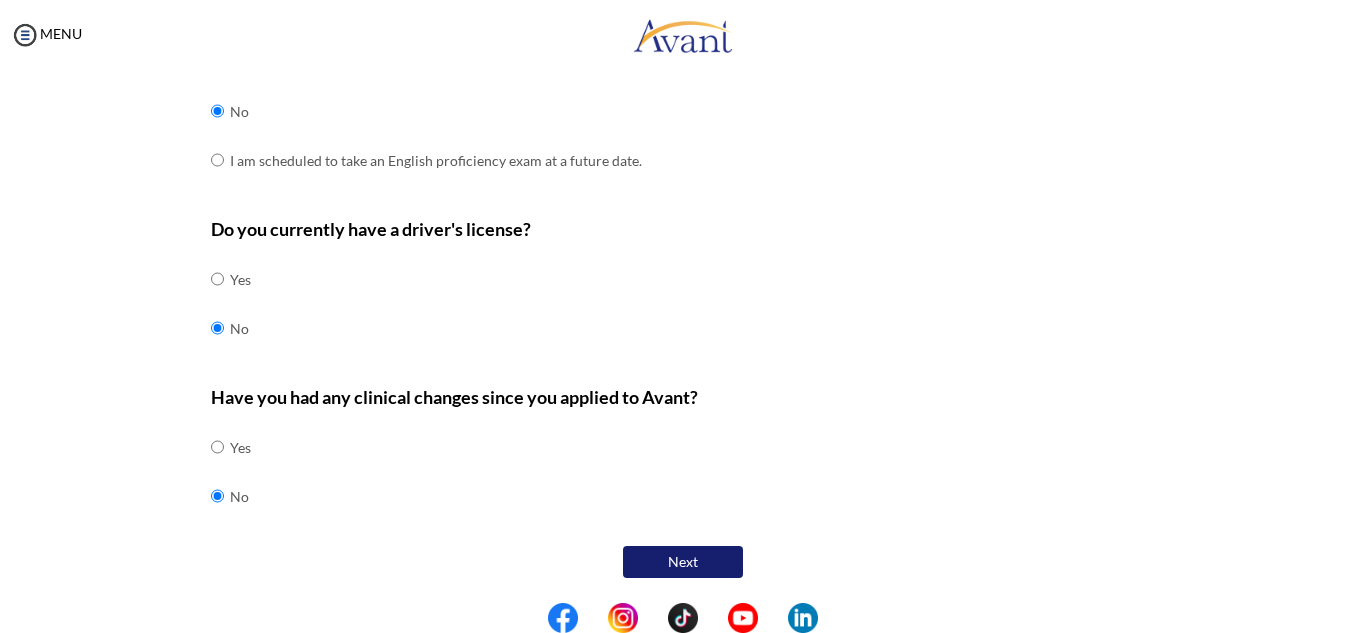 click on "Next" at bounding box center [683, 562] 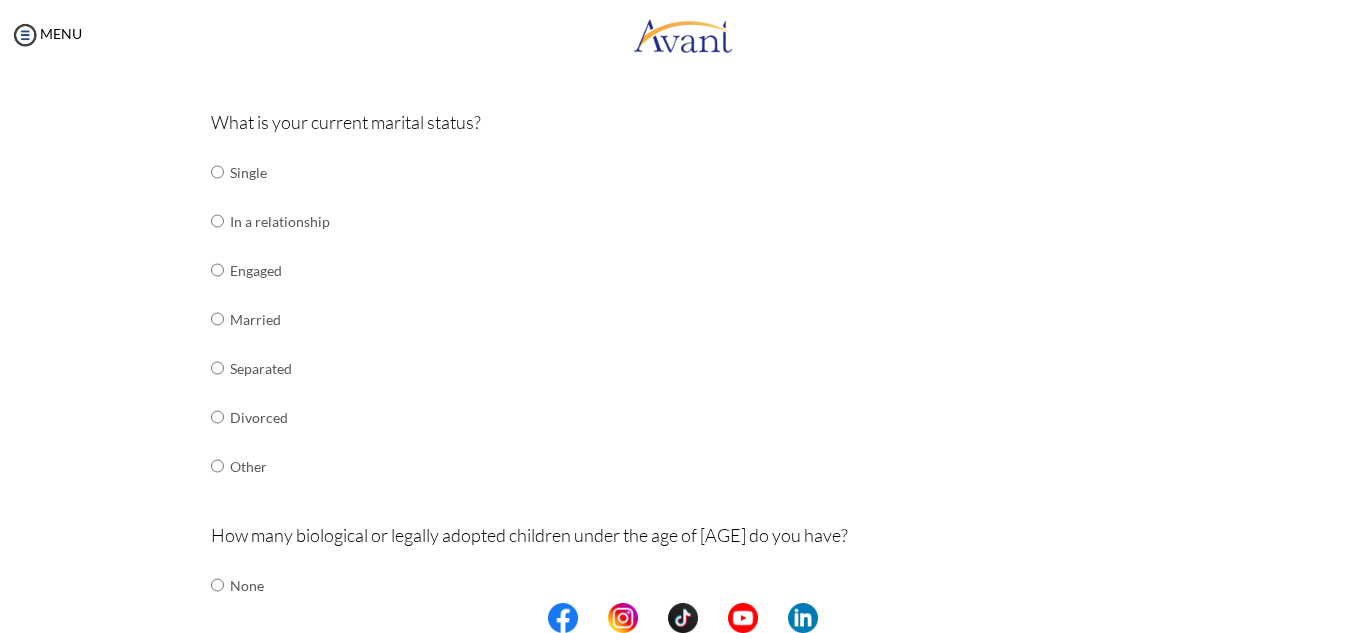 scroll, scrollTop: 221, scrollLeft: 0, axis: vertical 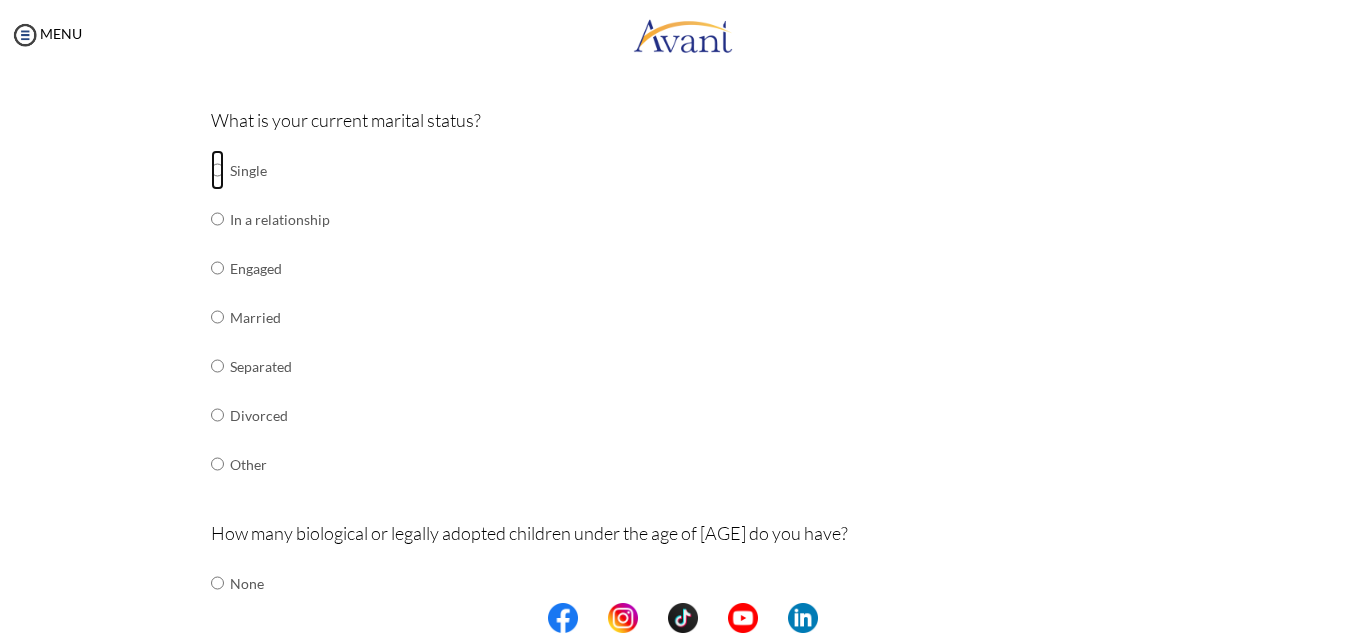 click at bounding box center (217, 170) 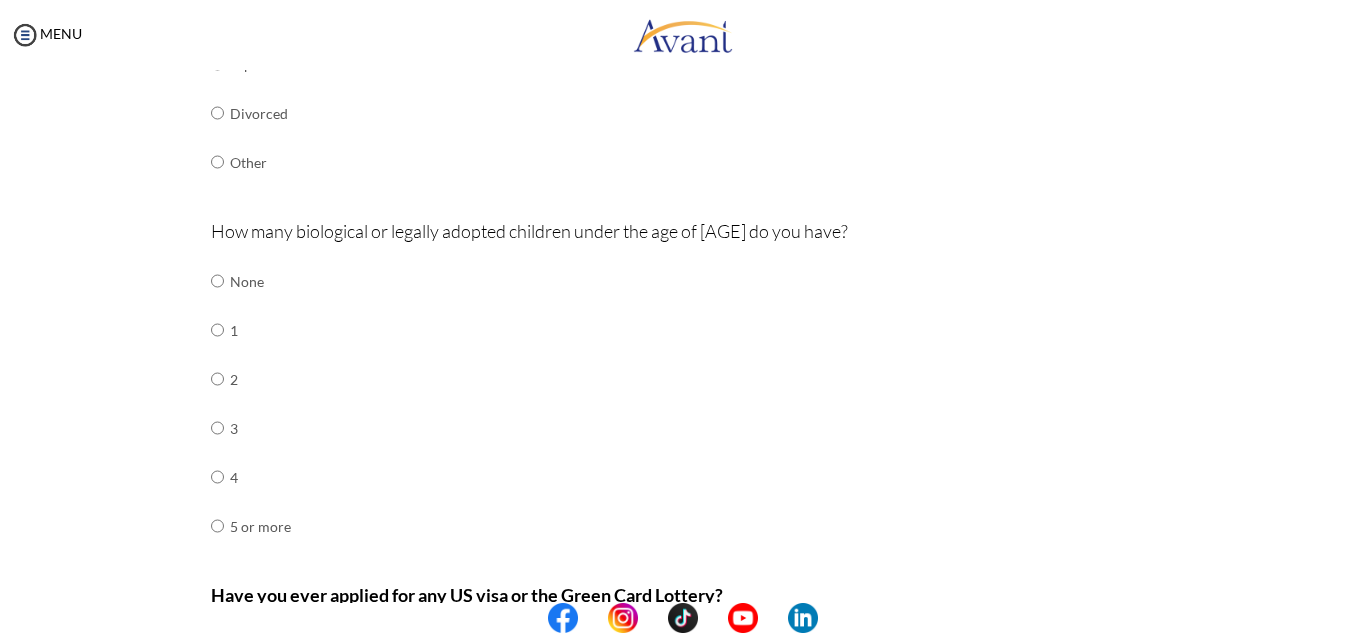 scroll, scrollTop: 537, scrollLeft: 0, axis: vertical 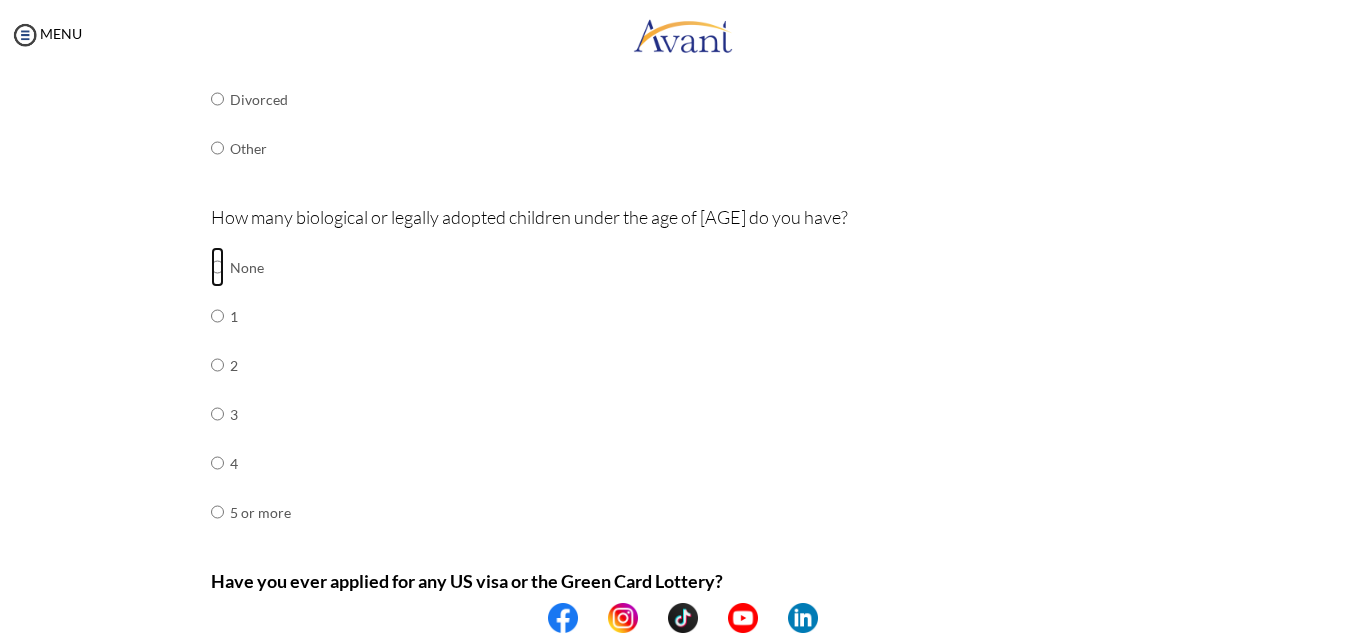 click at bounding box center (217, 267) 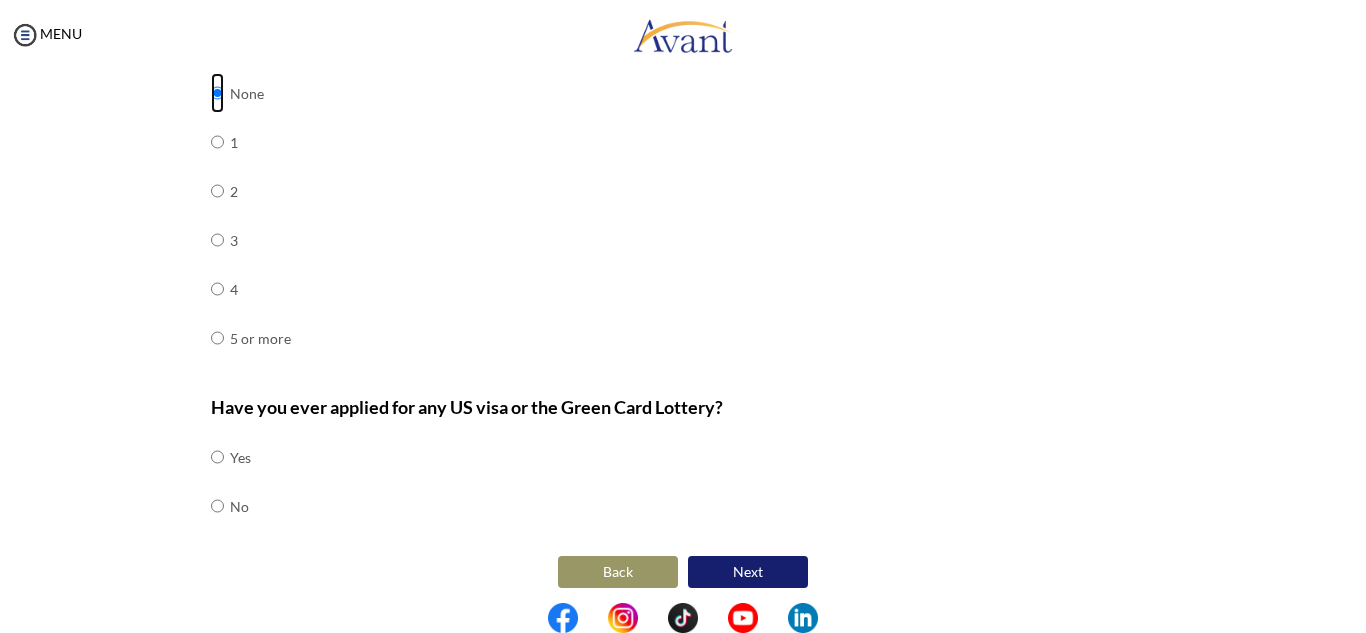 scroll, scrollTop: 721, scrollLeft: 0, axis: vertical 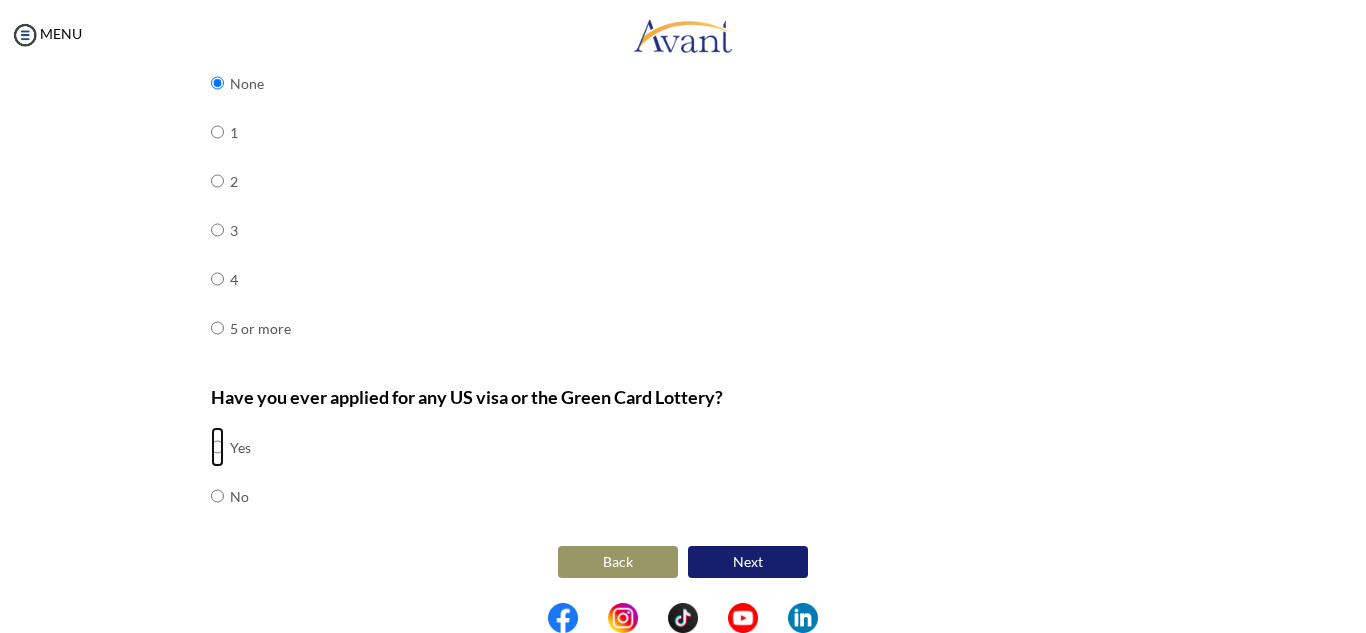 click at bounding box center [217, 447] 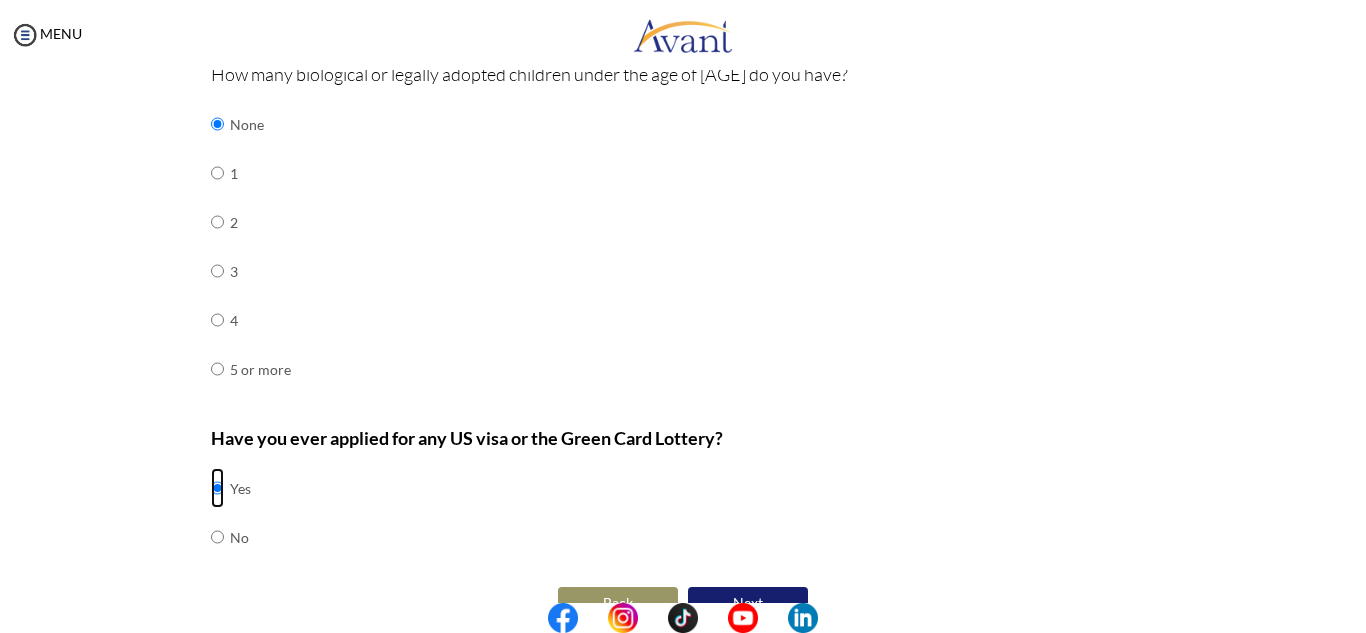 scroll, scrollTop: 721, scrollLeft: 0, axis: vertical 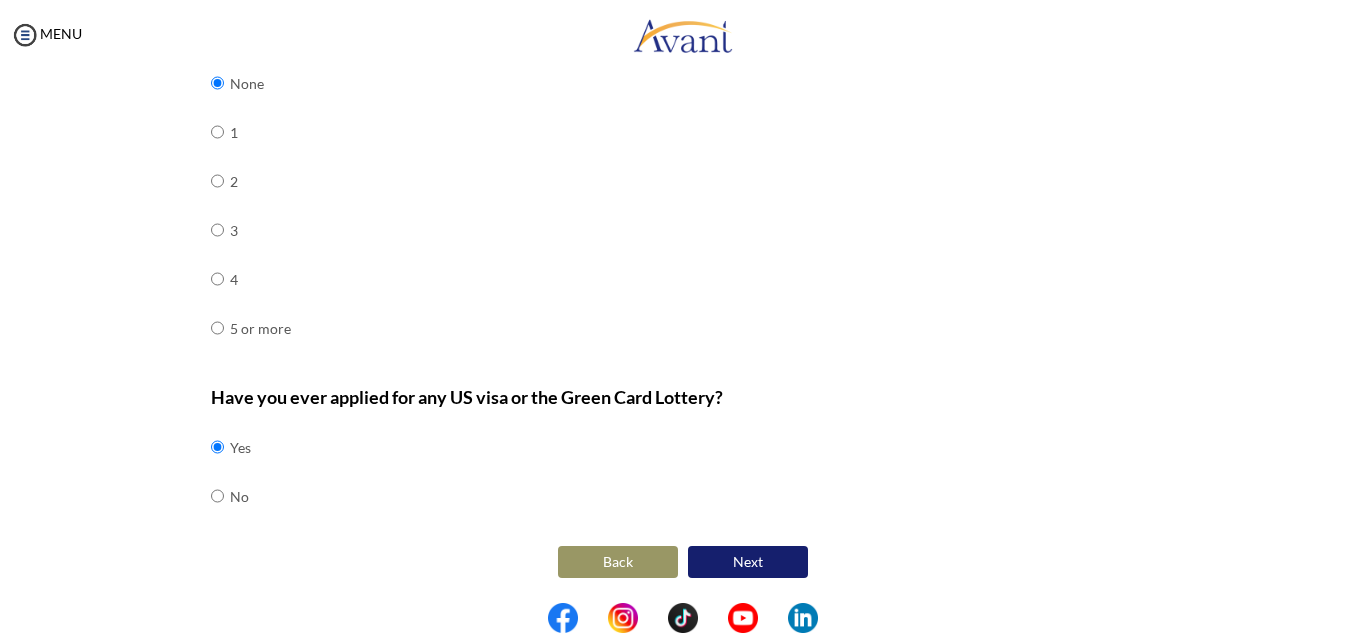 click on "Next" at bounding box center [748, 562] 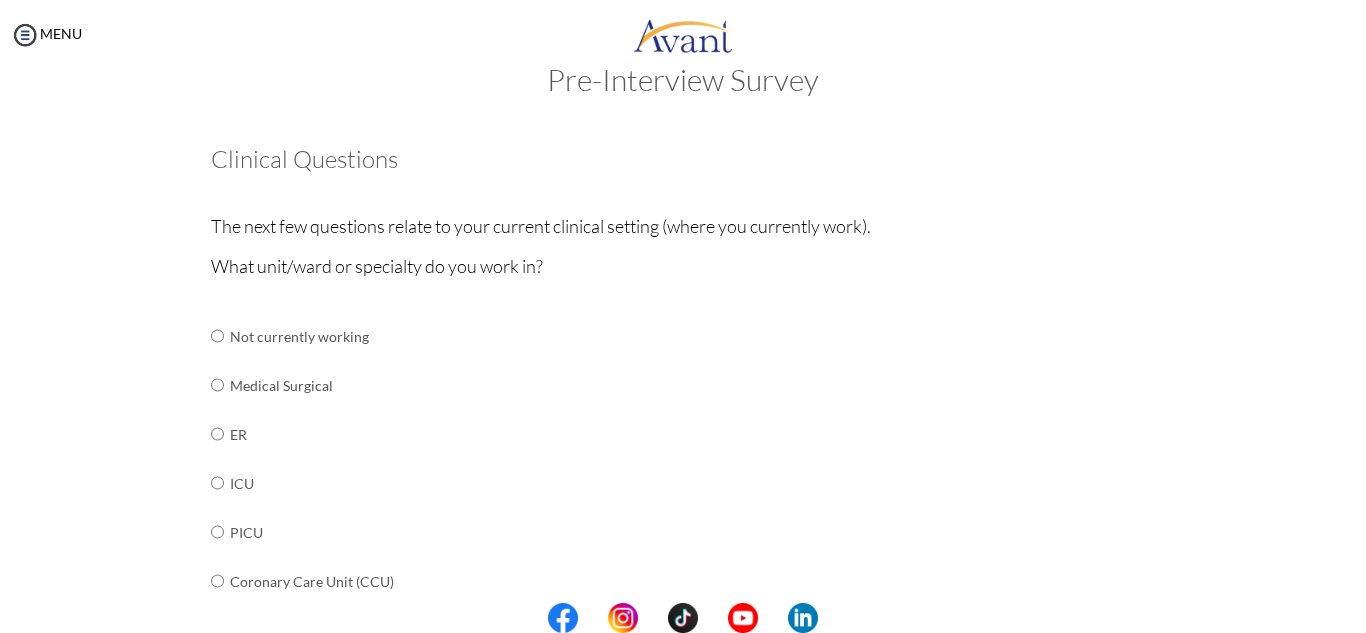 scroll, scrollTop: 0, scrollLeft: 0, axis: both 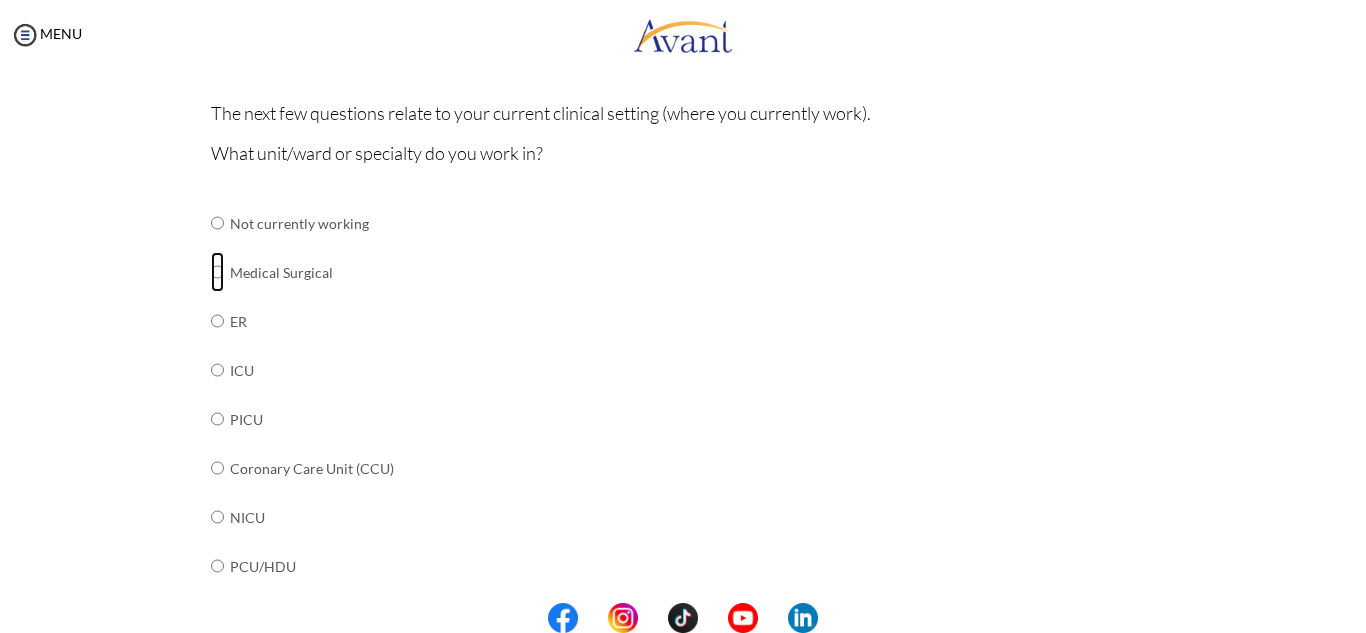 click at bounding box center [217, 223] 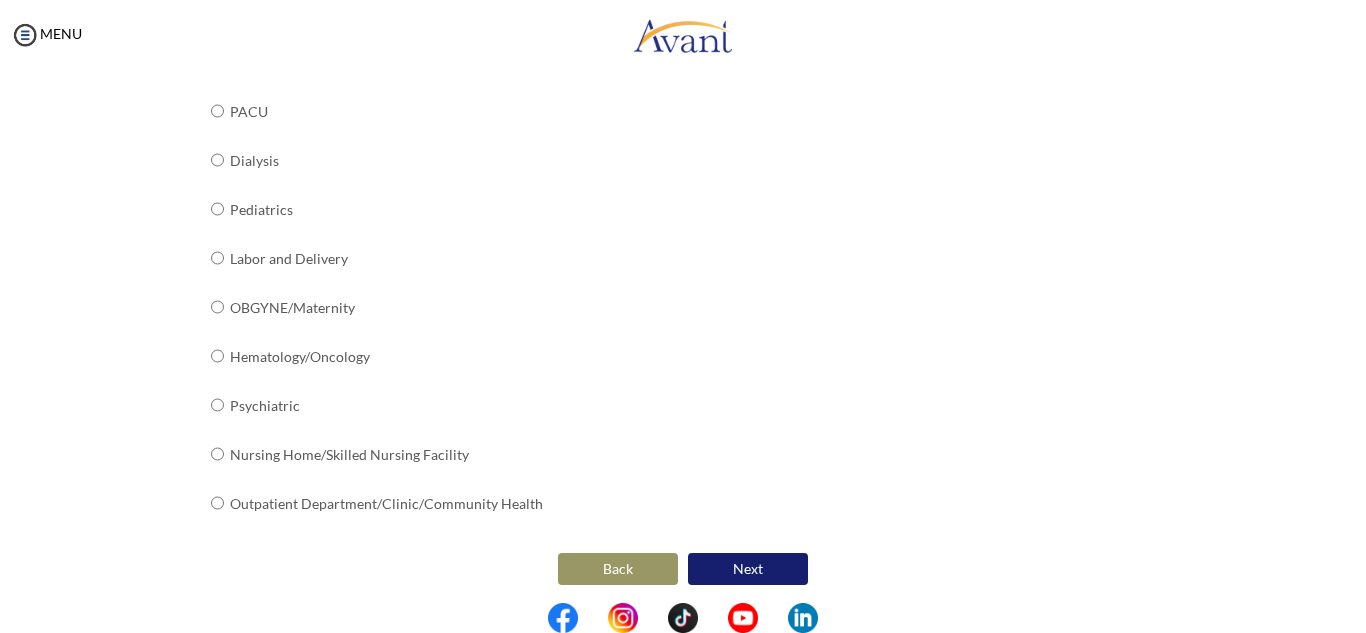 scroll, scrollTop: 816, scrollLeft: 0, axis: vertical 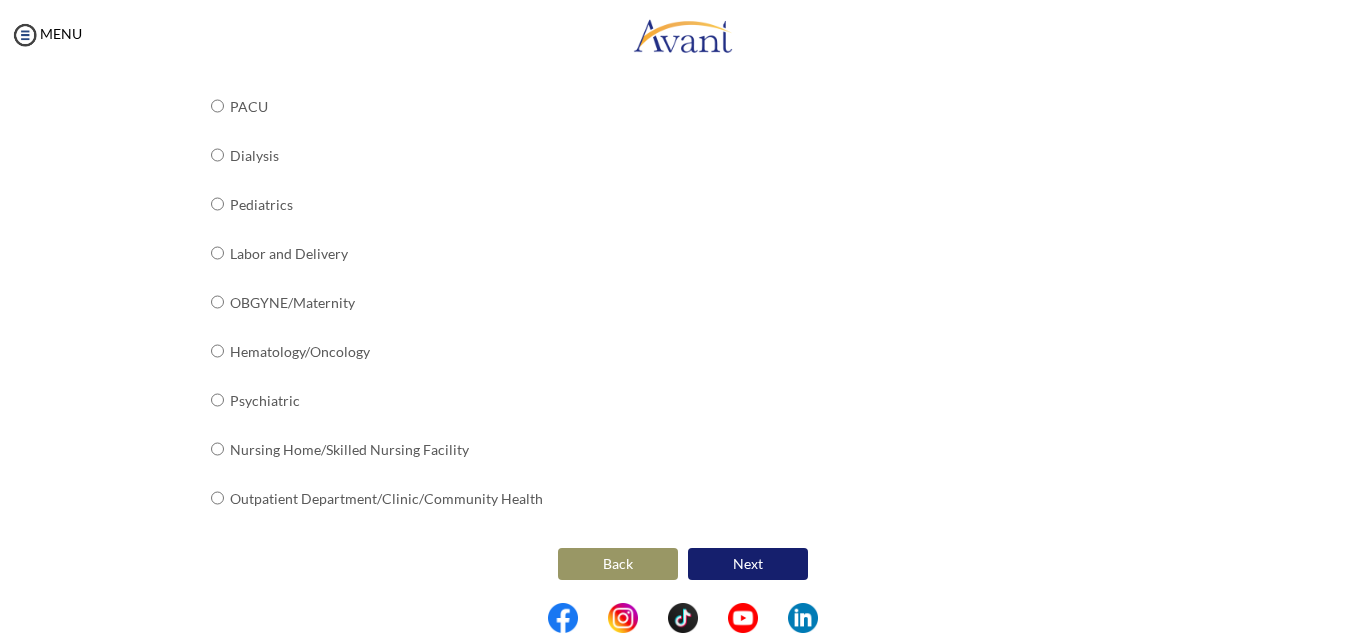 click on "Next" at bounding box center [748, 564] 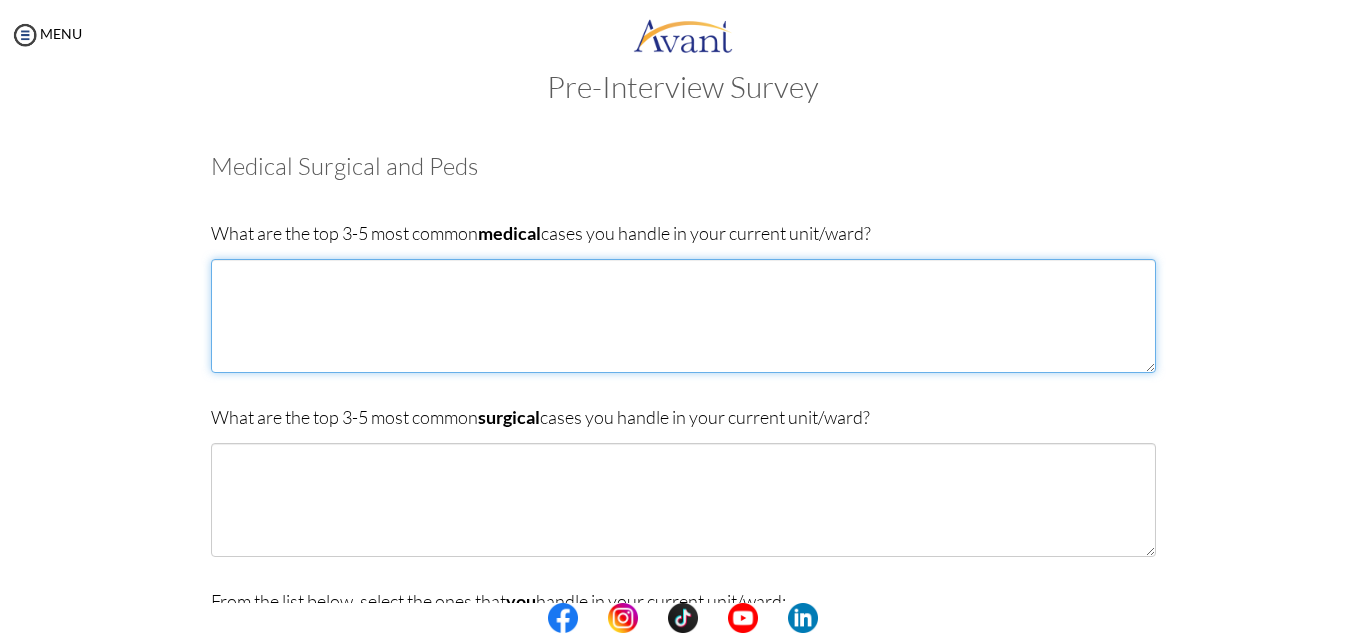 click at bounding box center [683, 316] 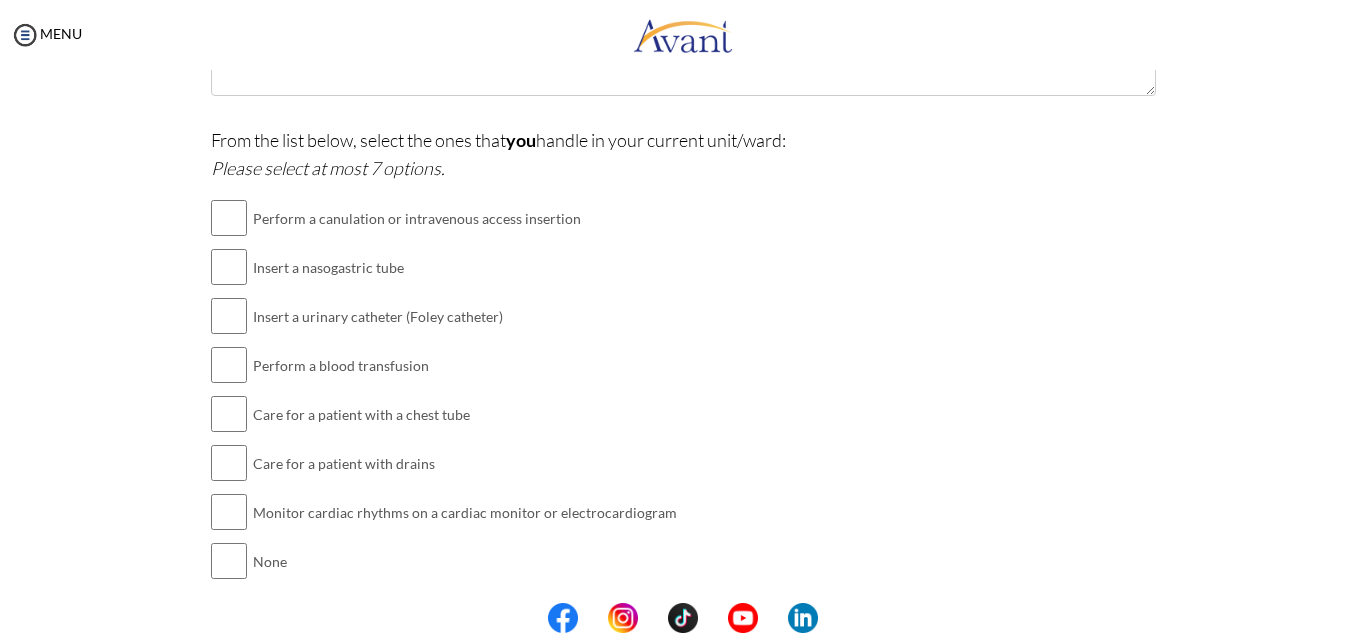 scroll, scrollTop: 505, scrollLeft: 0, axis: vertical 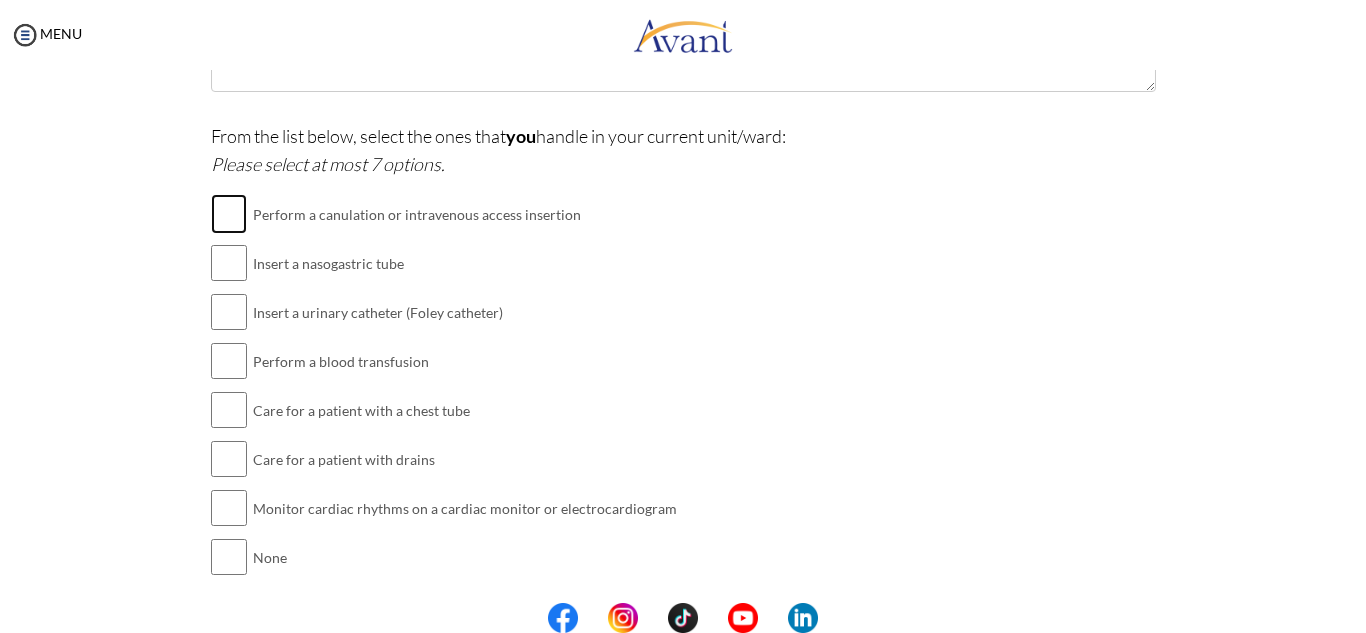 click at bounding box center [229, 214] 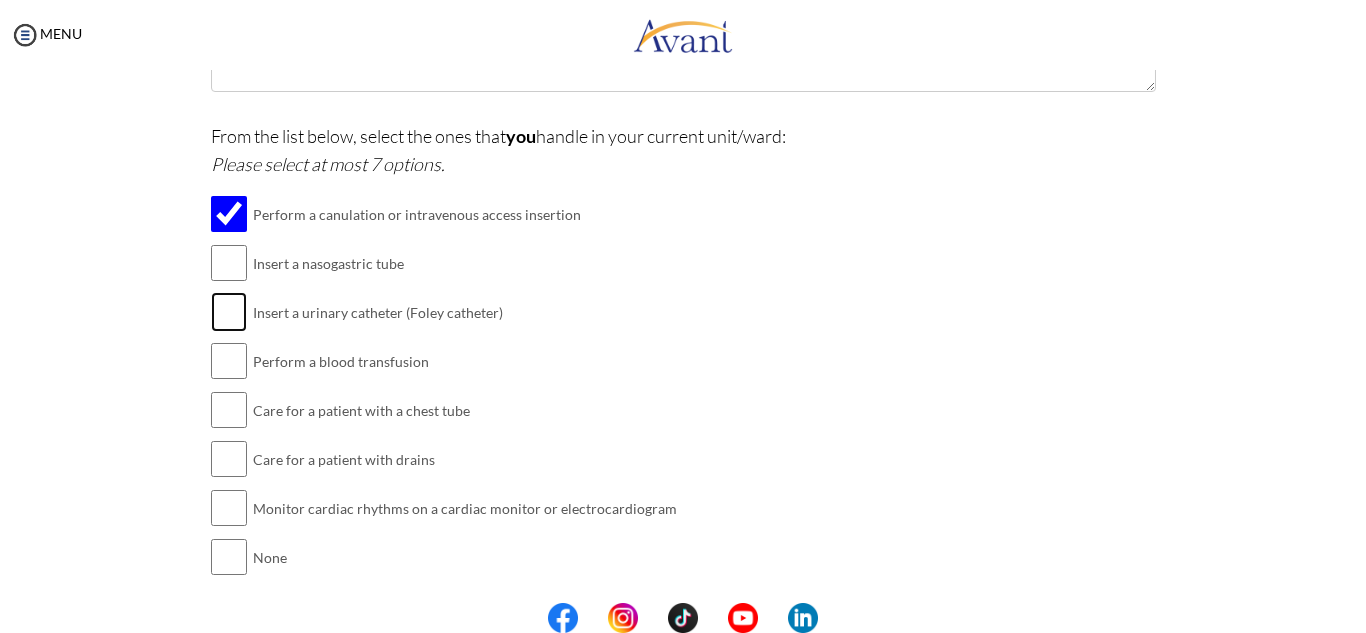 click at bounding box center [229, 312] 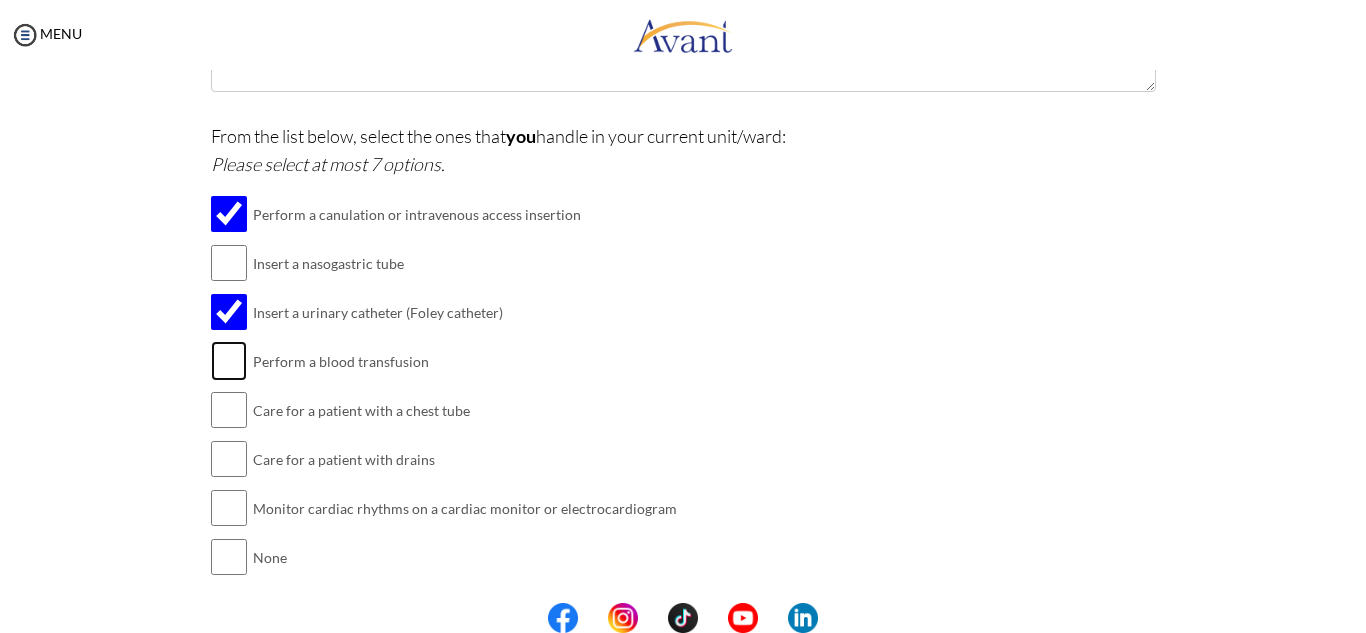click at bounding box center [229, 361] 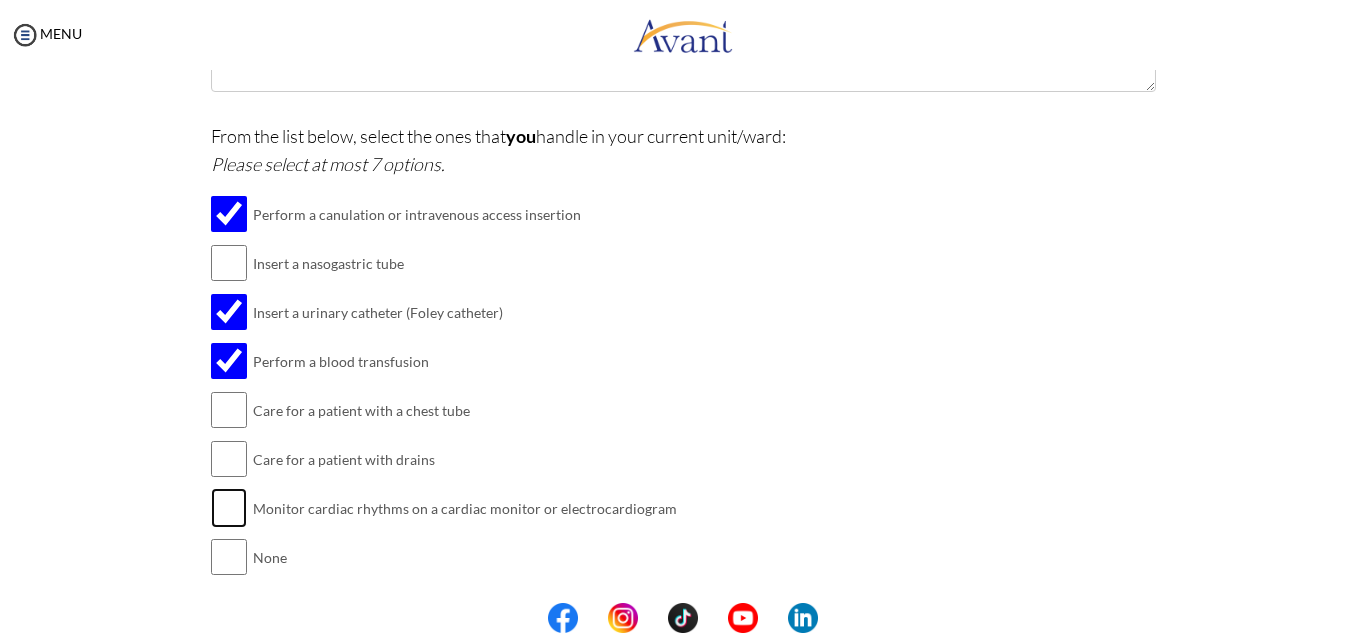 click at bounding box center [229, 508] 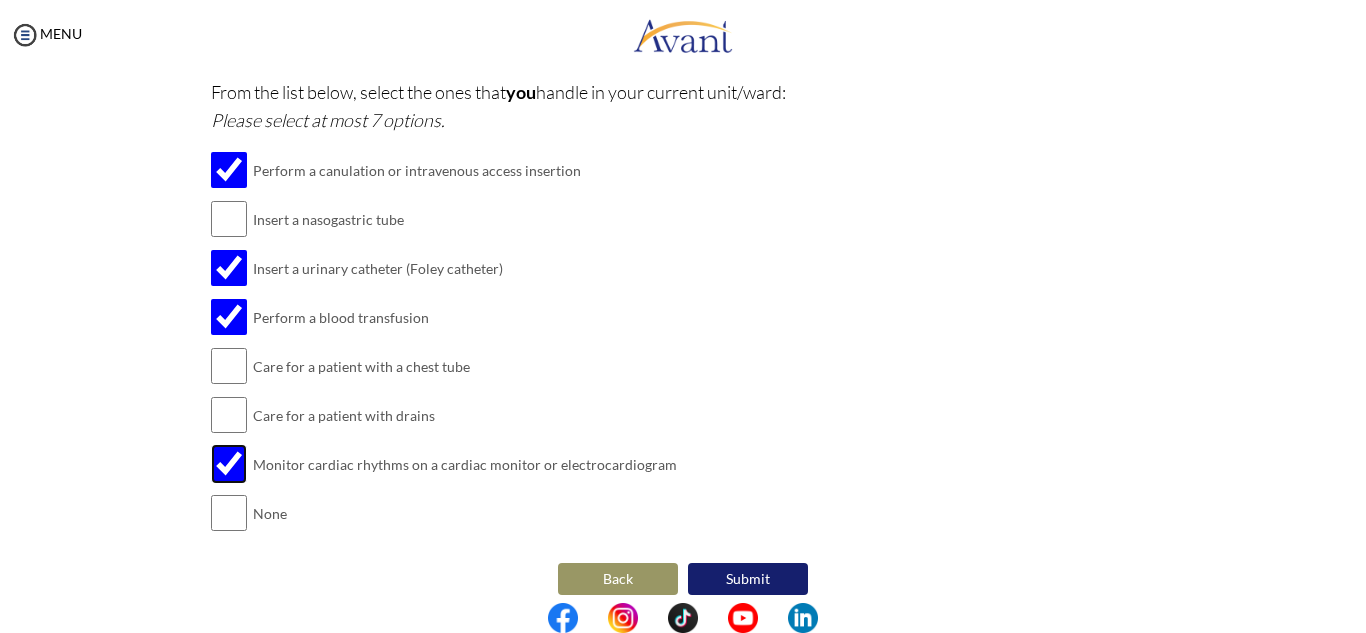 scroll, scrollTop: 551, scrollLeft: 0, axis: vertical 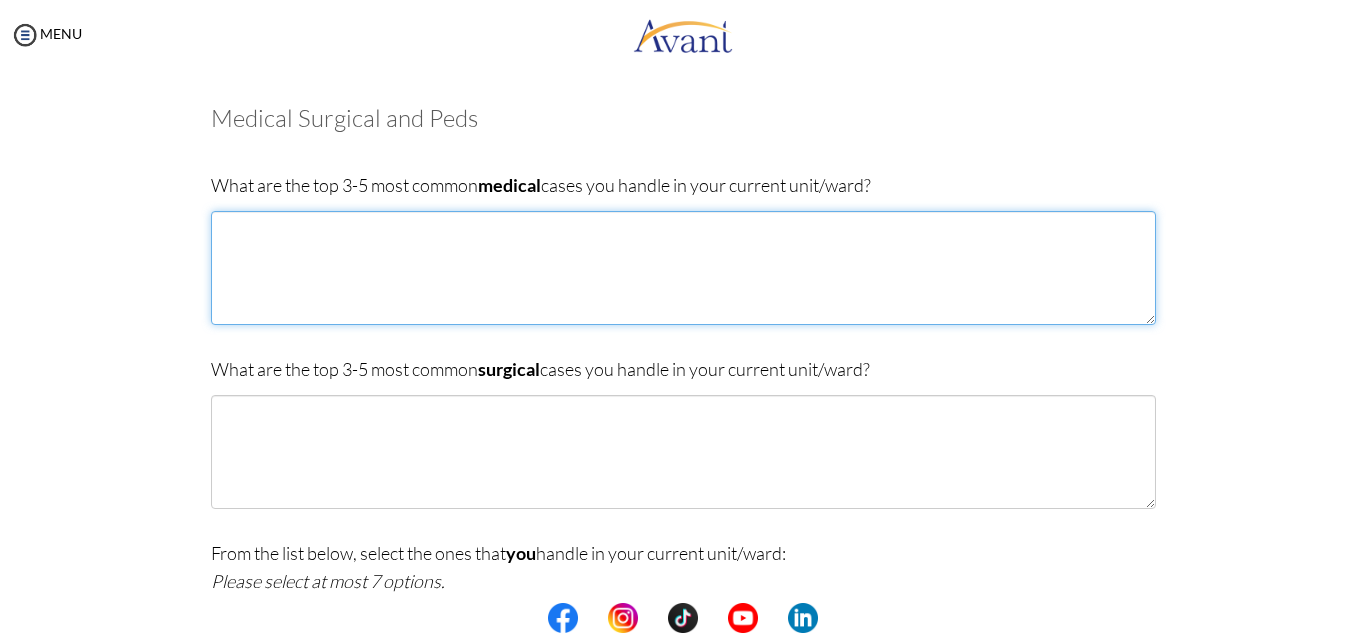 click at bounding box center [683, 268] 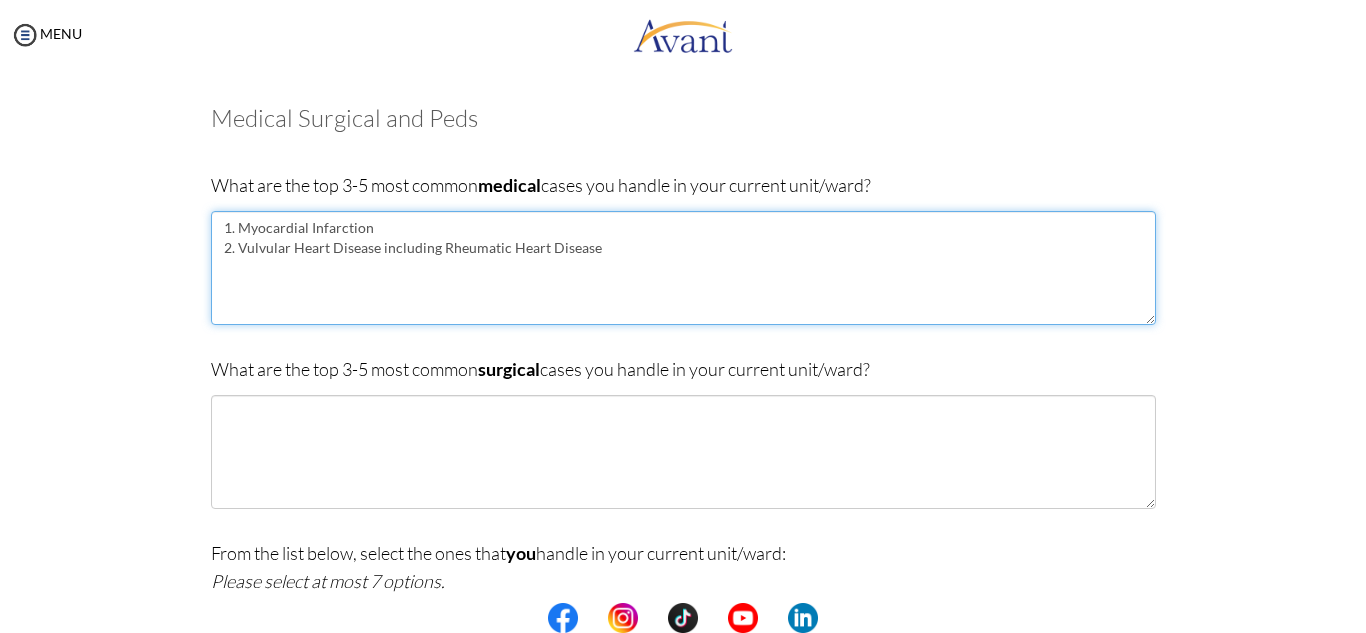 click on "1. Myocardial Infarction
2. Vulvular Heart Disease including Rheumatic Heart Disease" at bounding box center (683, 268) 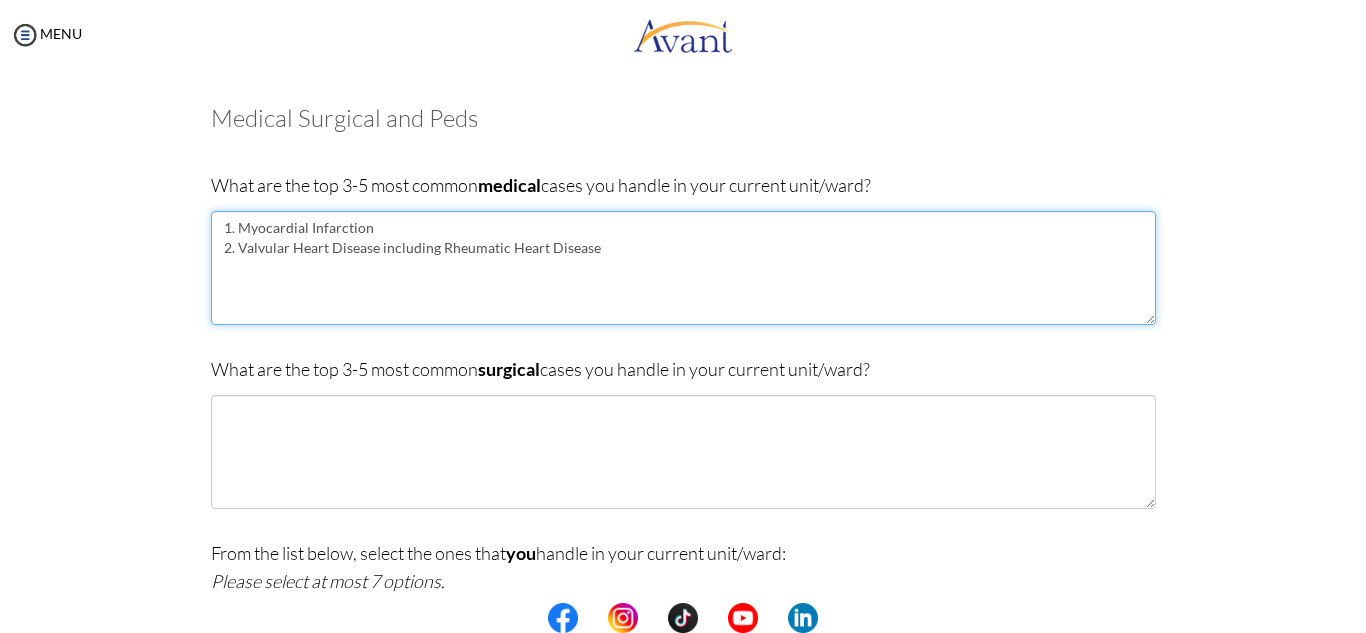 click on "1. Myocardial Infarction
2. Valvular Heart Disease including Rheumatic Heart Disease" at bounding box center [683, 268] 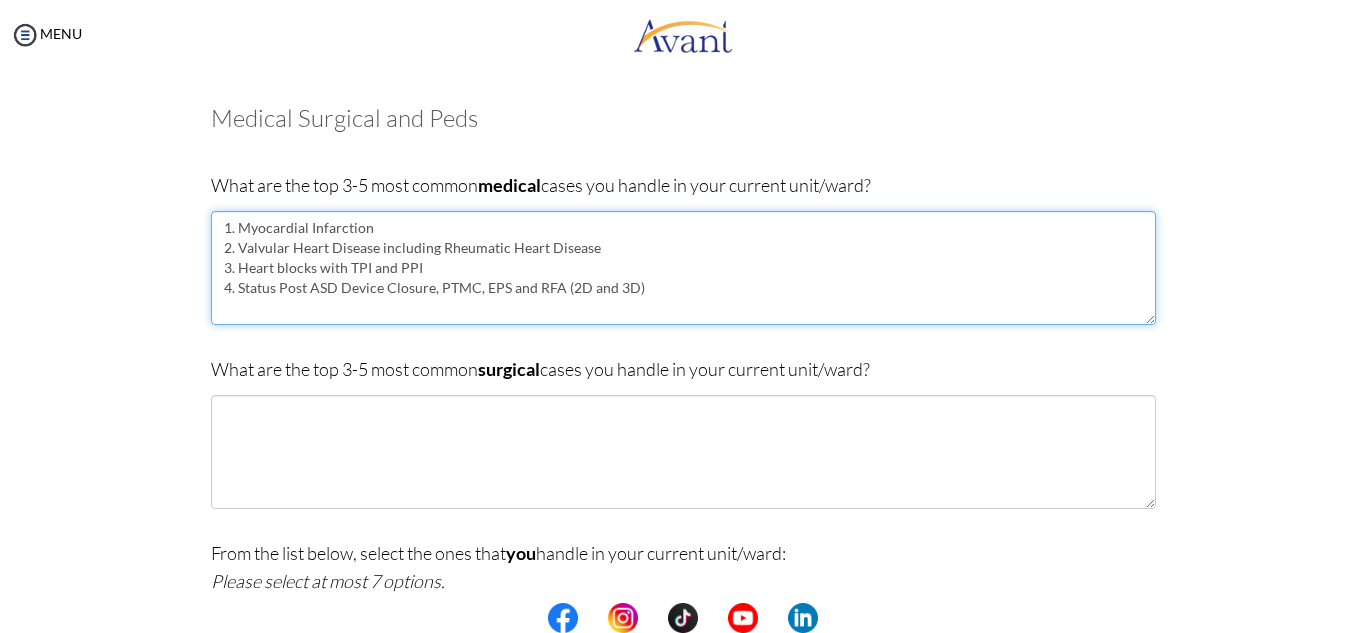 click on "1. Myocardial Infarction
2. Valvular Heart Disease including Rheumatic Heart Disease
3. Heart blocks with TPI and PPI
4. Status Post ASD Device Closure, PTMC, EPS and RFA (2D and 3D)" at bounding box center (683, 268) 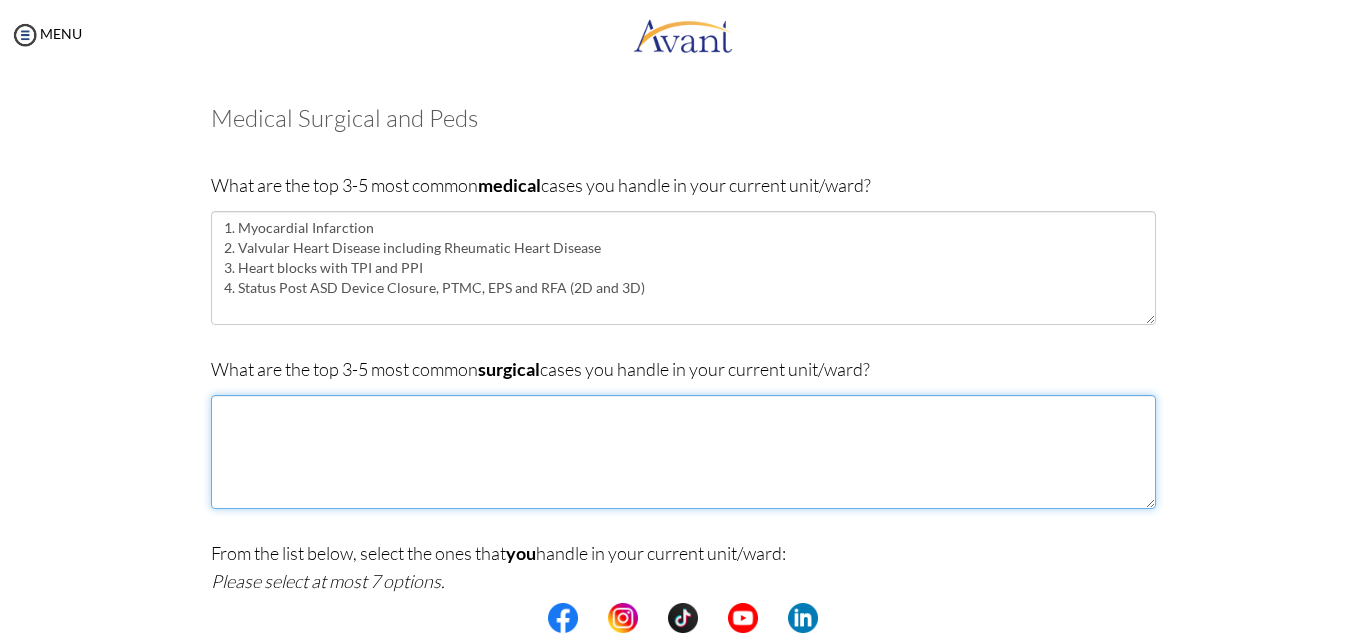 click at bounding box center [683, 452] 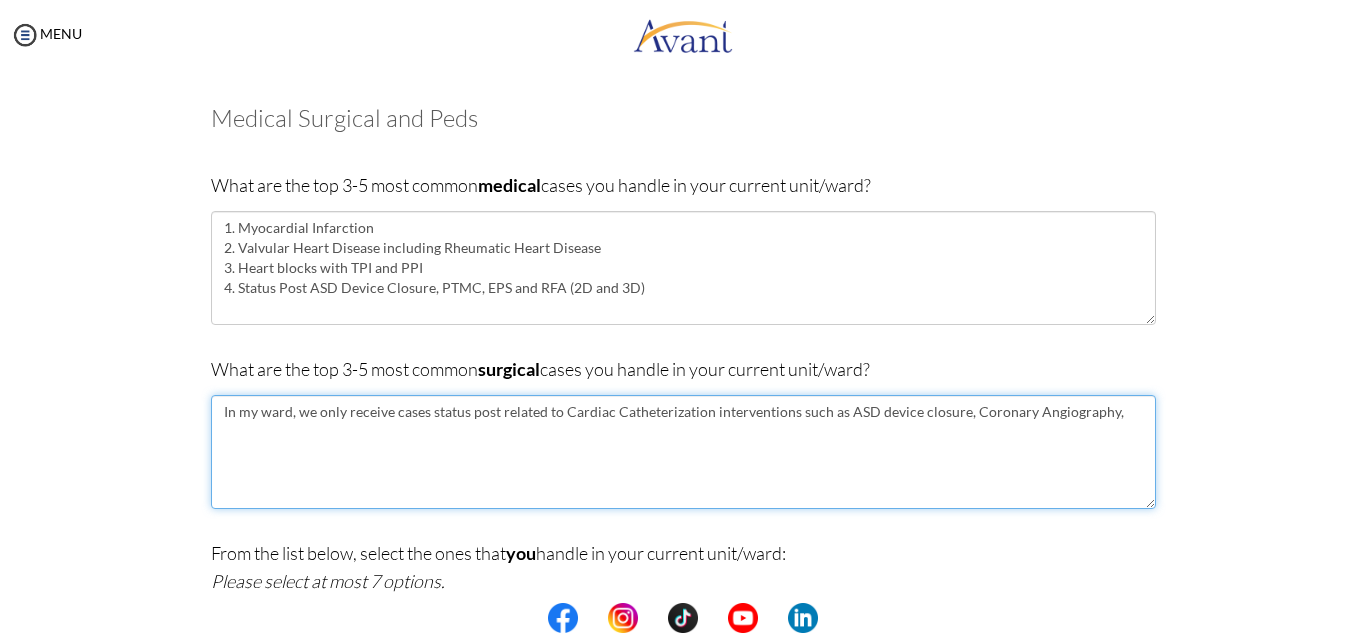 click on "In my ward, we only receive cases status post related to Cardiac Catheterization interventions such as ASD device closure, Coronary Angiography," at bounding box center [683, 452] 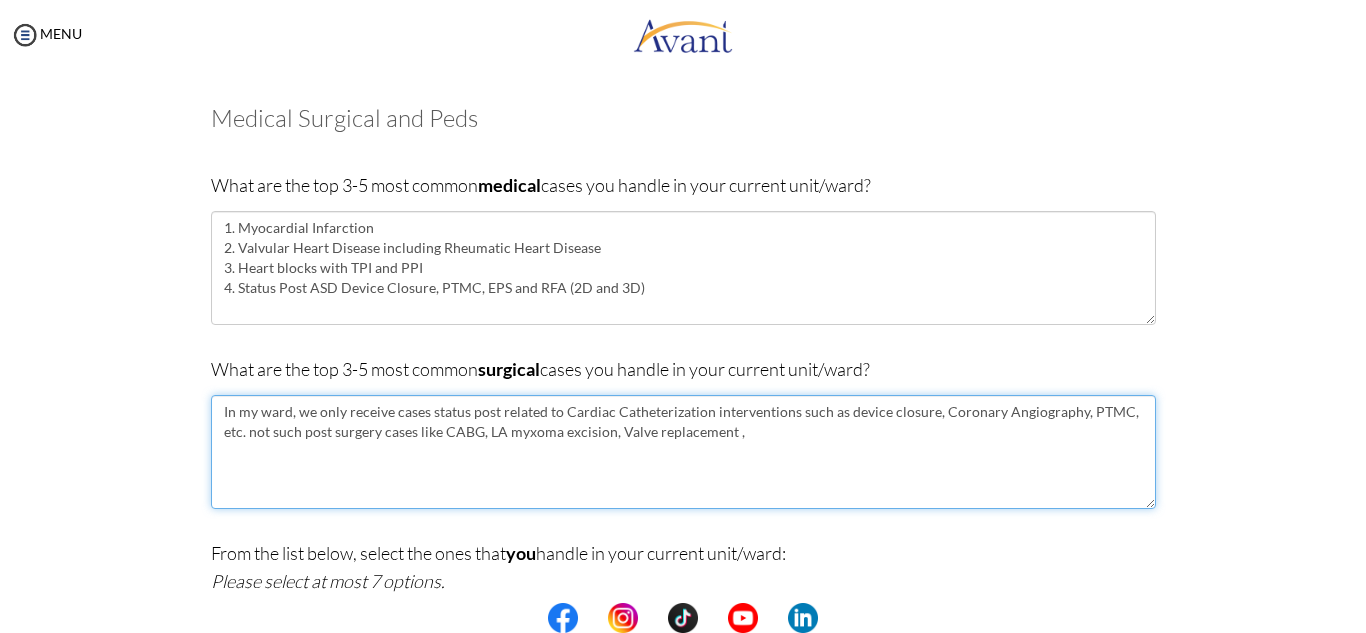 click on "In my ward, we only receive cases status post related to Cardiac Catheterization interventions such as device closure, Coronary Angiography, PTMC, etc. not such post surgery cases like CABG, LA myxoma excision, Valve replacement ," at bounding box center [683, 452] 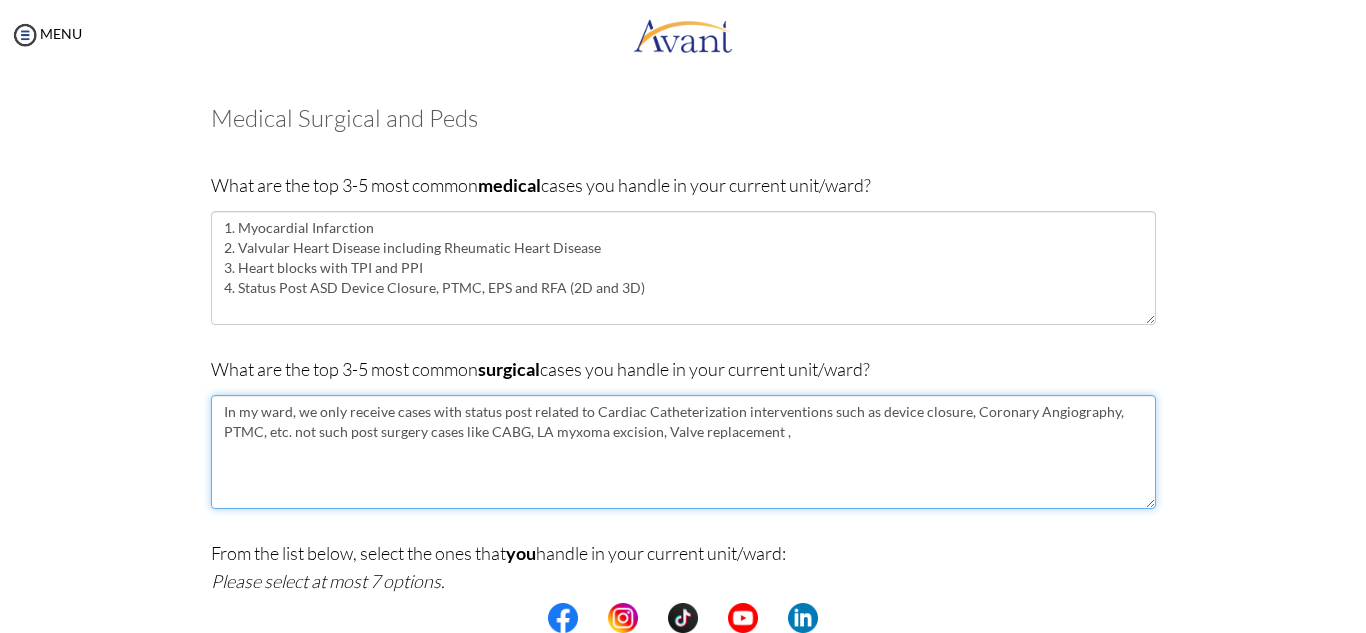 click on "In my ward, we only receive cases with status post related to Cardiac Catheterization interventions such as device closure, Coronary Angiography, PTMC, etc. not such post surgery cases like CABG, LA myxoma excision, Valve replacement ," at bounding box center (683, 452) 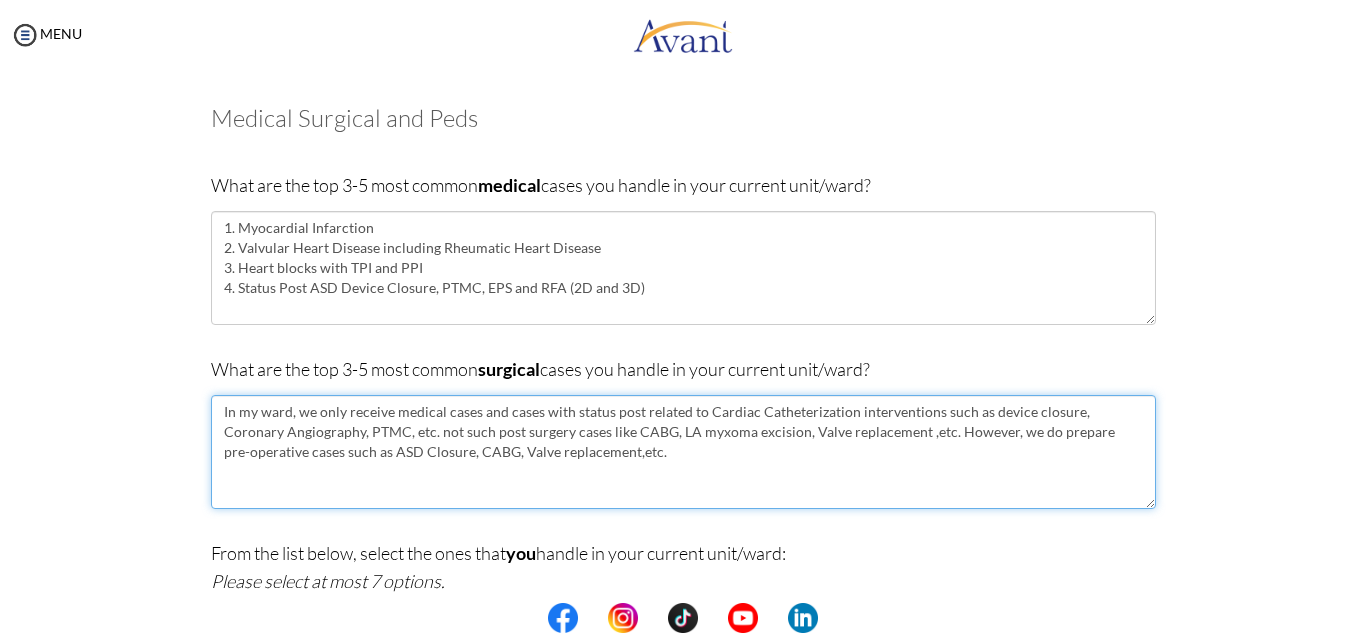 click on "In my ward, we only receive medical cases and cases with status post related to Cardiac Catheterization interventions such as device closure, Coronary Angiography, PTMC, etc. not such post surgery cases like CABG, LA myxoma excision, Valve replacement ,etc. However, we do prepare pre-operative cases such as ASD Closure, CABG, Valve replacement,etc." at bounding box center (683, 452) 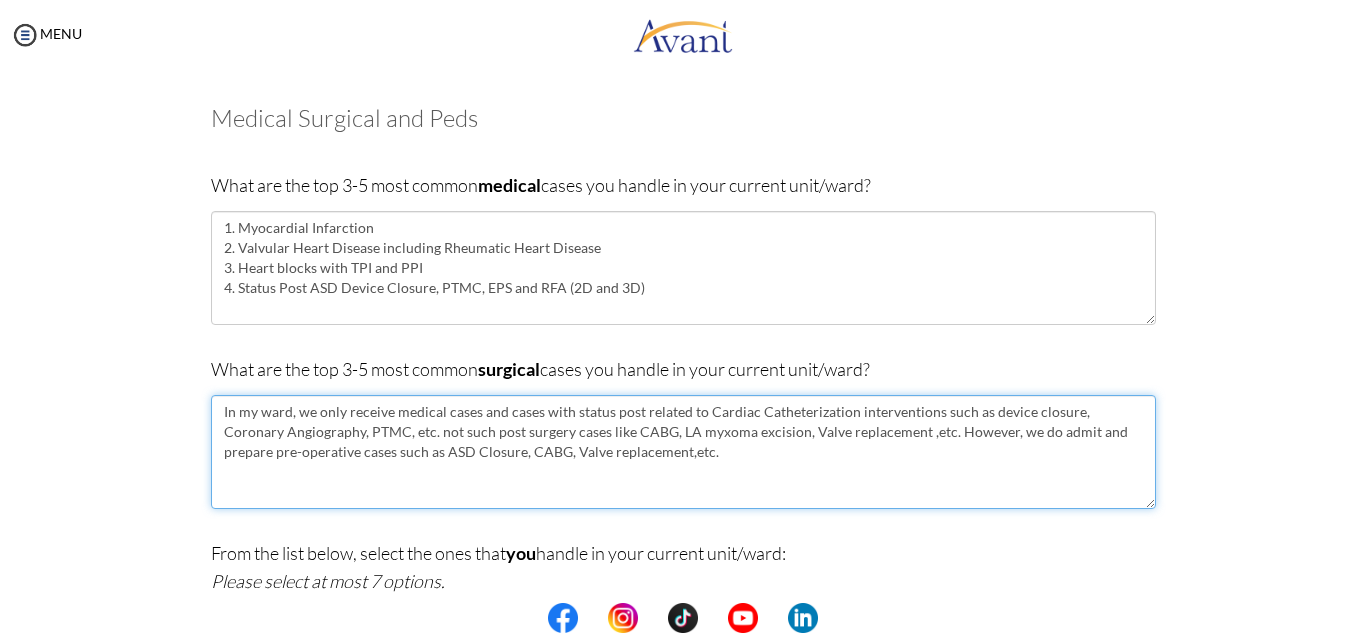 click on "In my ward, we only receive medical cases and cases with status post related to Cardiac Catheterization interventions such as device closure, Coronary Angiography, PTMC, etc. not such post surgery cases like CABG, LA myxoma excision, Valve replacement ,etc. However, we do admit and prepare pre-operative cases such as ASD Closure, CABG, Valve replacement,etc." at bounding box center (683, 452) 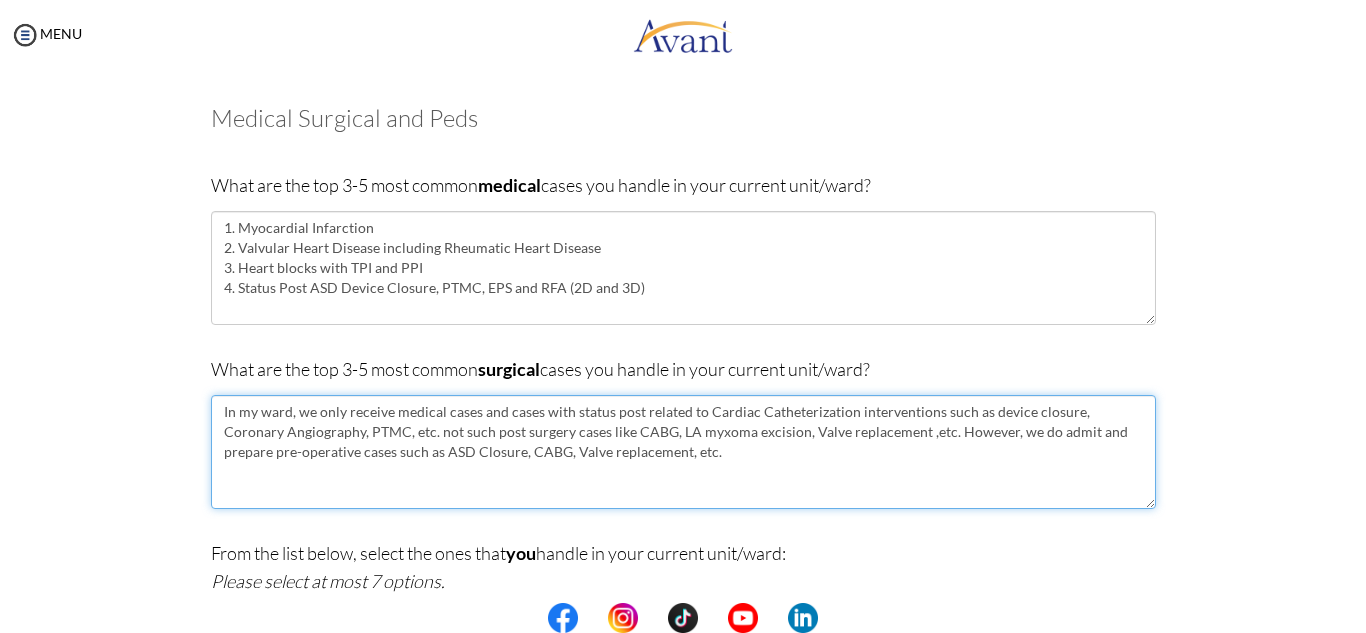 click on "In my ward, we only receive medical cases and cases with status post related to Cardiac Catheterization interventions such as device closure, Coronary Angiography, PTMC, etc. not such post surgery cases like CABG, LA myxoma excision, Valve replacement ,etc. However, we do admit and prepare pre-operative cases such as ASD Closure, CABG, Valve replacement, etc." at bounding box center (683, 452) 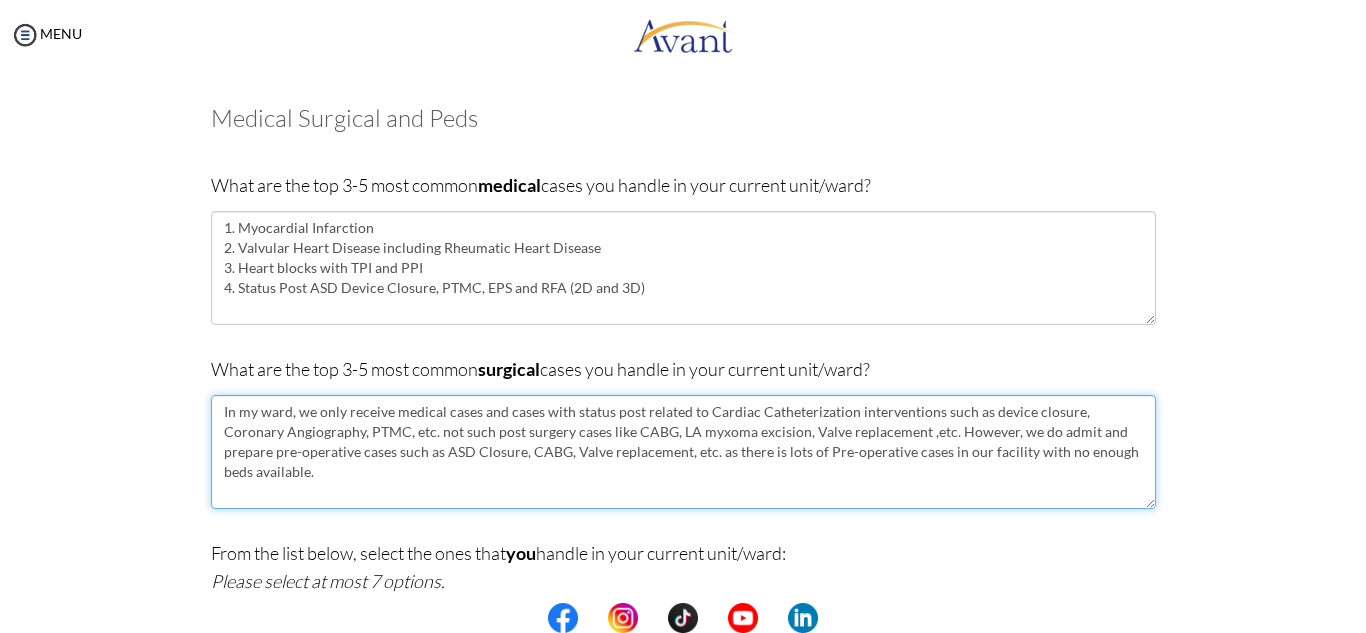 scroll, scrollTop: 566, scrollLeft: 0, axis: vertical 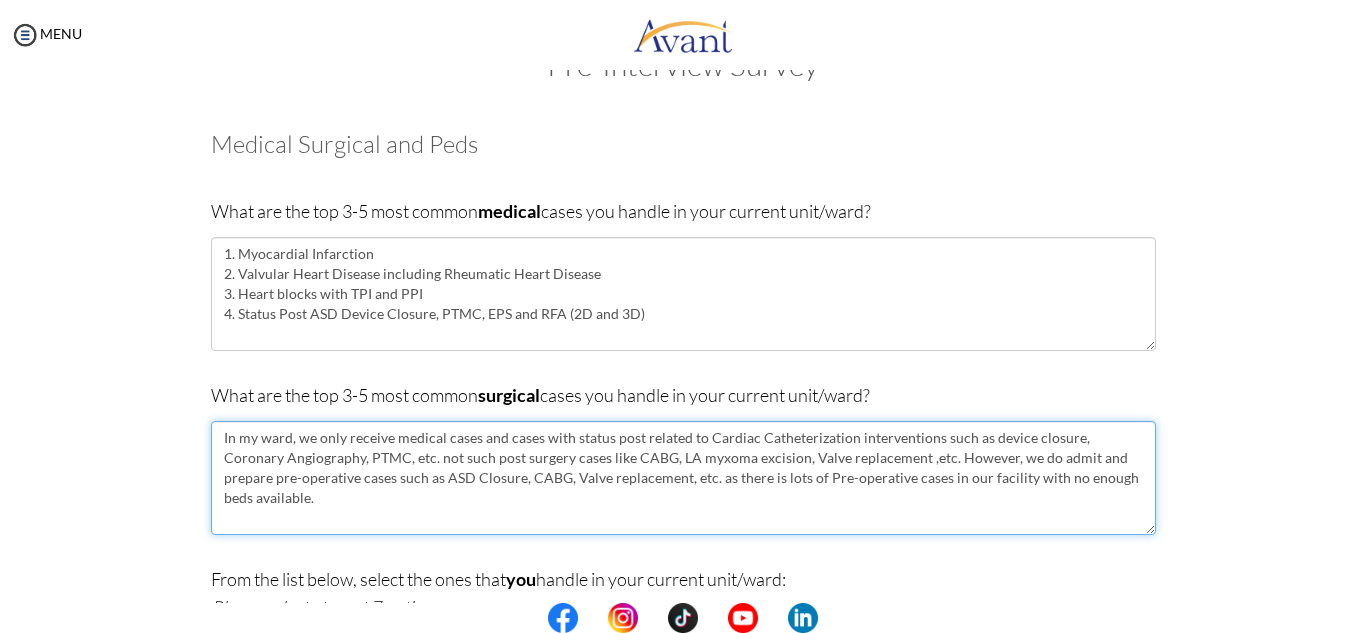 click on "In my ward, we only receive medical cases and cases with status post related to Cardiac Catheterization interventions such as device closure, Coronary Angiography, PTMC, etc. not such post surgery cases like CABG, LA myxoma excision, Valve replacement ,etc. However, we do admit and  prepare pre-operative cases such as ASD Closure, CABG, Valve replacement, etc. as there is lots of Pre-operative cases in our facility with no enough beds available." at bounding box center (683, 478) 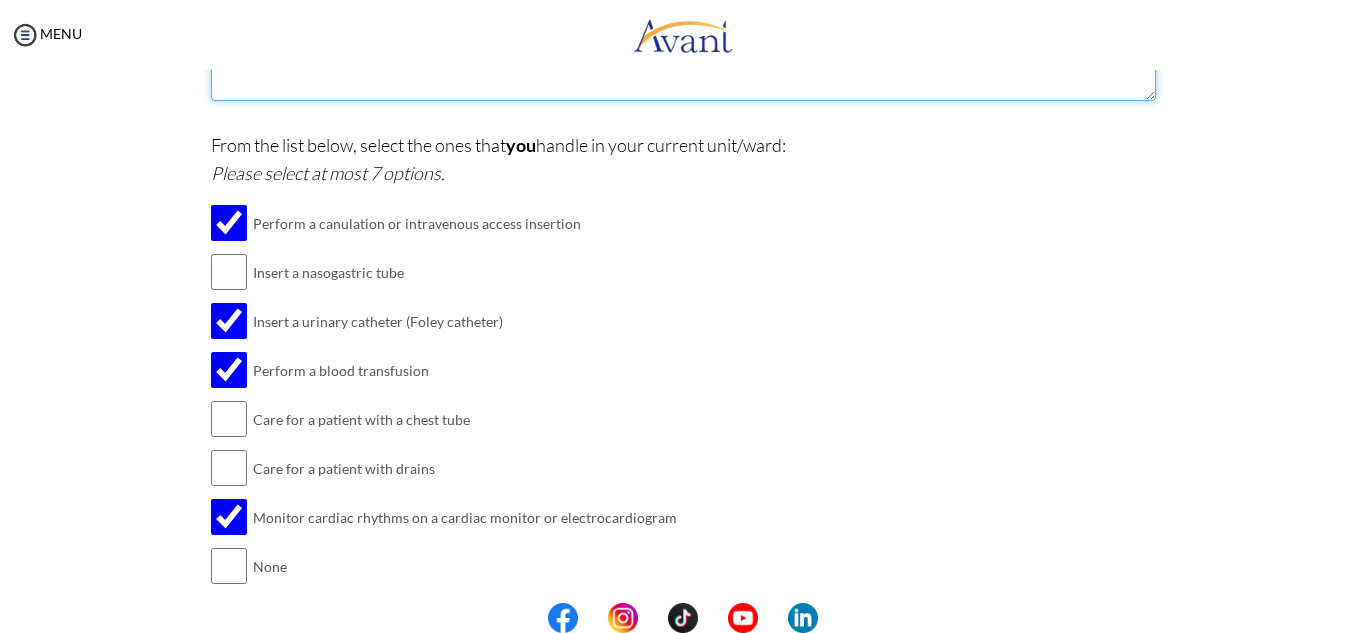 scroll, scrollTop: 566, scrollLeft: 0, axis: vertical 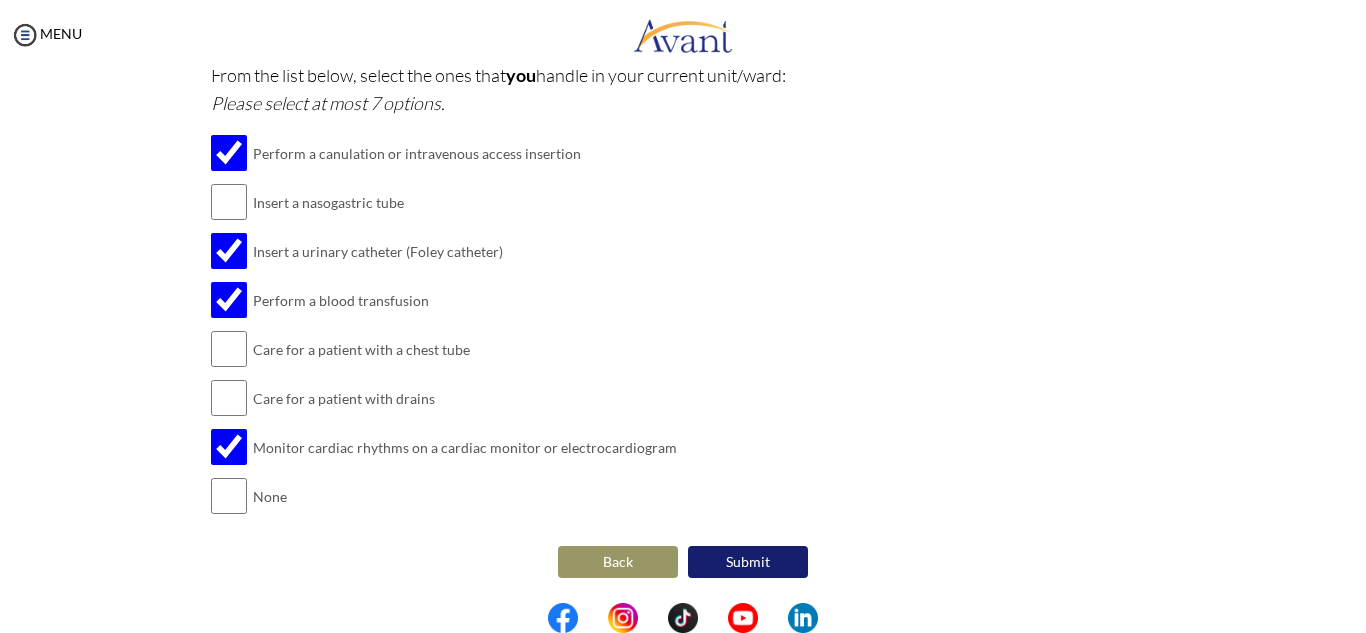 type on "In my ward, we only receive medical cases and cases with status post related to Cardiac Catheterization/interventions such as device closure, Coronary Angiography, PTMC, etc. not such post surgery cases like CABG, LA myxoma excision, Valve replacement ,etc. However, we do admit and  prepare pre-operative cases such as ASD Closure, CABG, Valve replacement, etc. as there is lots of Pre-operative cases in our facility with no enough beds available." 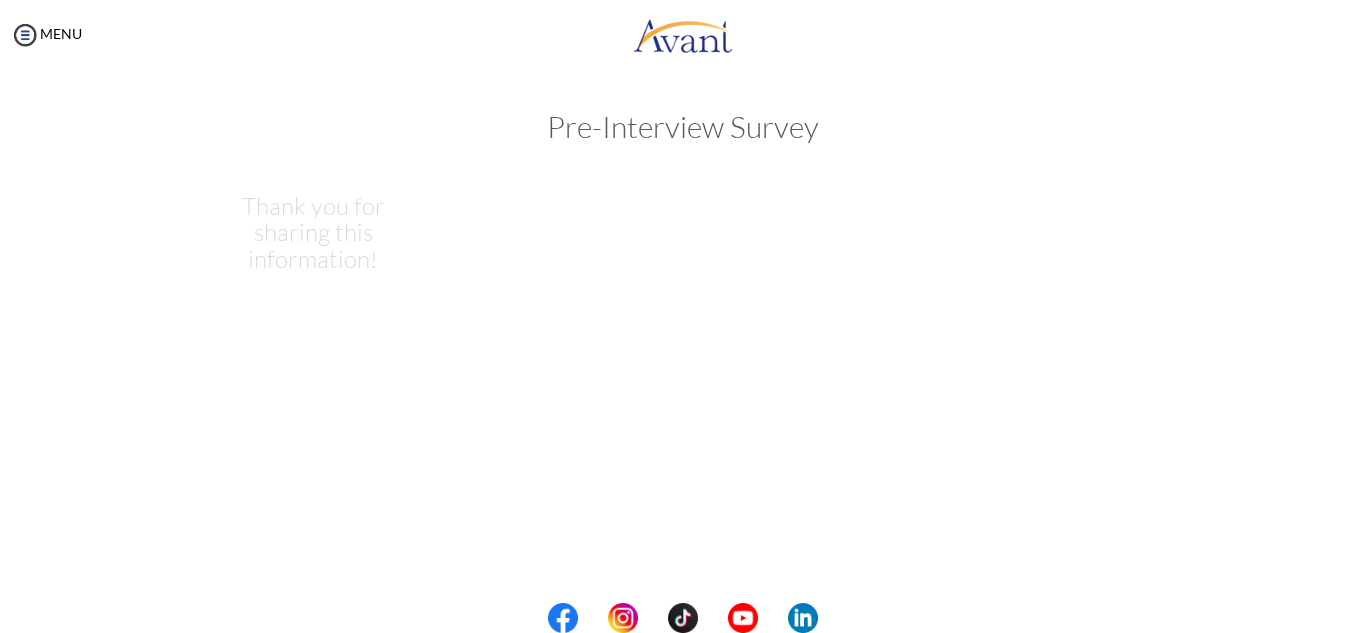 scroll, scrollTop: 0, scrollLeft: 0, axis: both 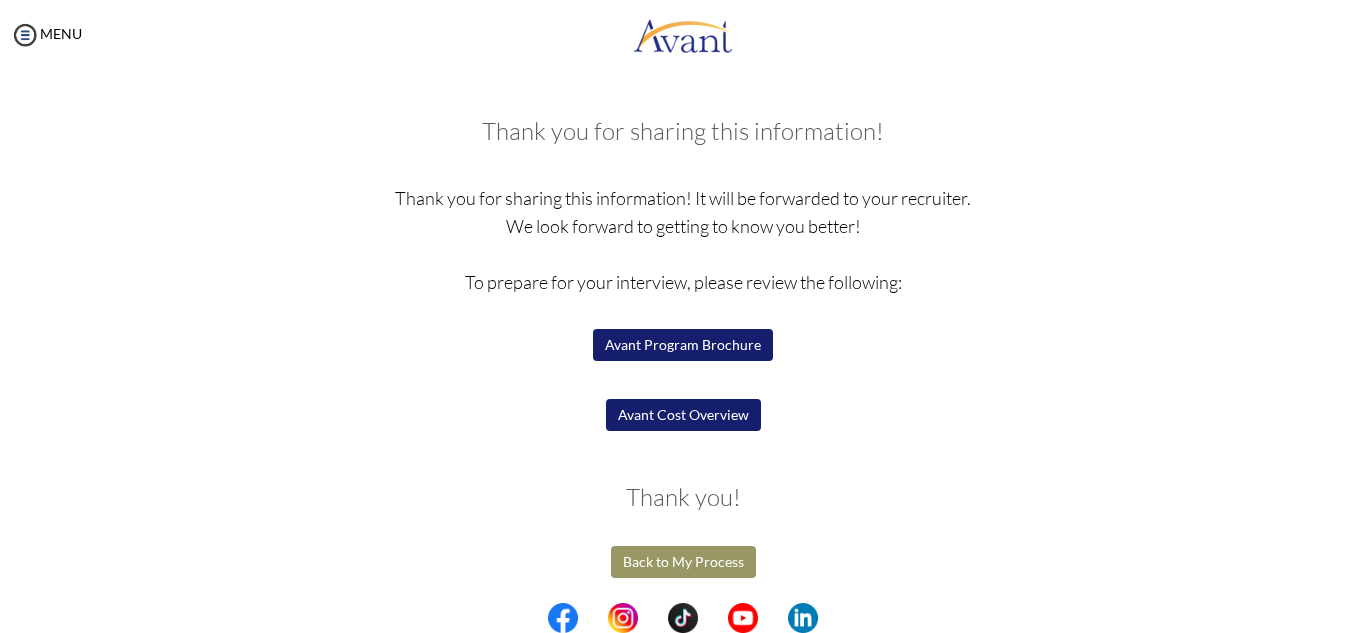 click on "Avant Program Brochure" at bounding box center [683, 345] 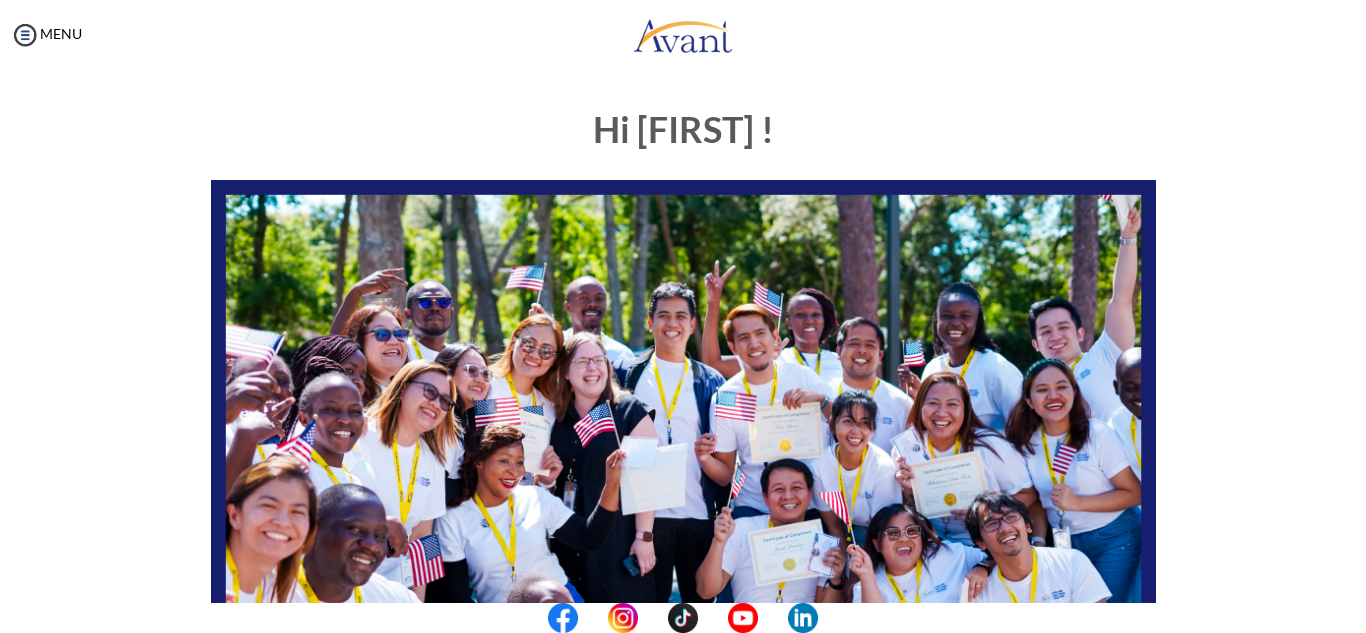 scroll, scrollTop: 0, scrollLeft: 0, axis: both 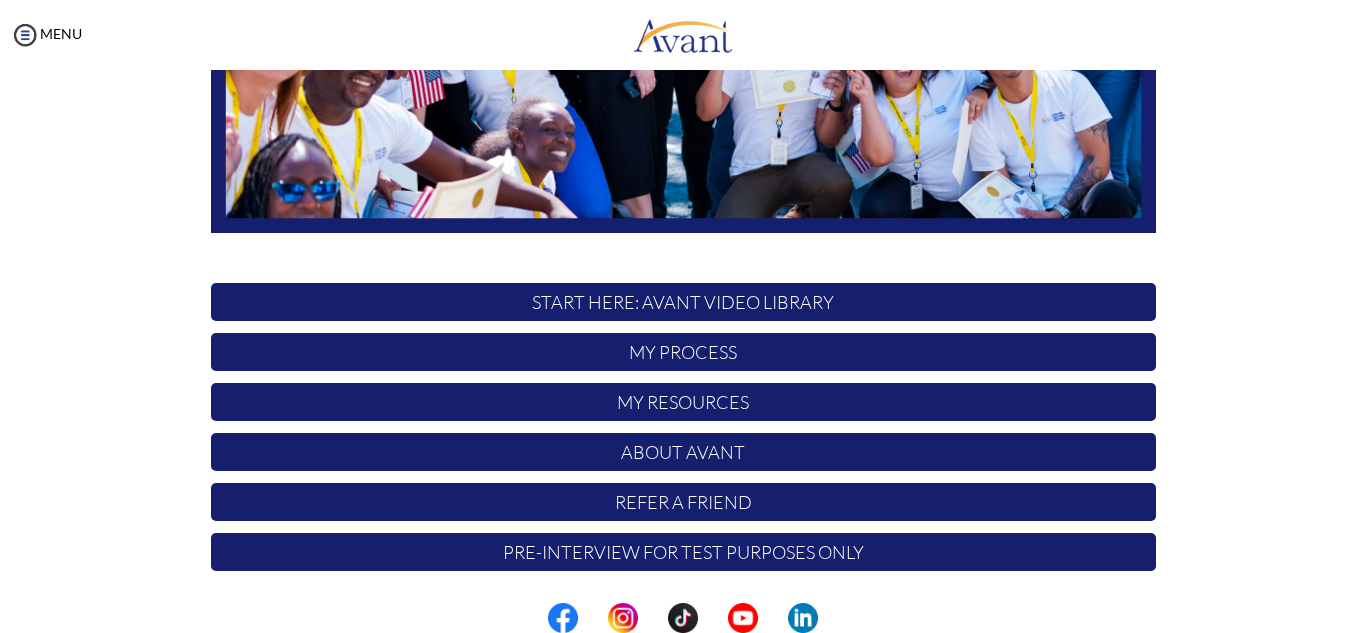 click on "Pre-Interview for test purposes only" at bounding box center [683, 552] 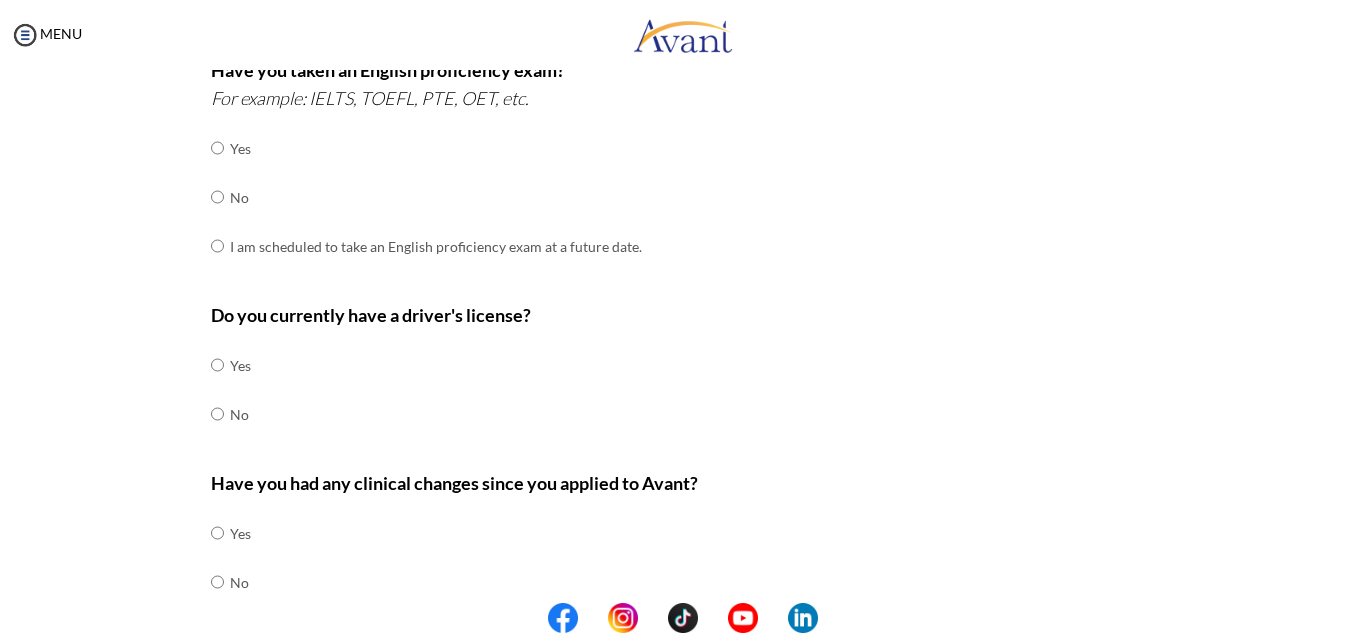 scroll, scrollTop: 0, scrollLeft: 0, axis: both 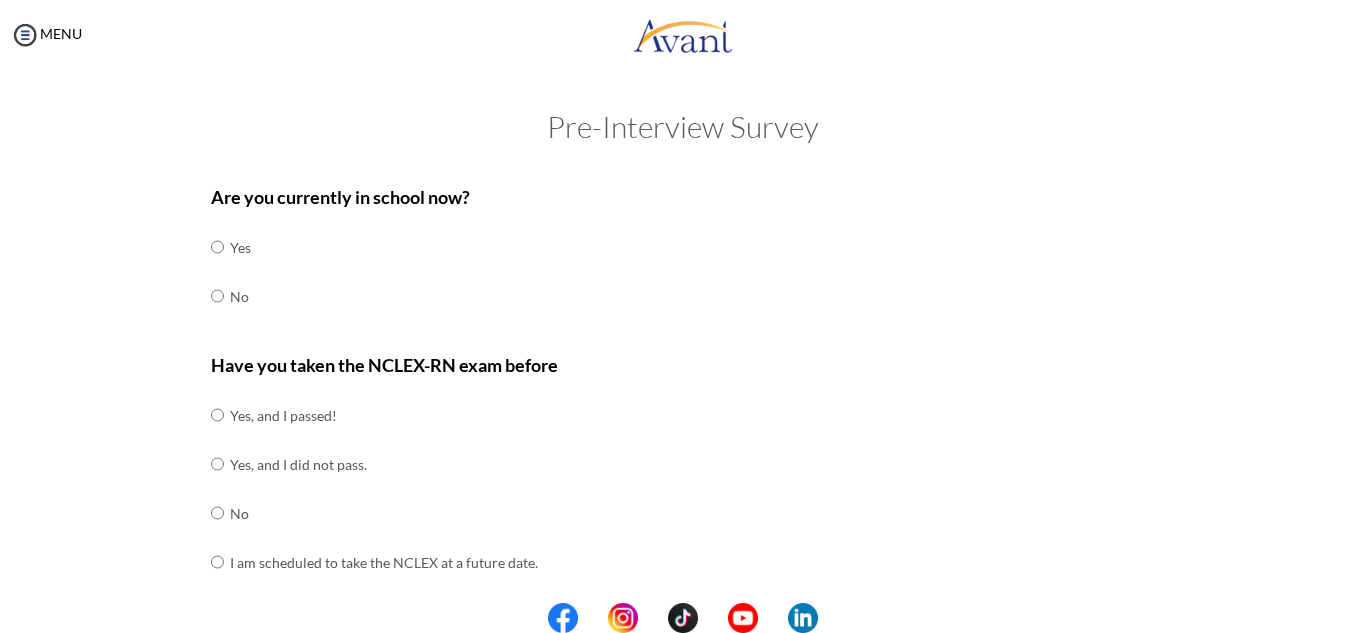 click on "MENU" at bounding box center [41, 316] 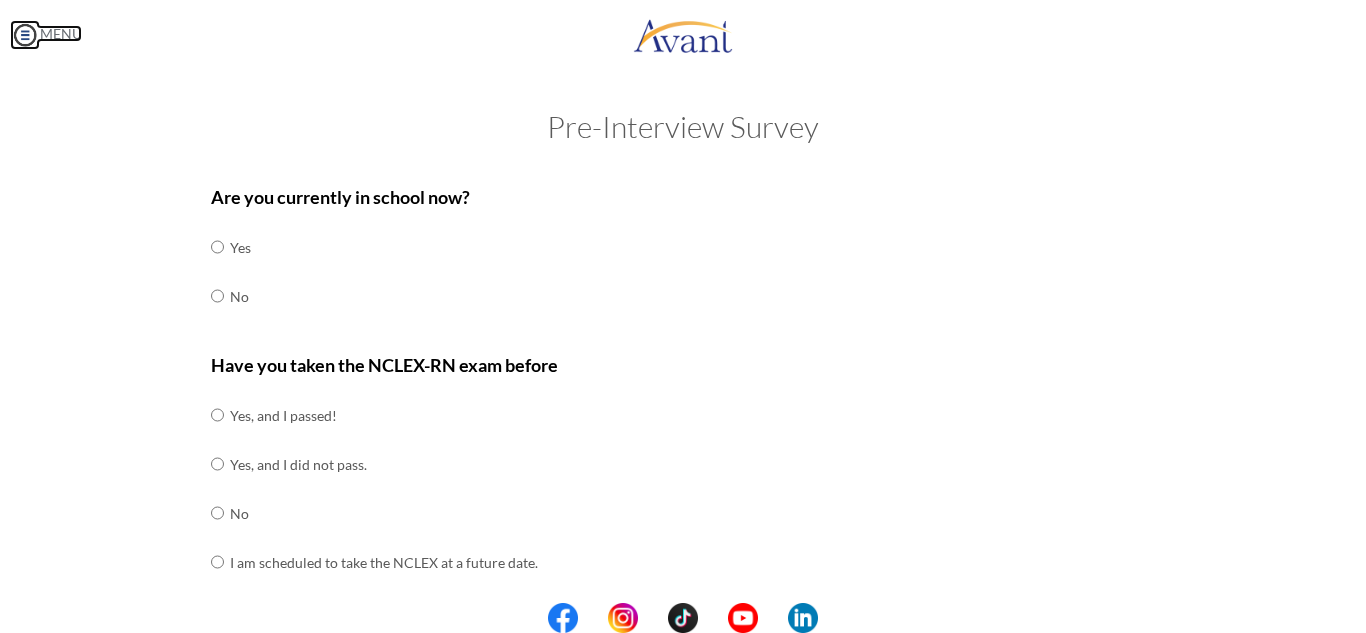 click at bounding box center [25, 35] 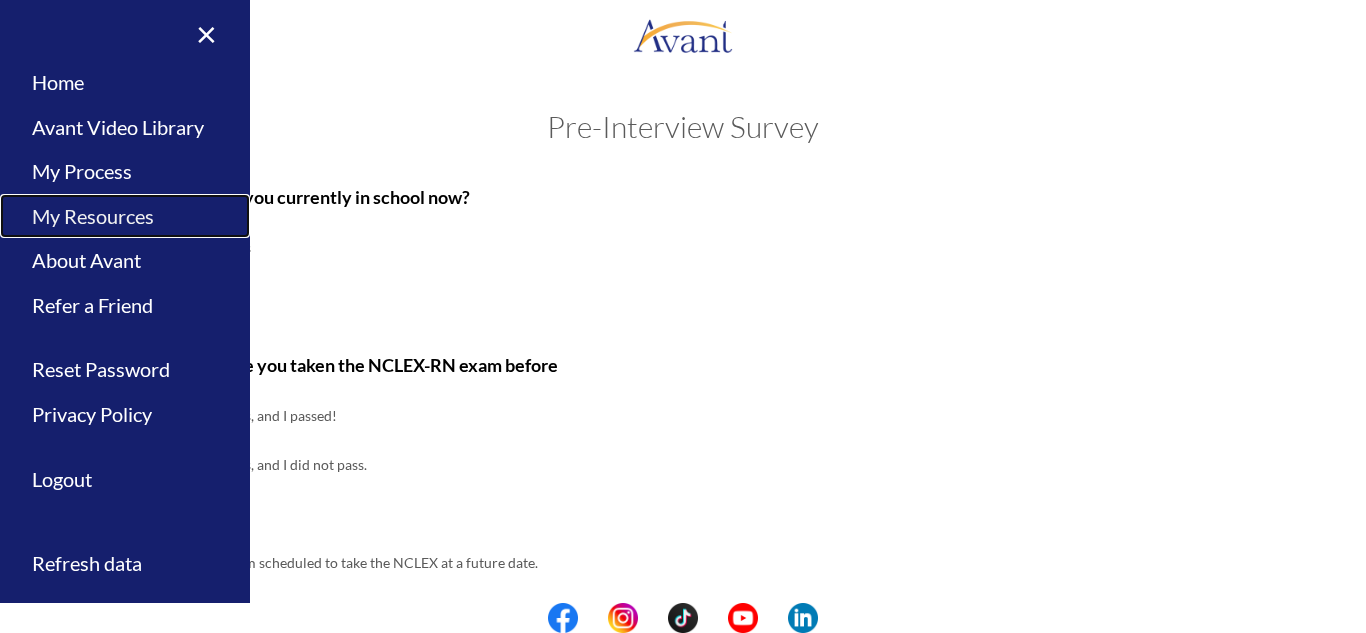 click on "My Resources" at bounding box center [125, 216] 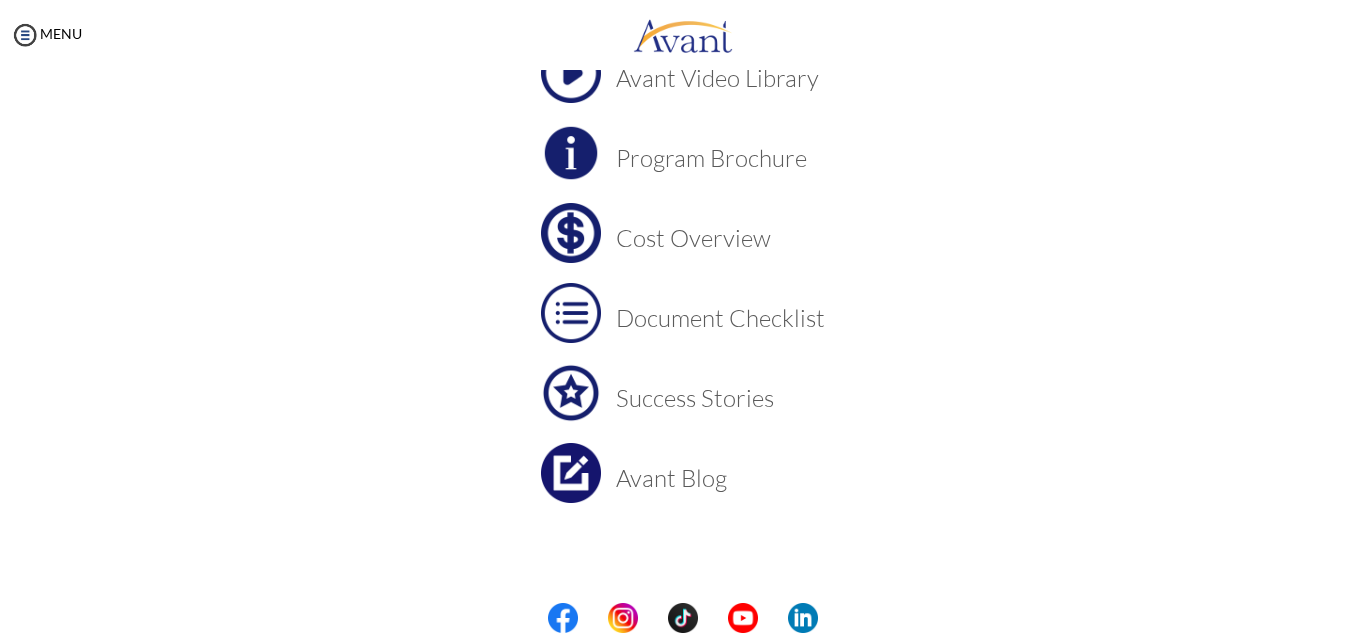 scroll, scrollTop: 0, scrollLeft: 0, axis: both 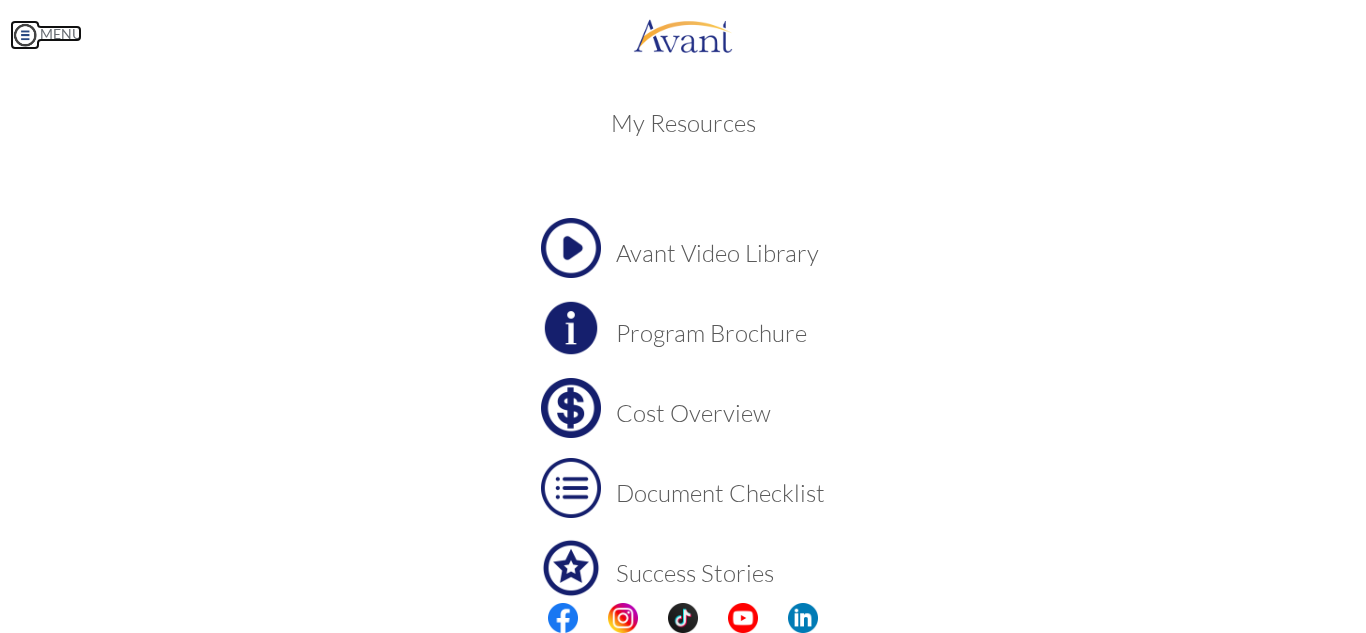 click at bounding box center (25, 35) 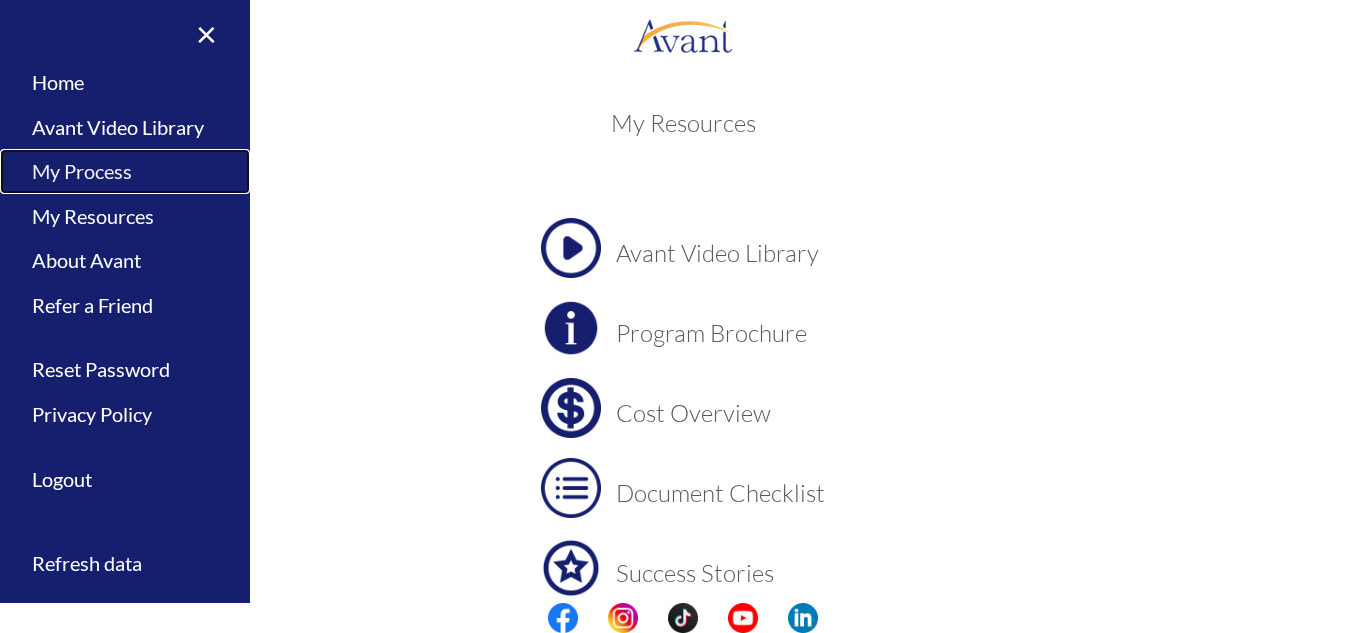 click on "My Process" at bounding box center [125, 171] 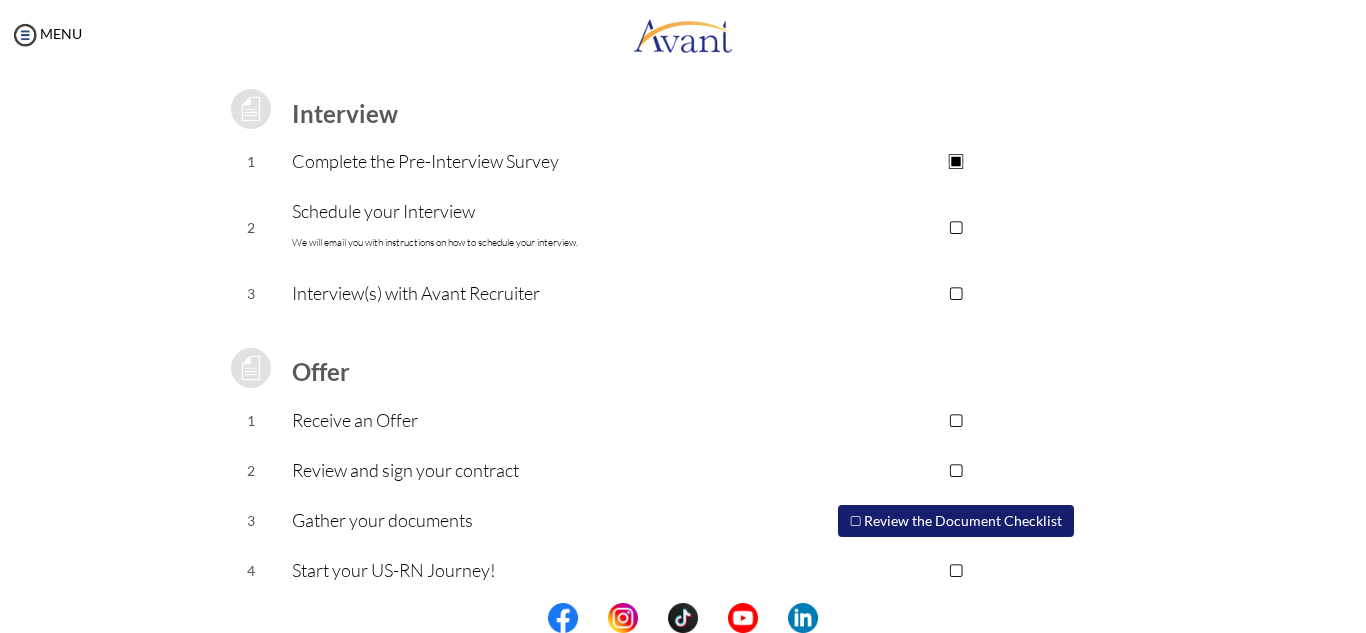 scroll, scrollTop: 277, scrollLeft: 0, axis: vertical 